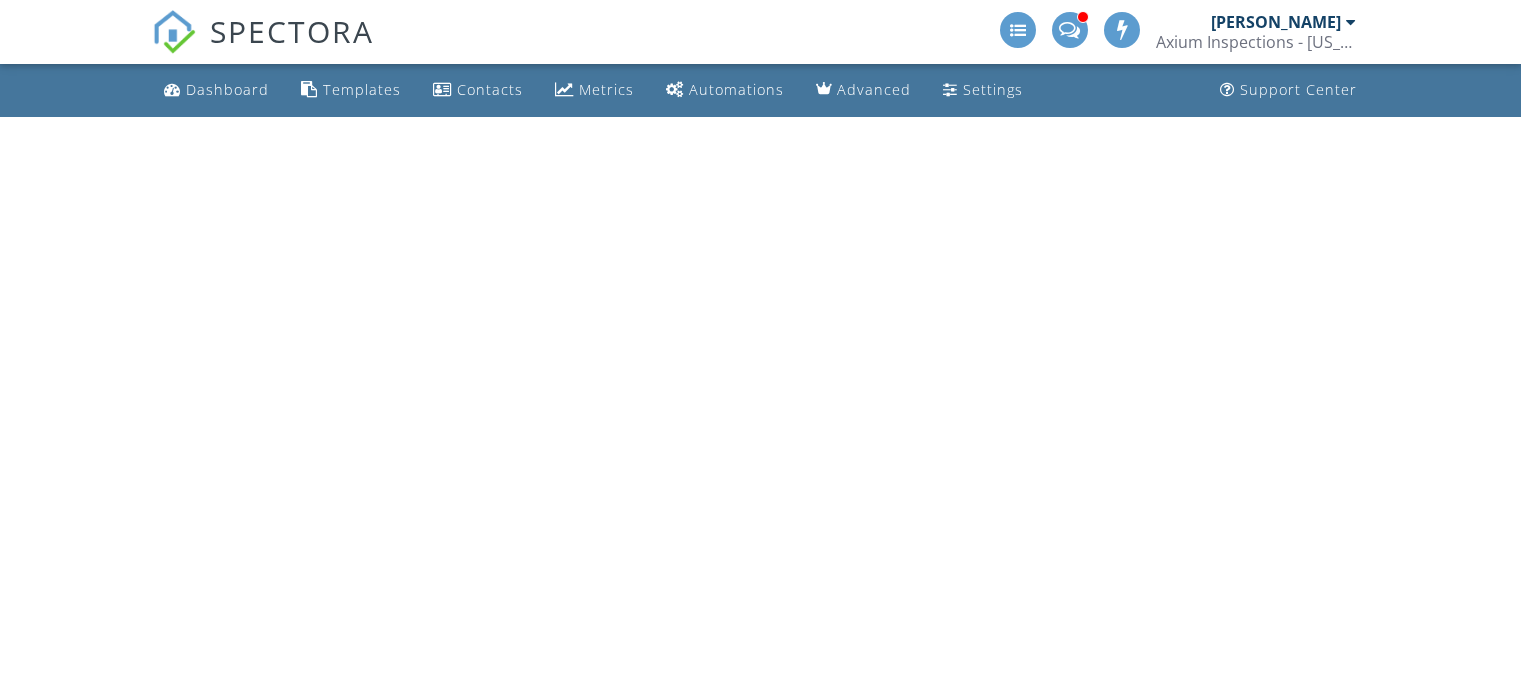 scroll, scrollTop: 0, scrollLeft: 0, axis: both 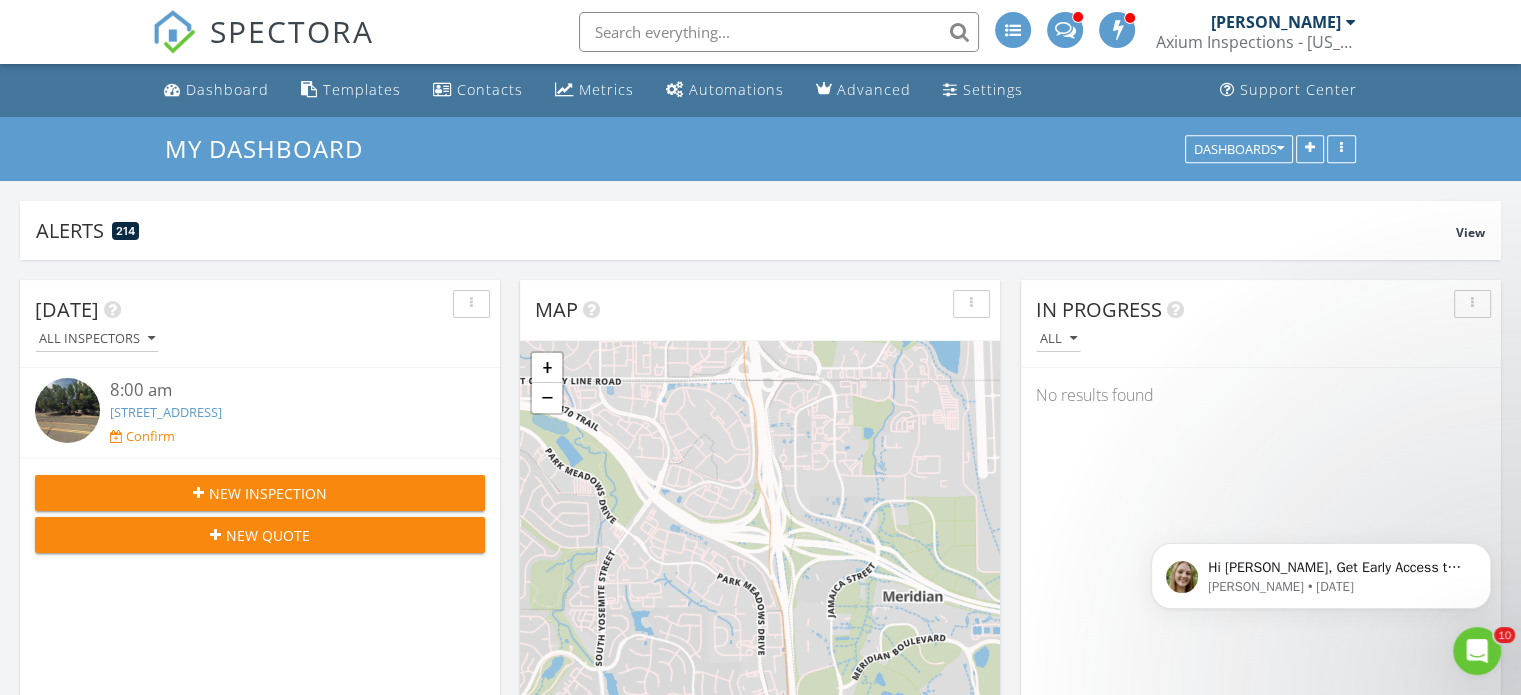 click at bounding box center (1351, 22) 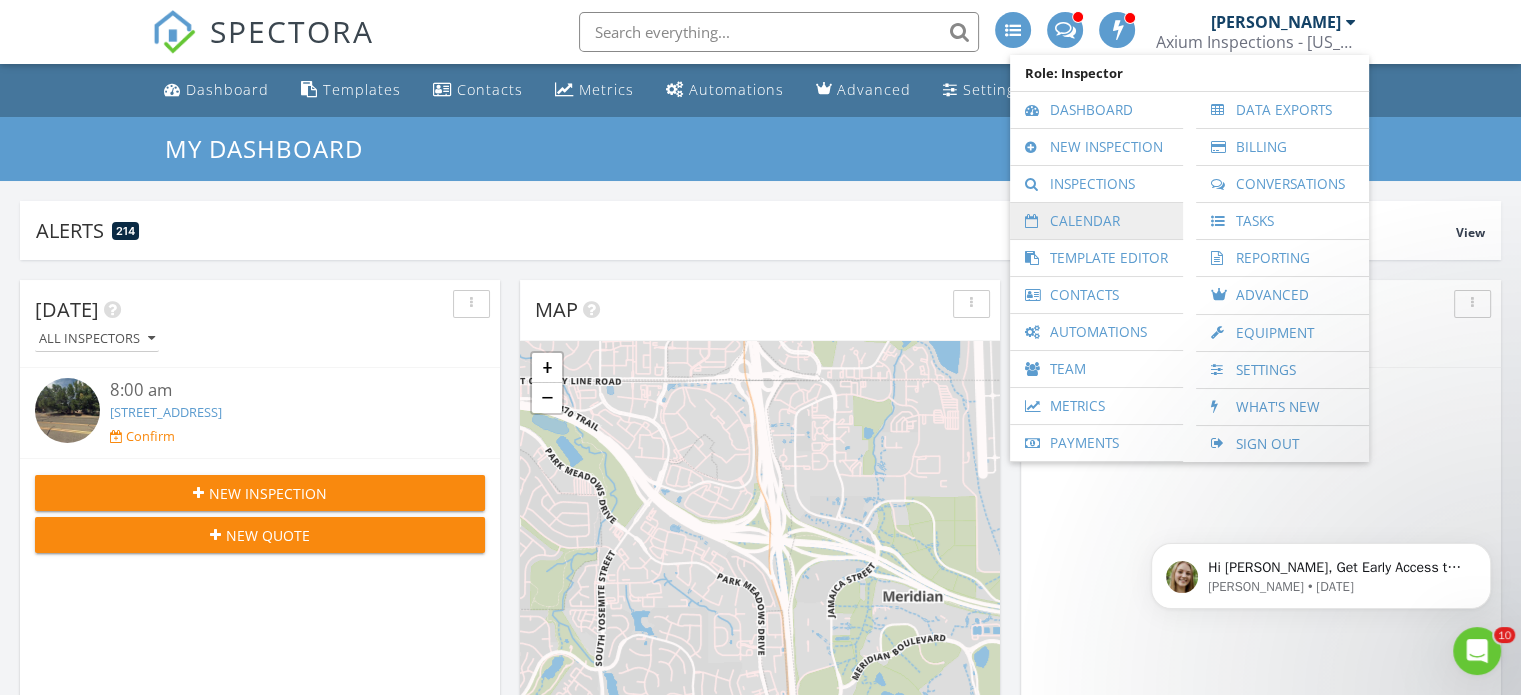click on "Calendar" at bounding box center [1096, 221] 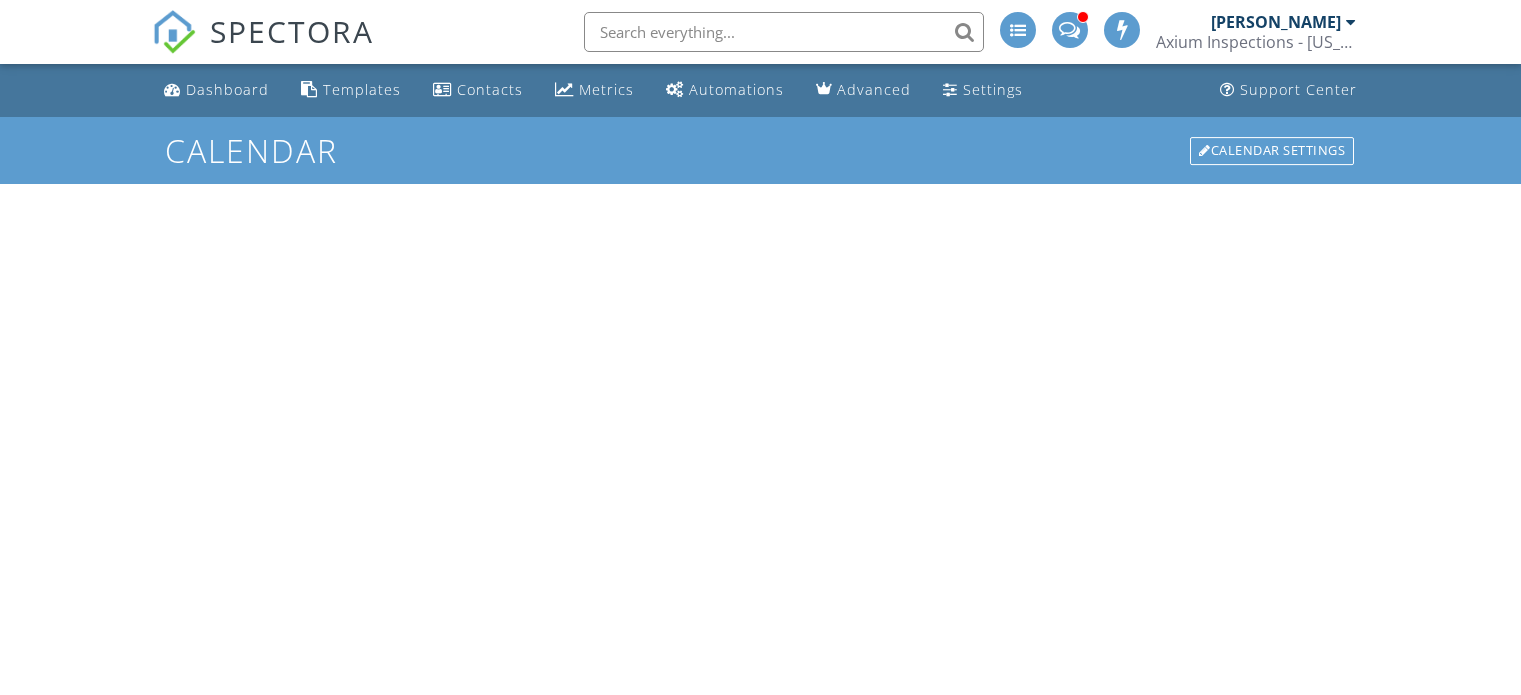 scroll, scrollTop: 0, scrollLeft: 0, axis: both 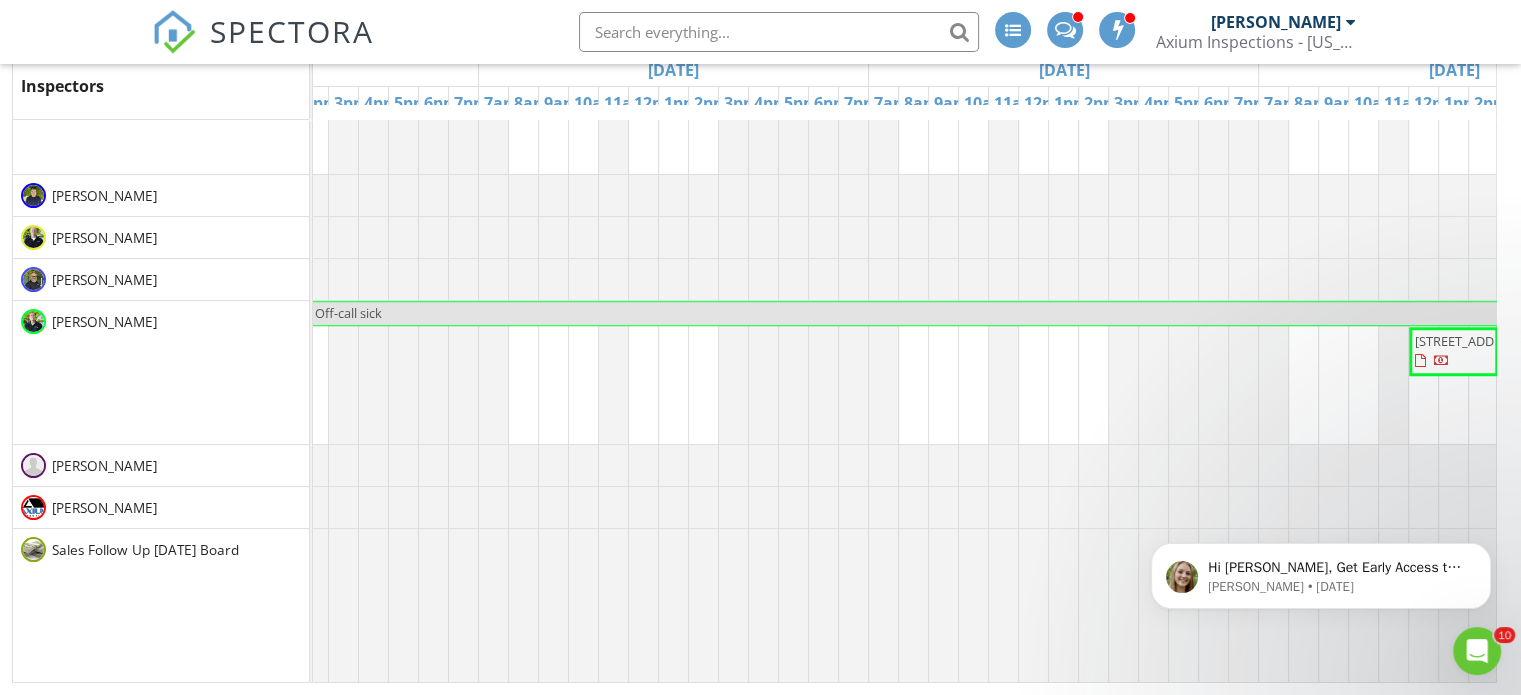 click at bounding box center [-691, 237] 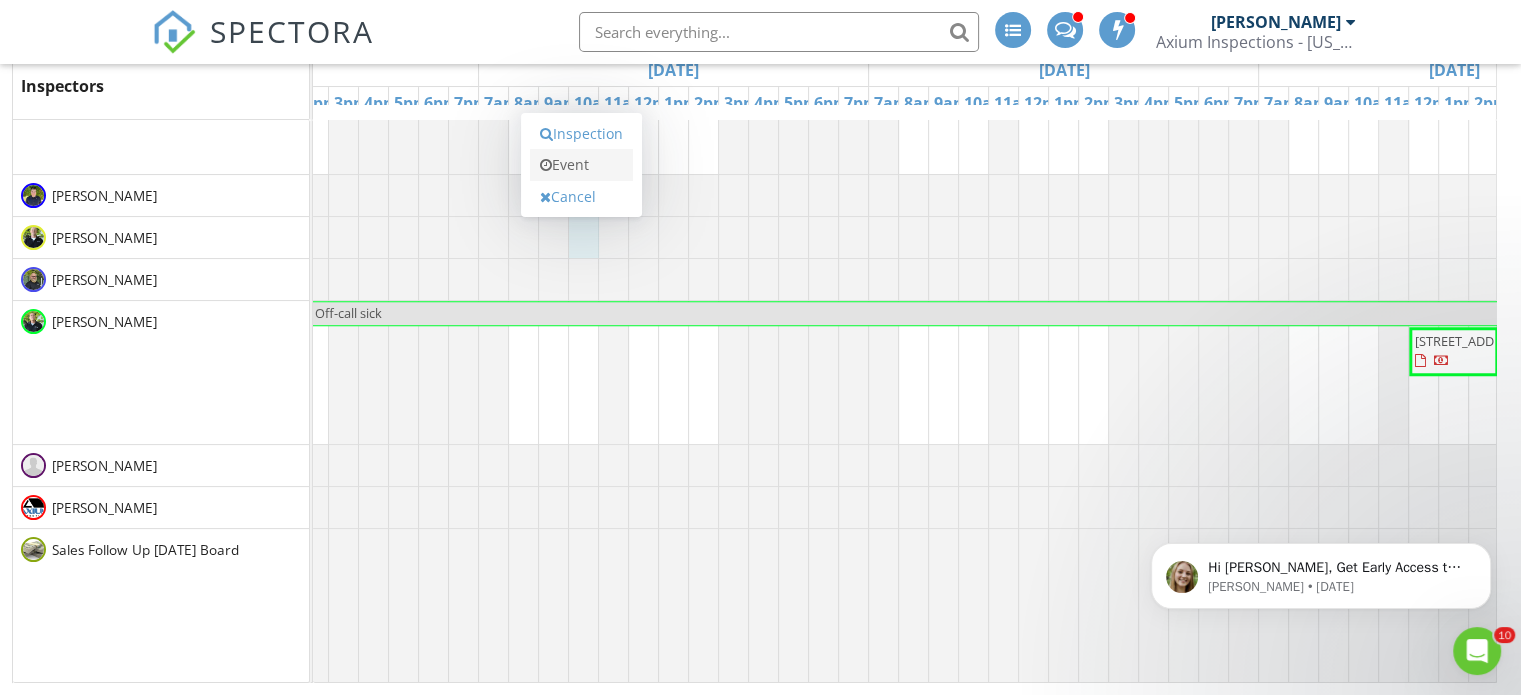 click on "Event" at bounding box center [581, 165] 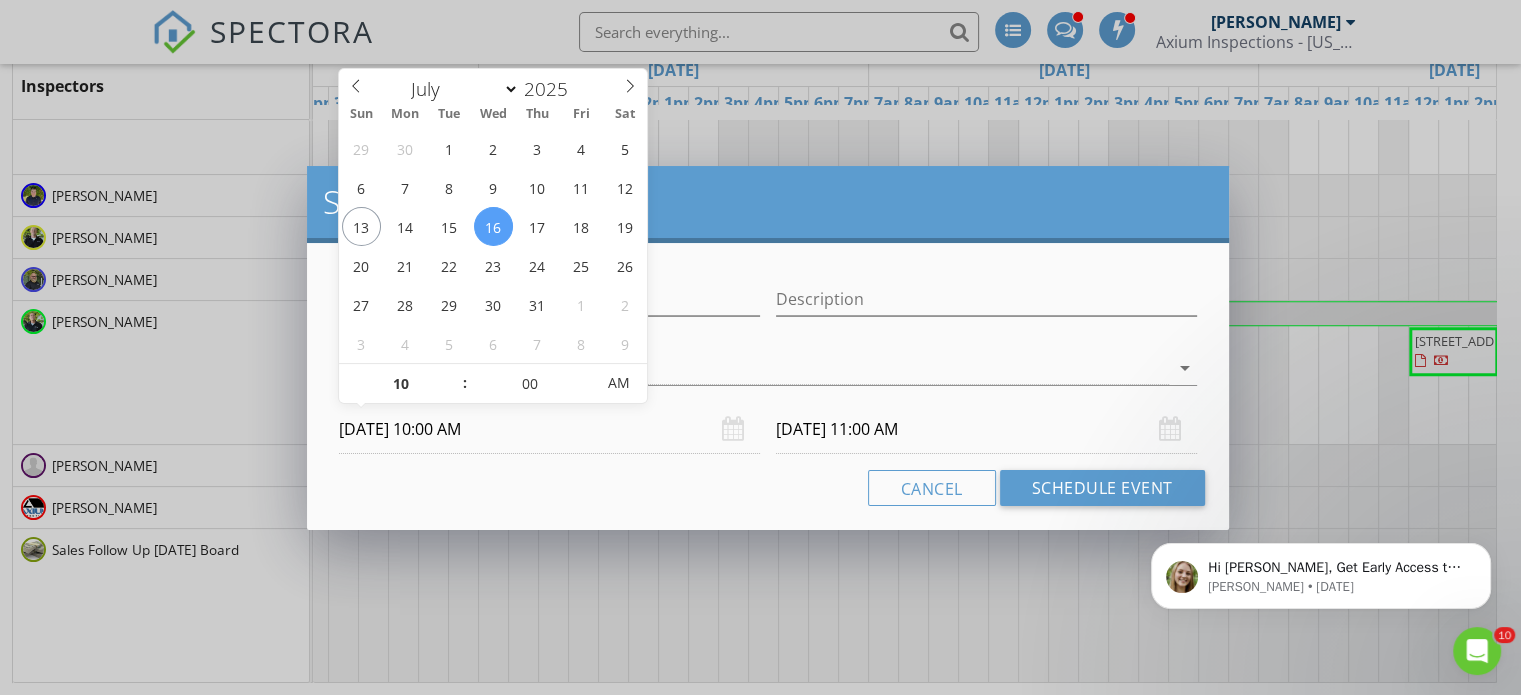click on "[DATE] 10:00 AM" at bounding box center (549, 429) 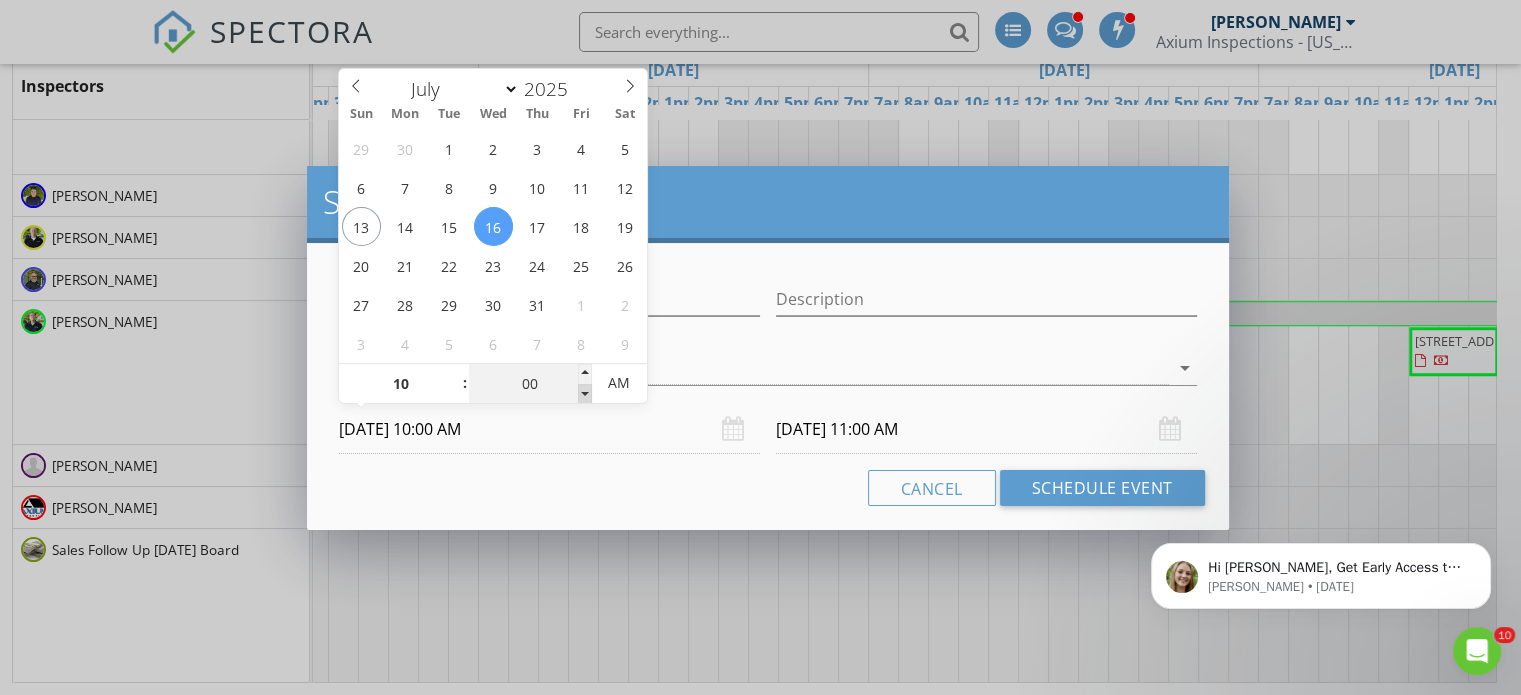 type on "09" 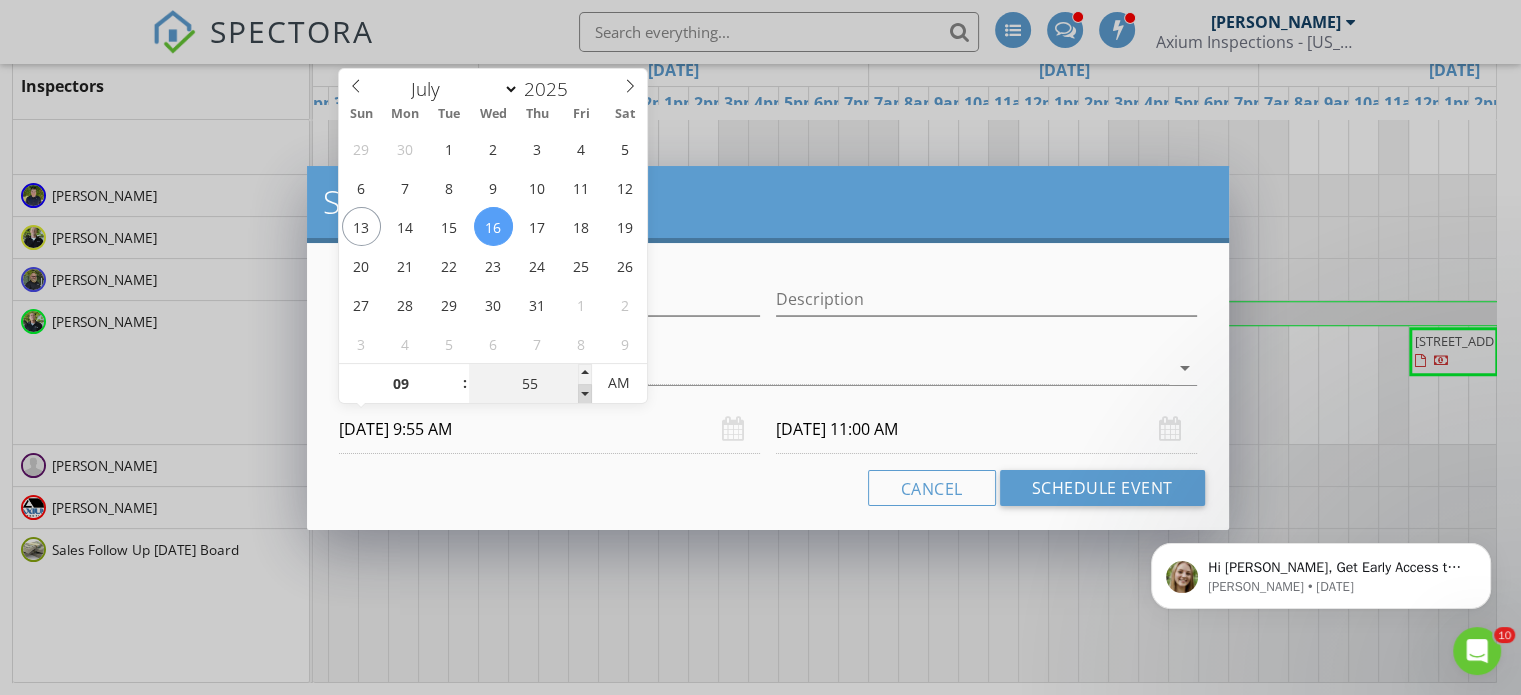 click at bounding box center [585, 394] 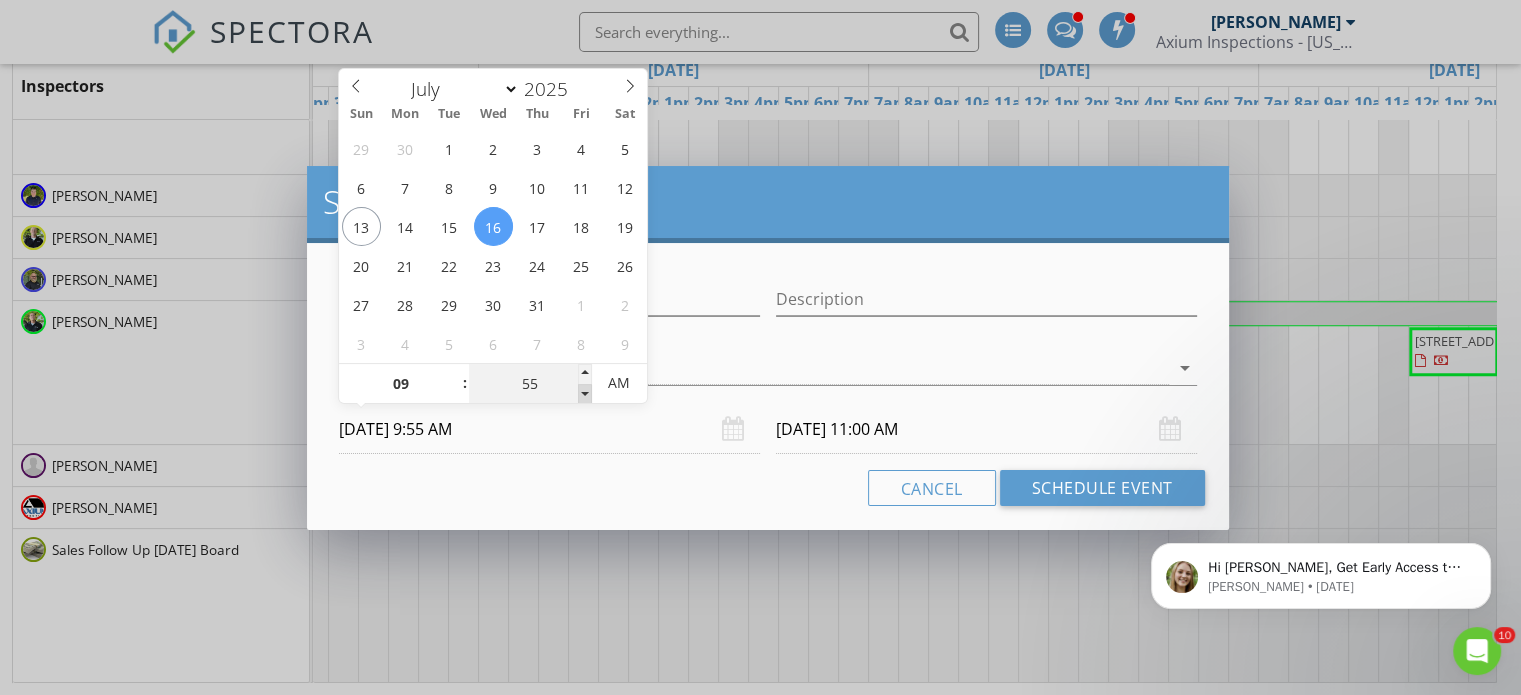 click at bounding box center (585, 394) 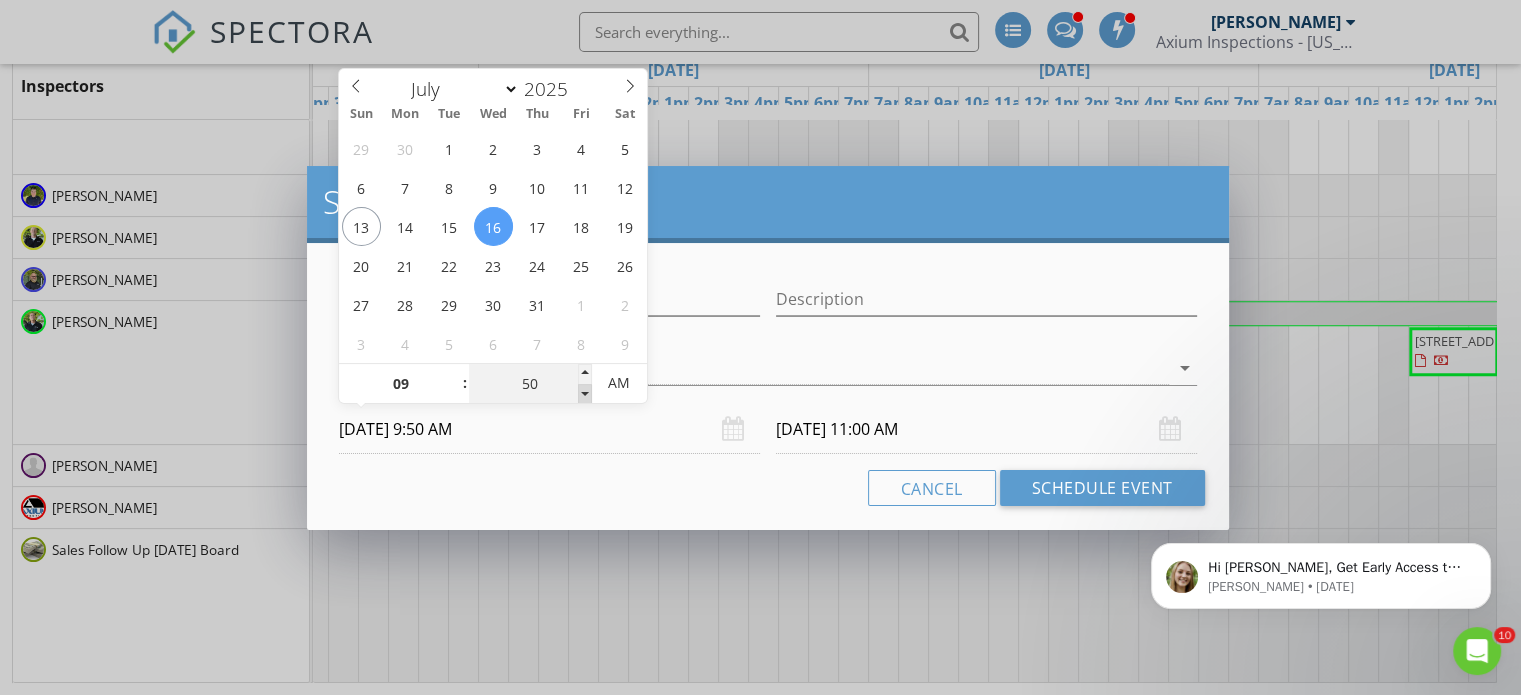 type on "[DATE] 10:50 AM" 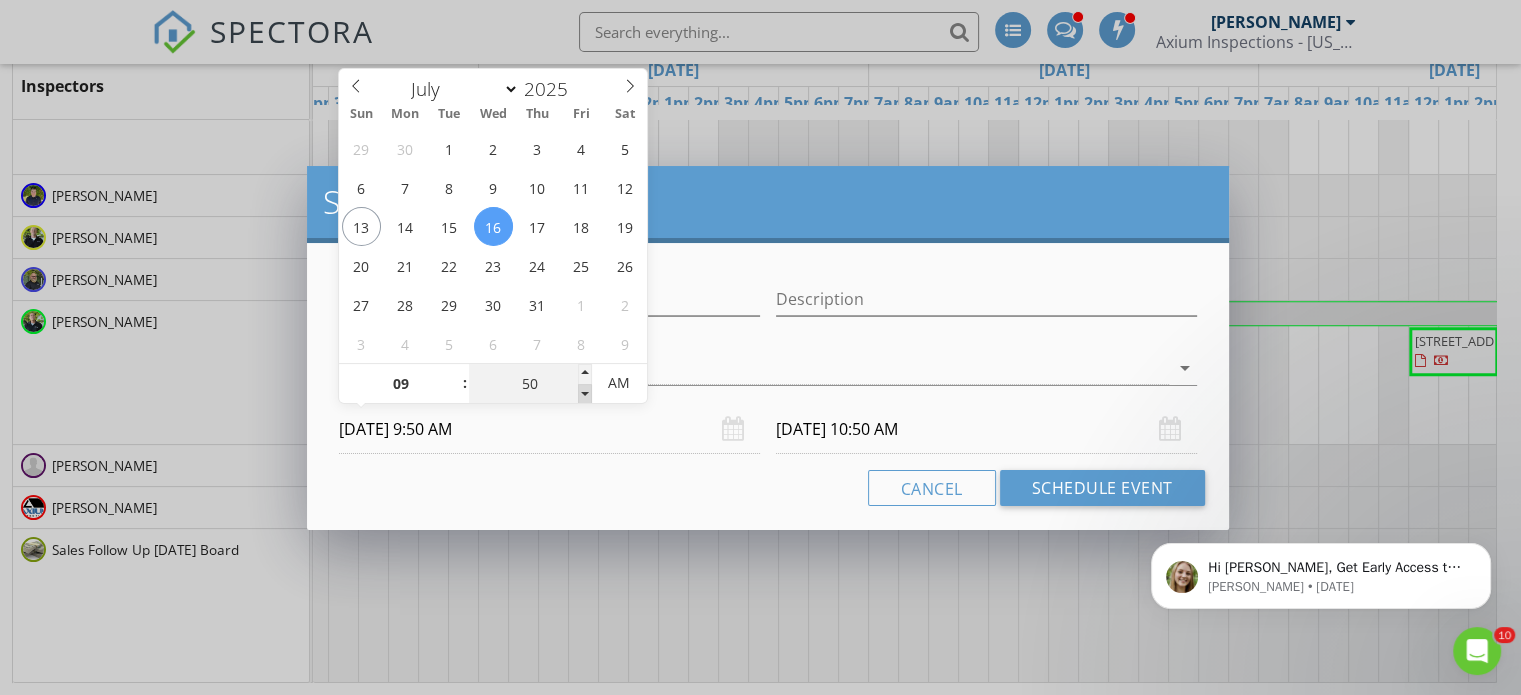 type on "45" 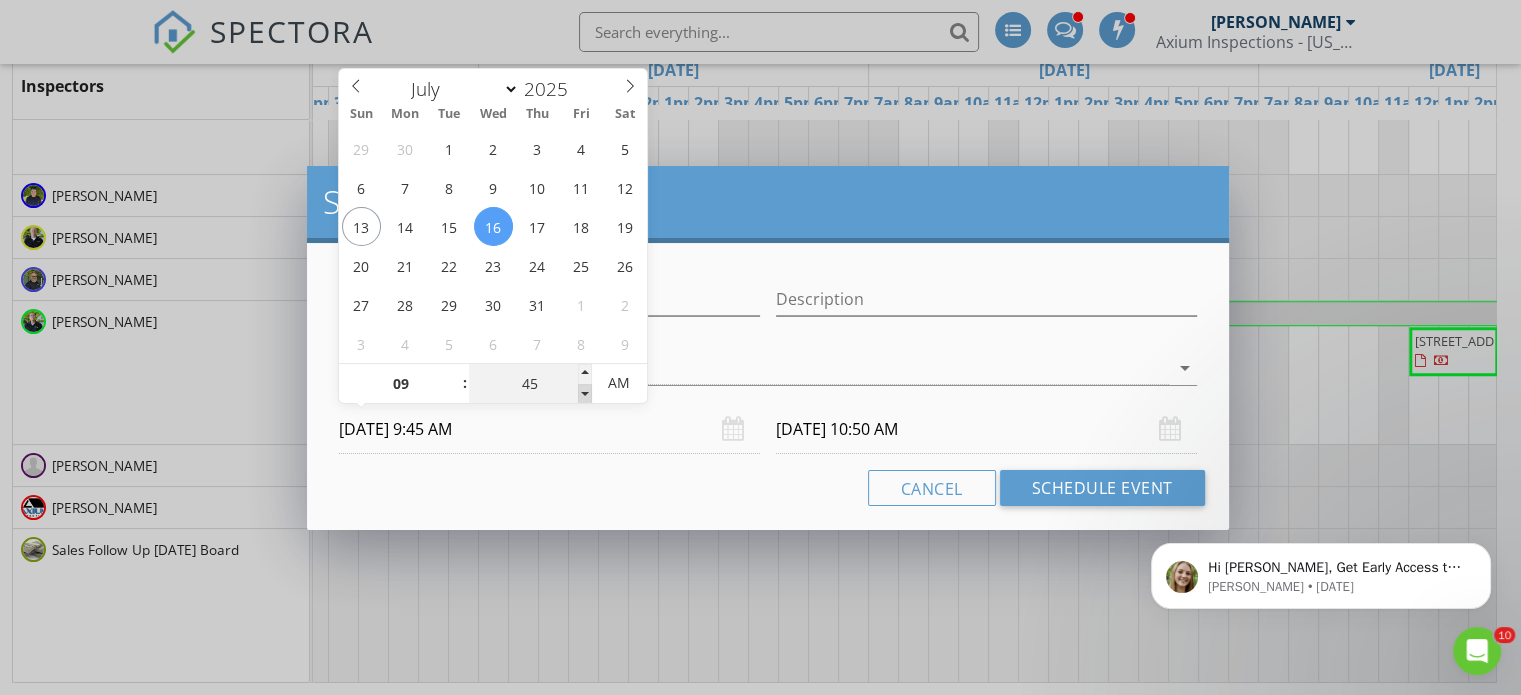 click at bounding box center [585, 394] 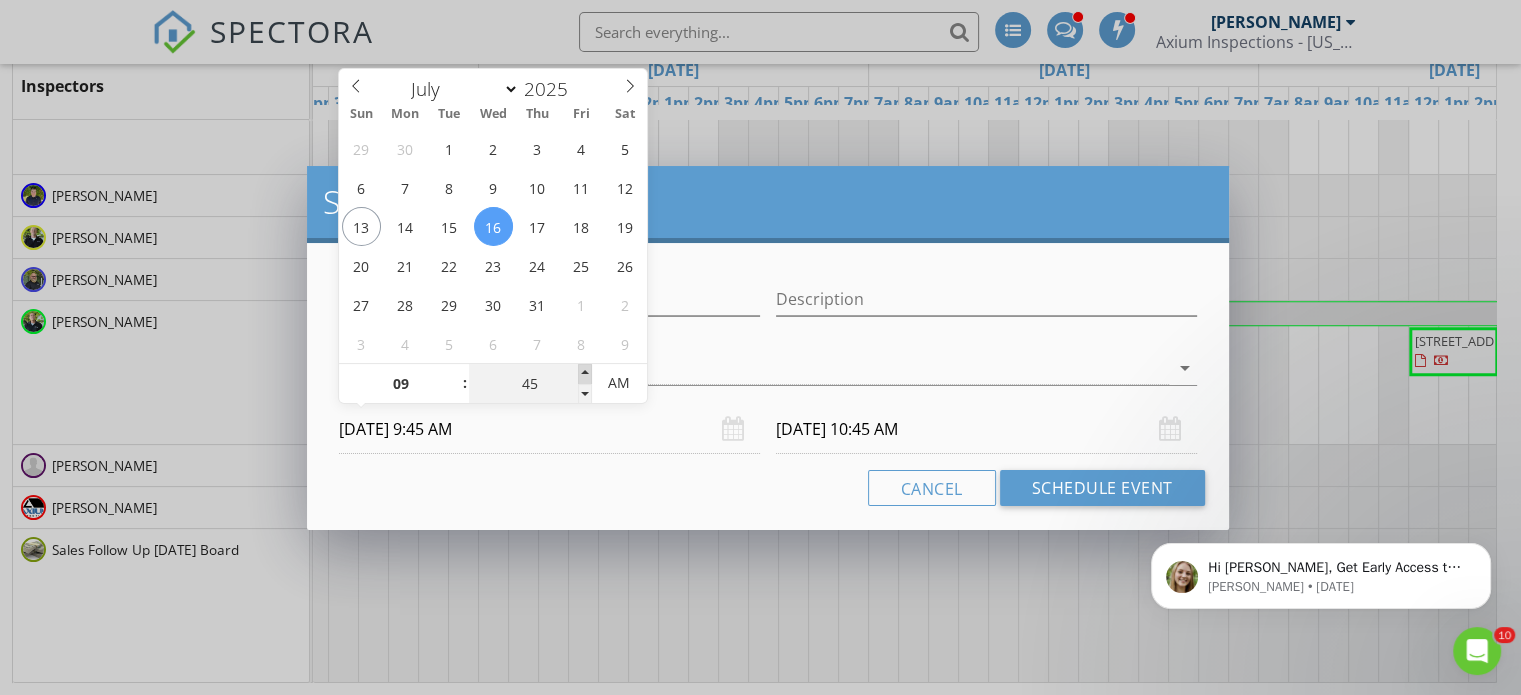 type on "50" 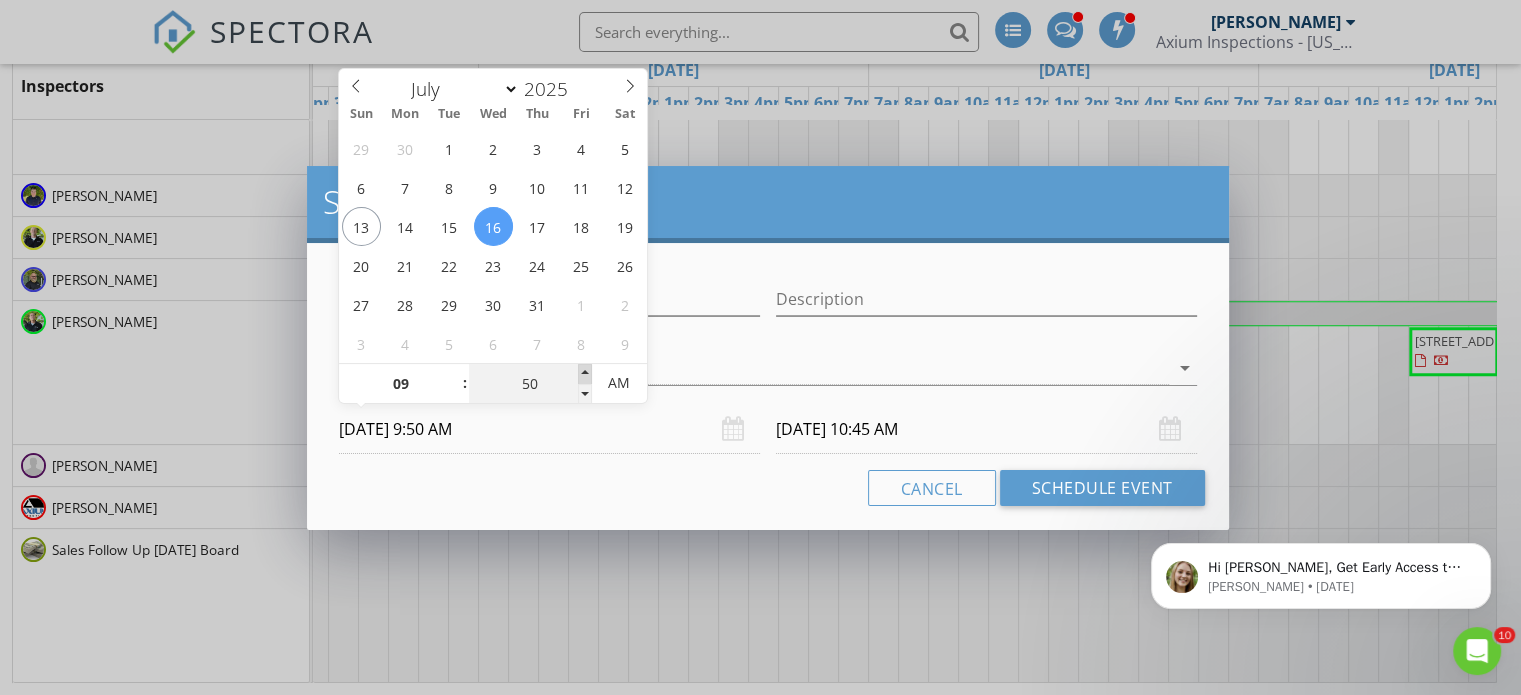 click at bounding box center (585, 374) 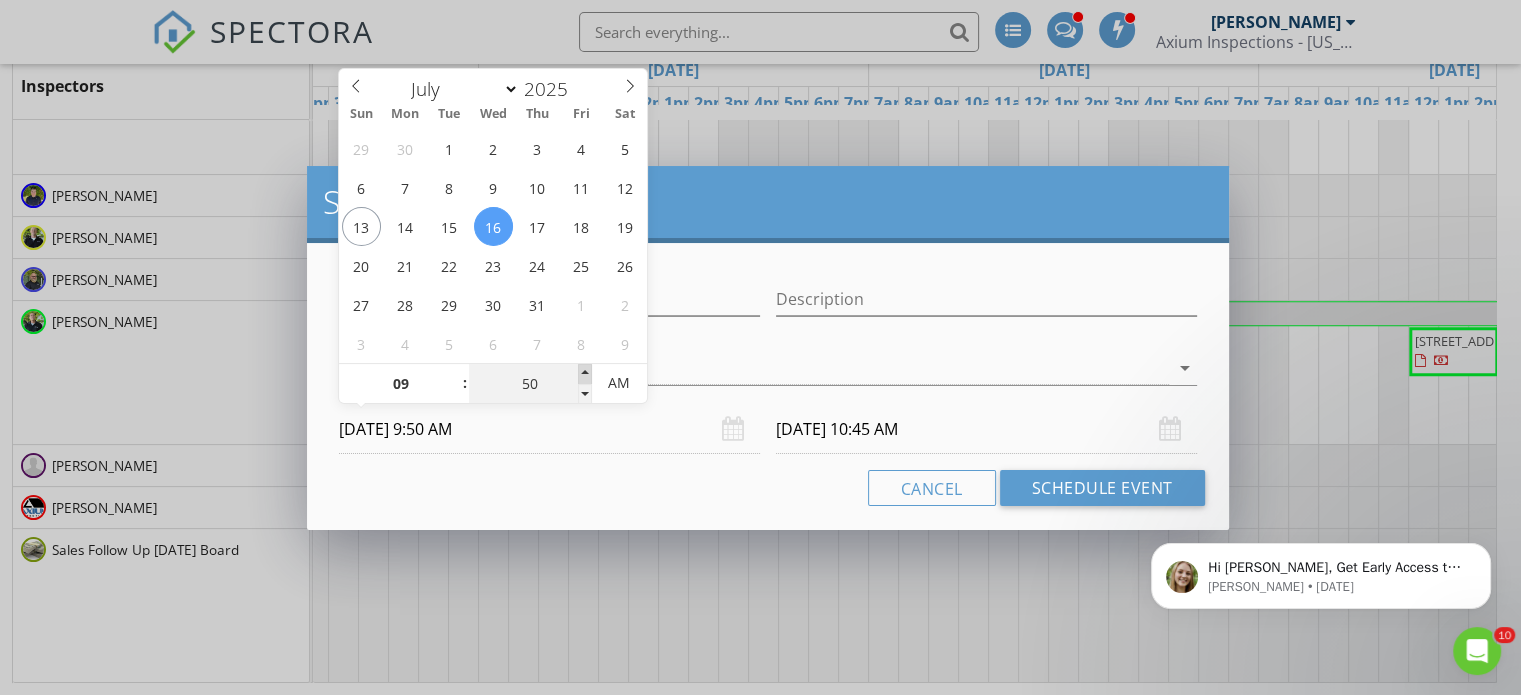 click at bounding box center (585, 374) 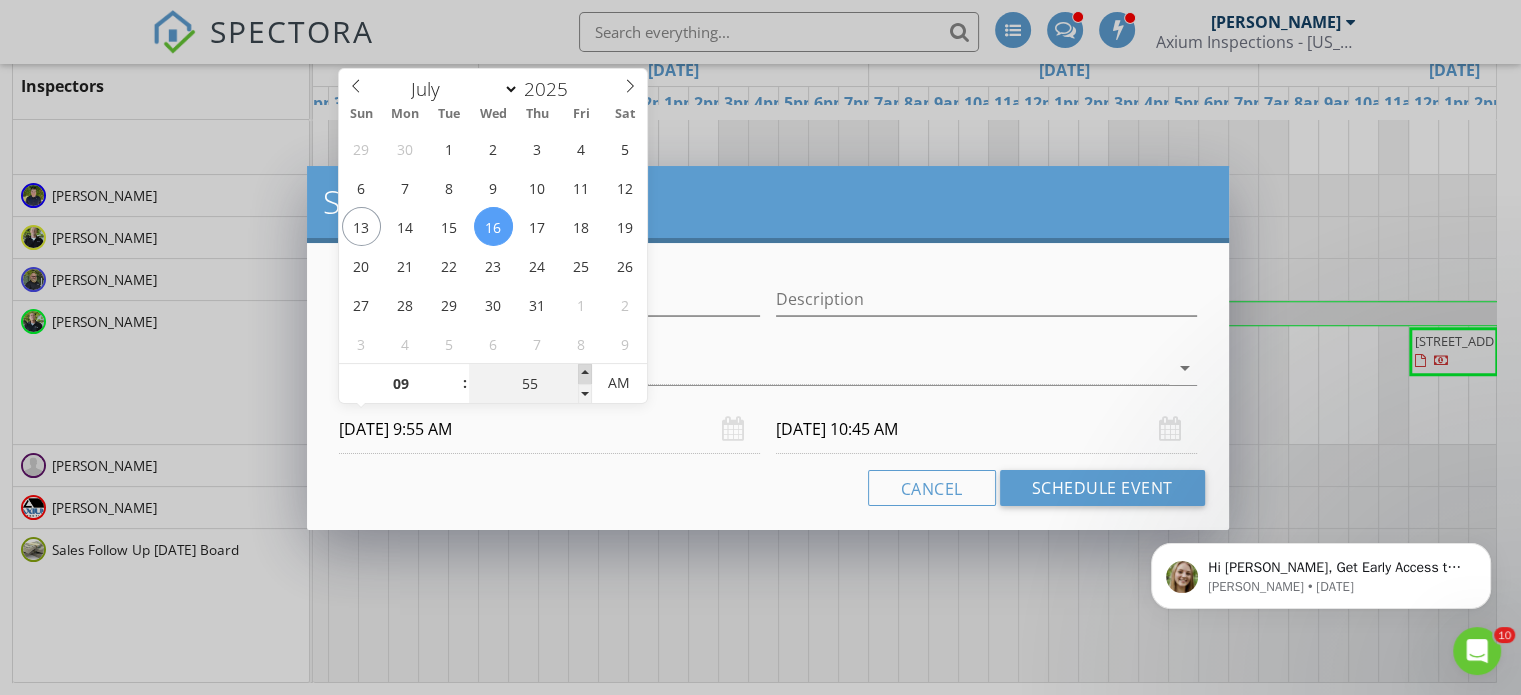 click at bounding box center (585, 374) 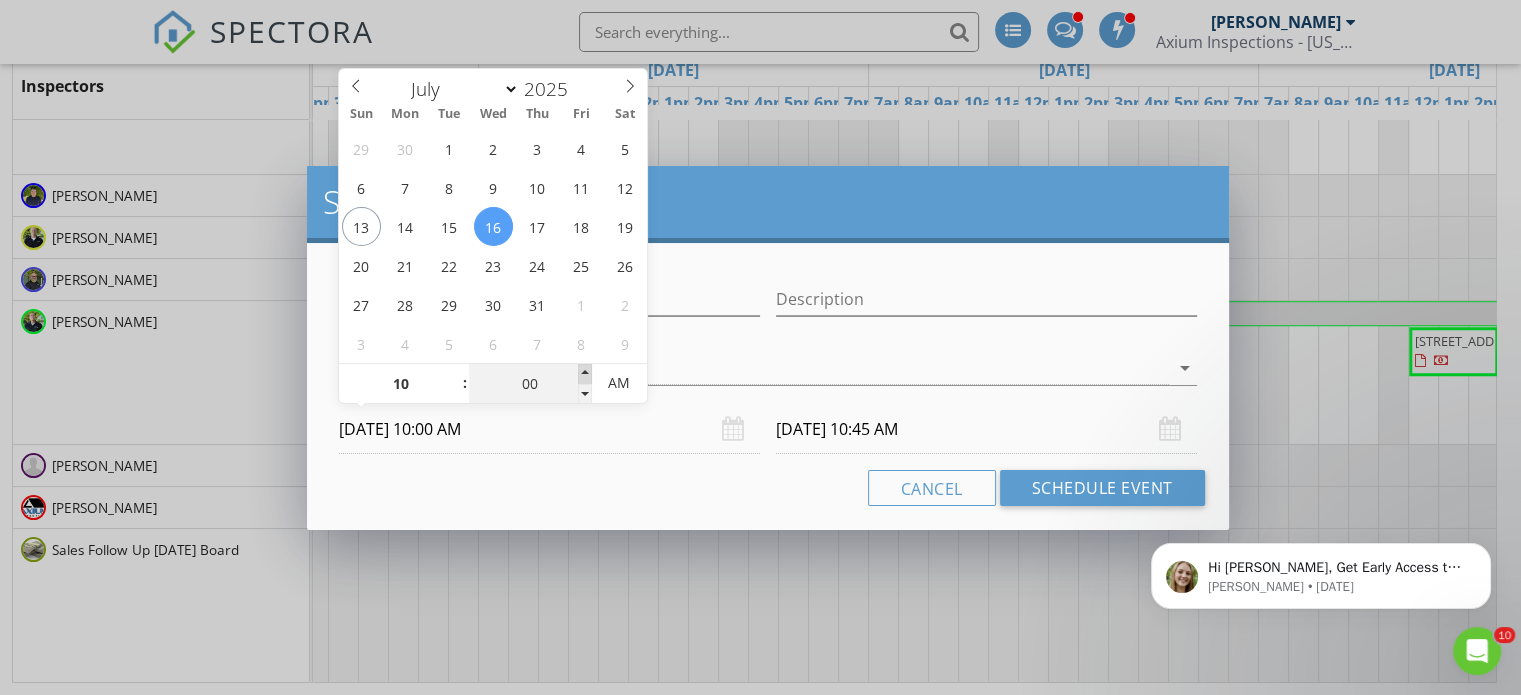 type on "05" 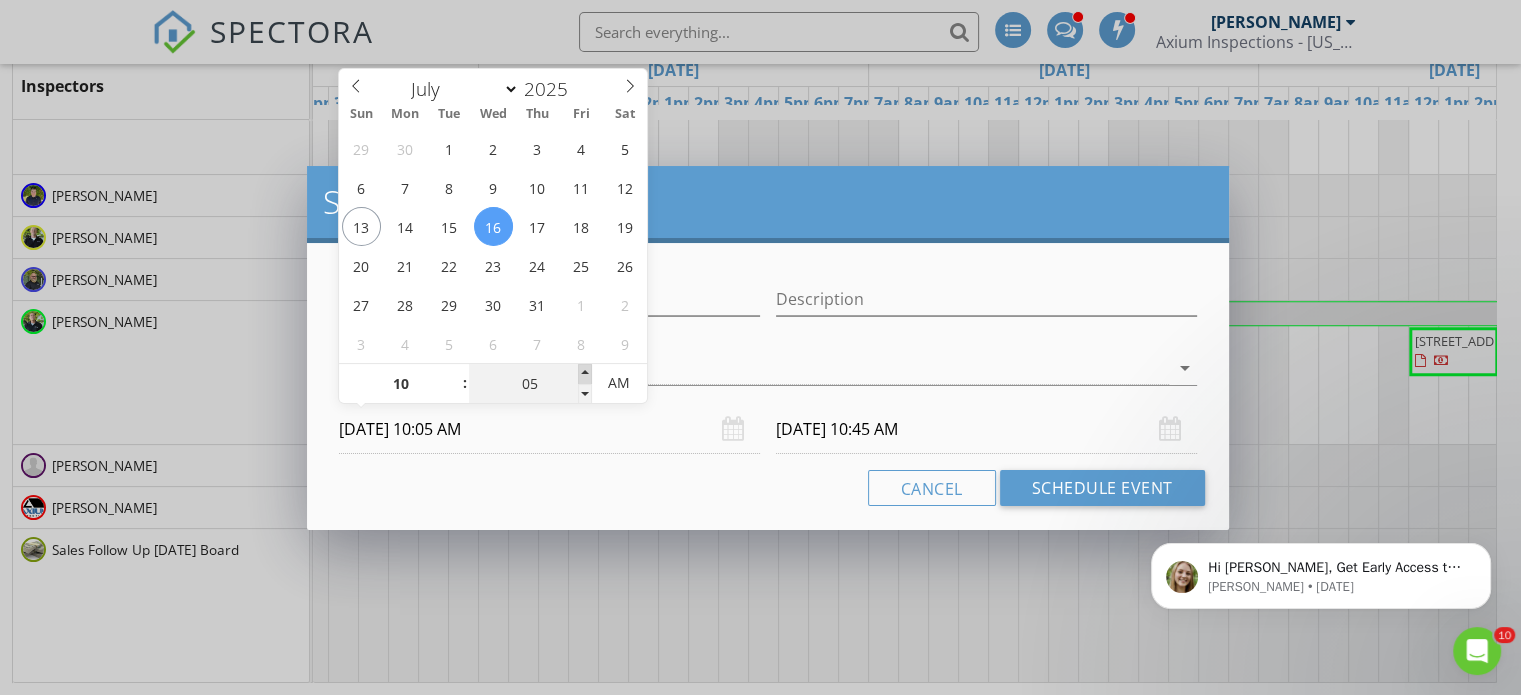 click at bounding box center (585, 374) 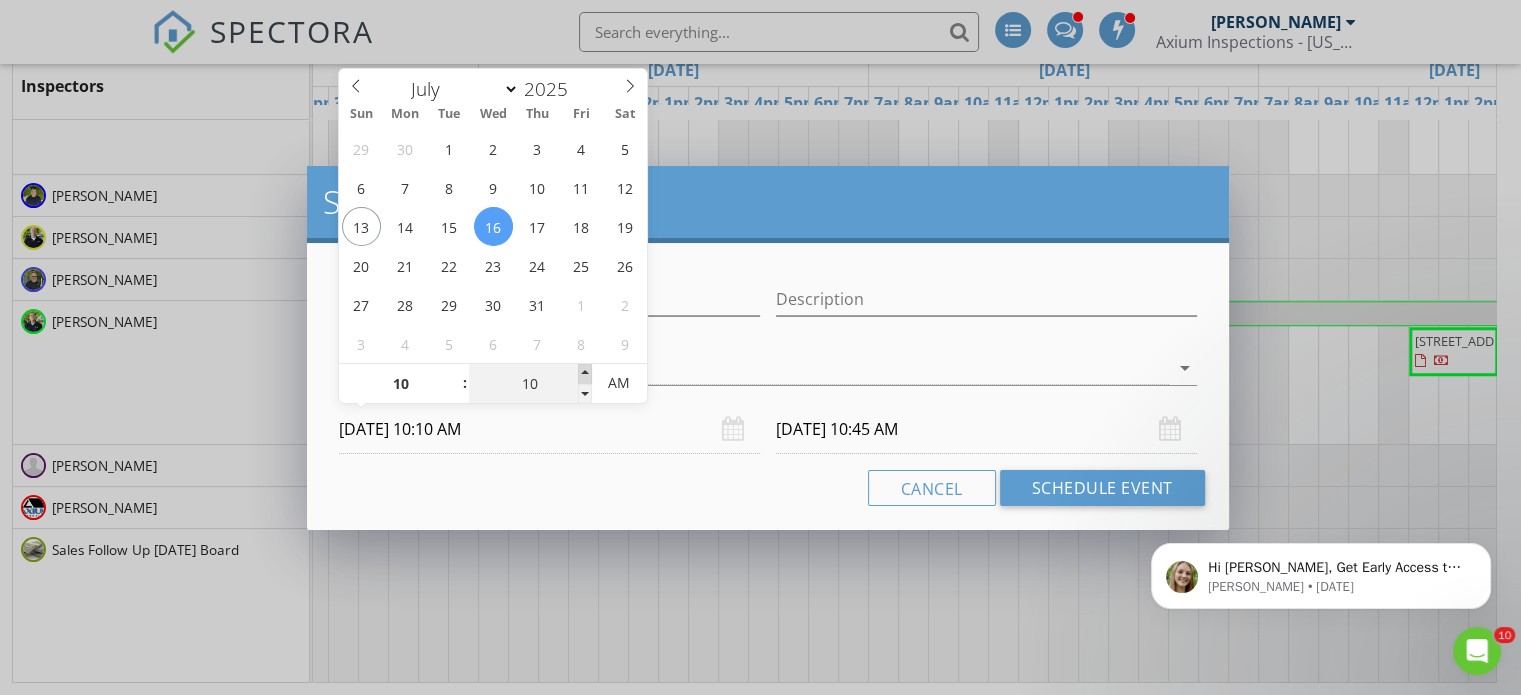 type on "15" 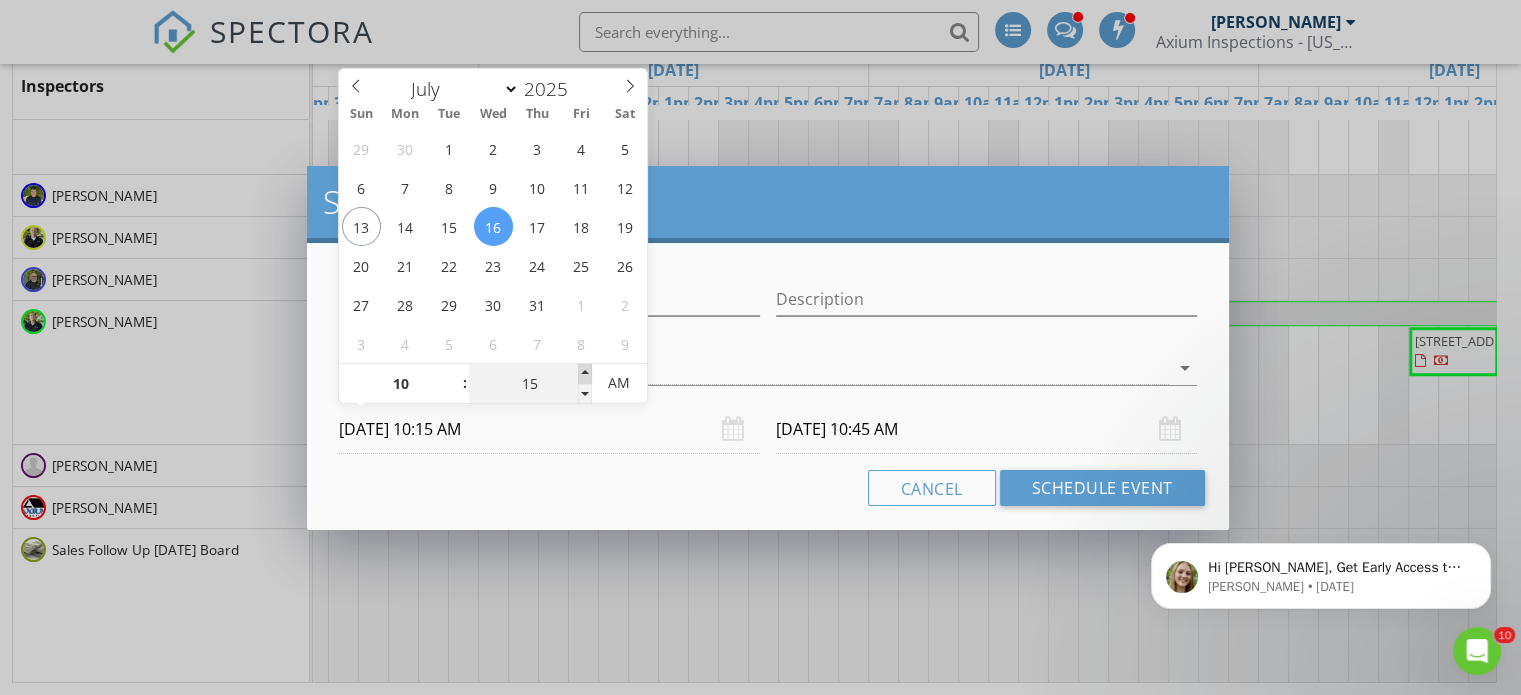 click at bounding box center (585, 374) 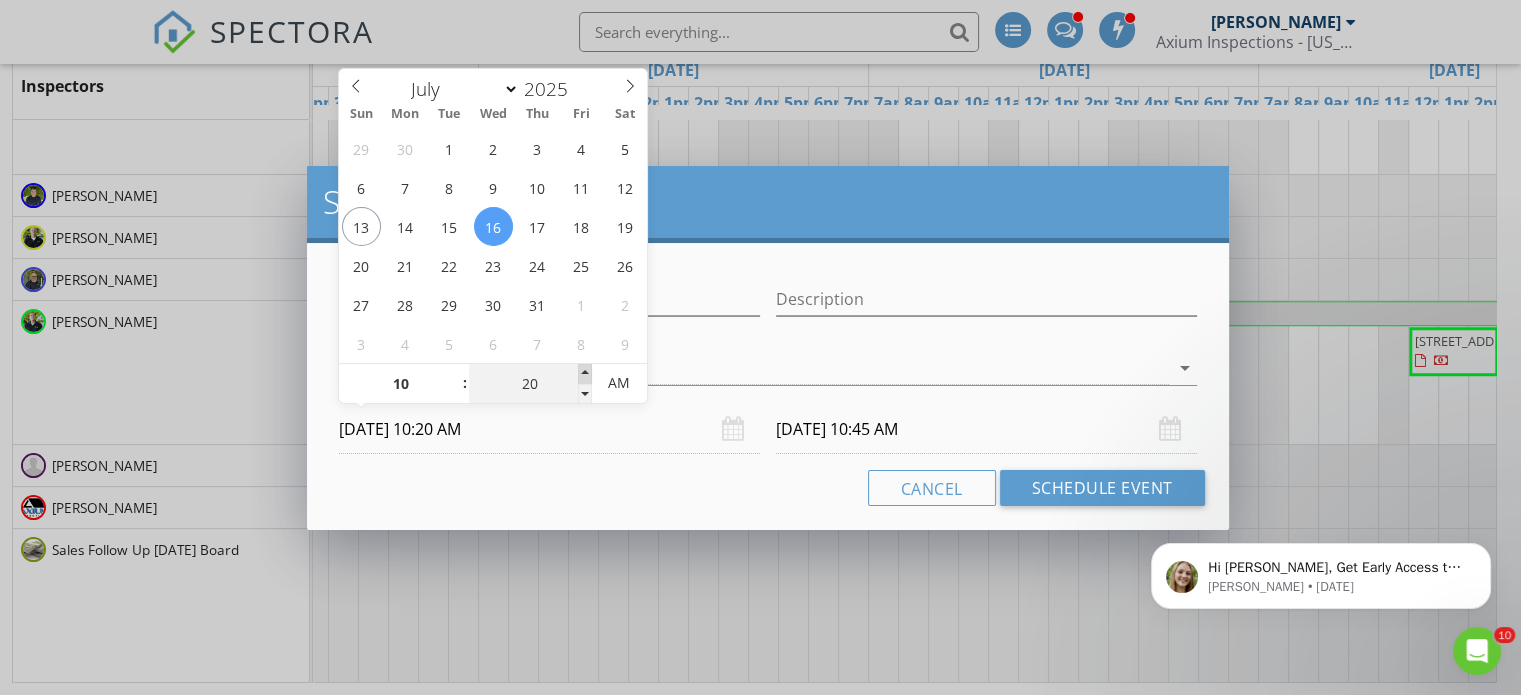 click at bounding box center (585, 374) 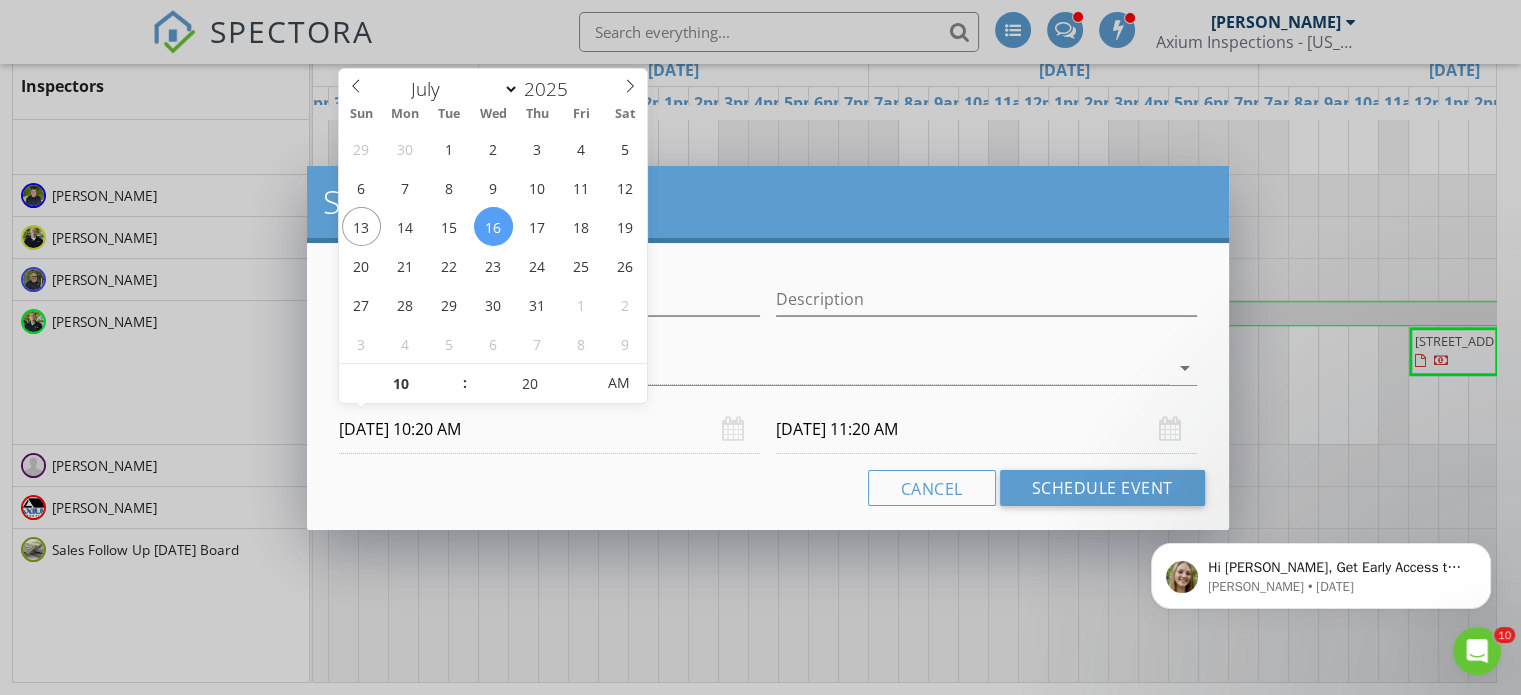 click on "Schedule Event" at bounding box center (768, 202) 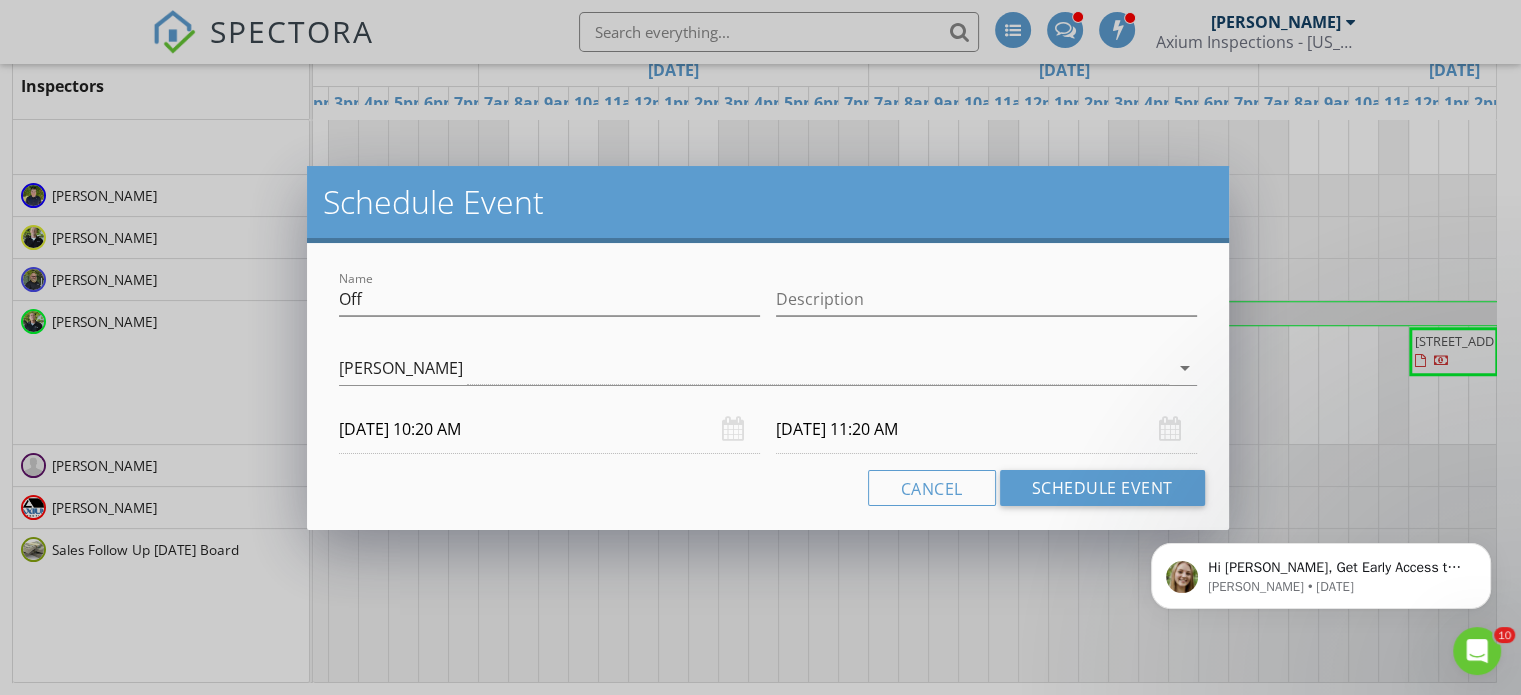 click on "[DATE] 11:20 AM" at bounding box center [986, 429] 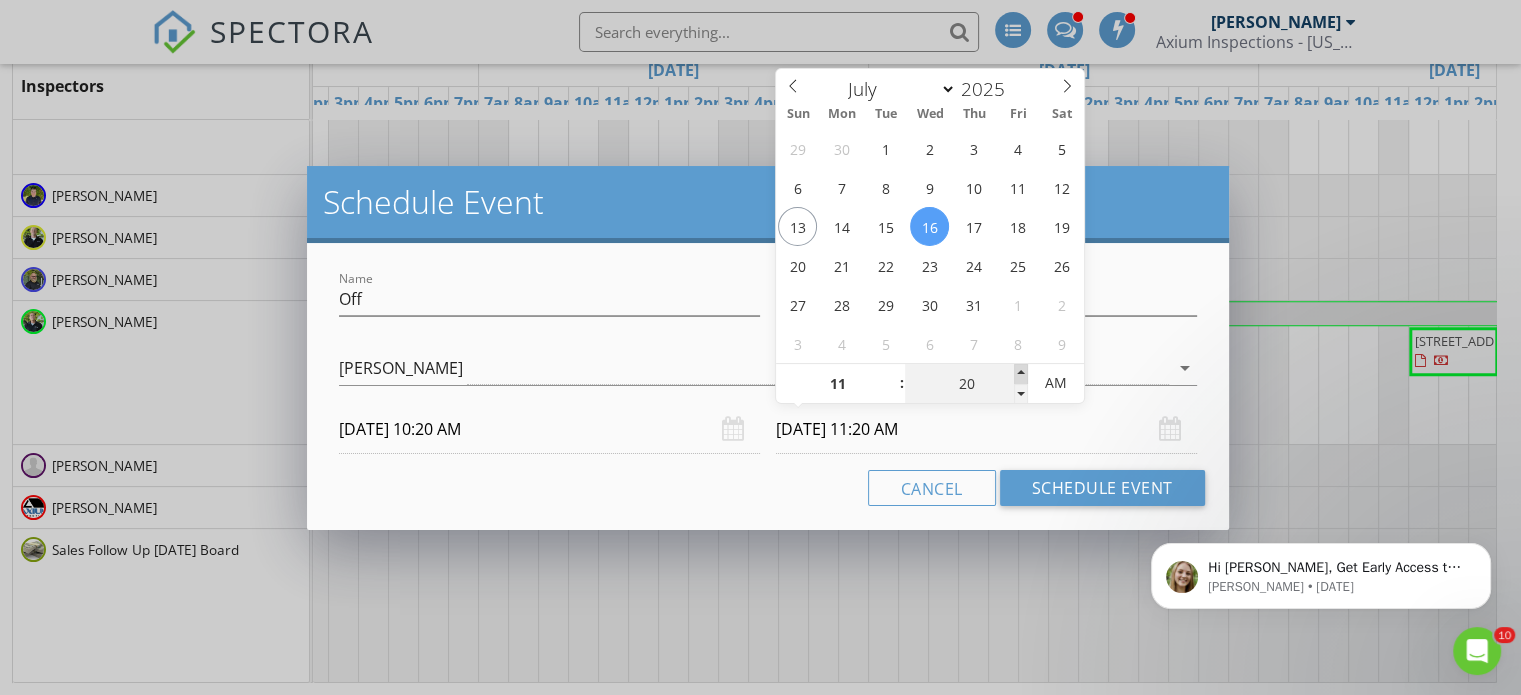 type on "25" 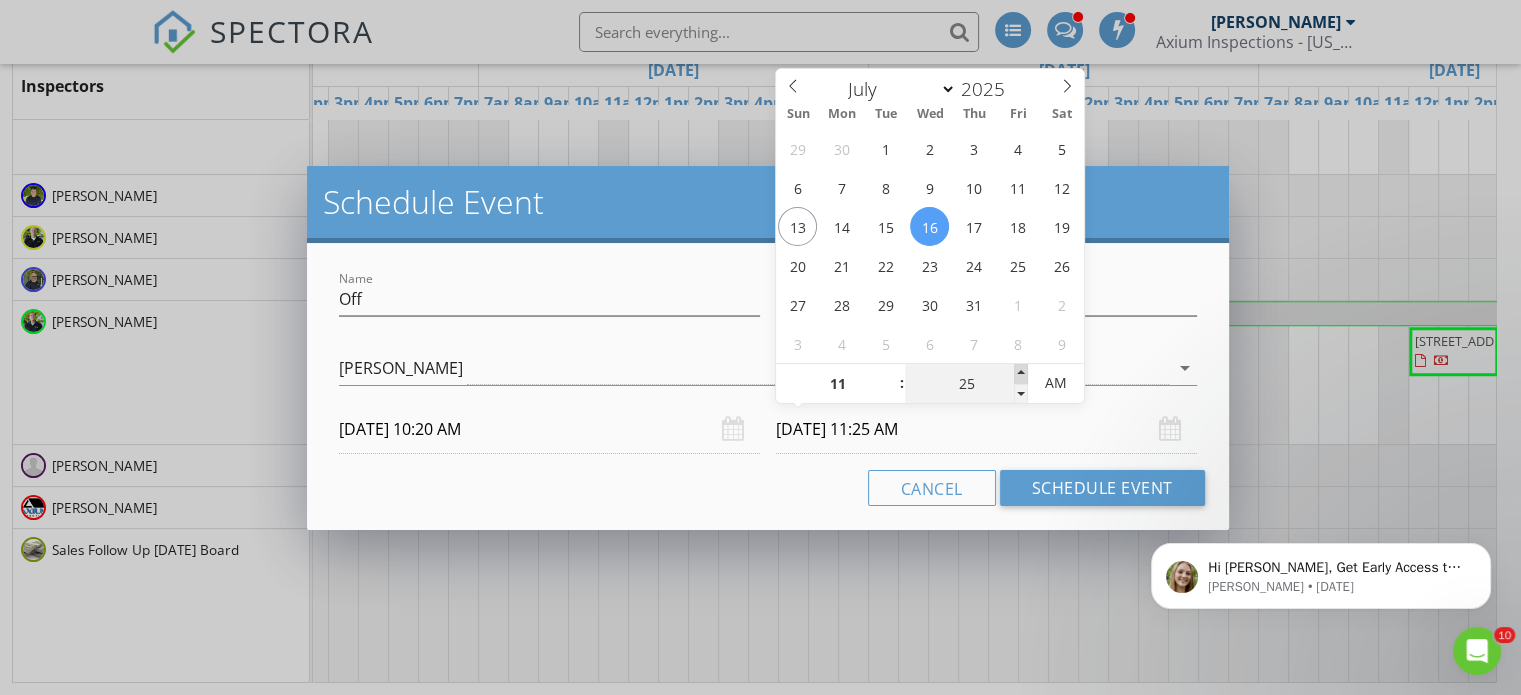 click at bounding box center (1021, 374) 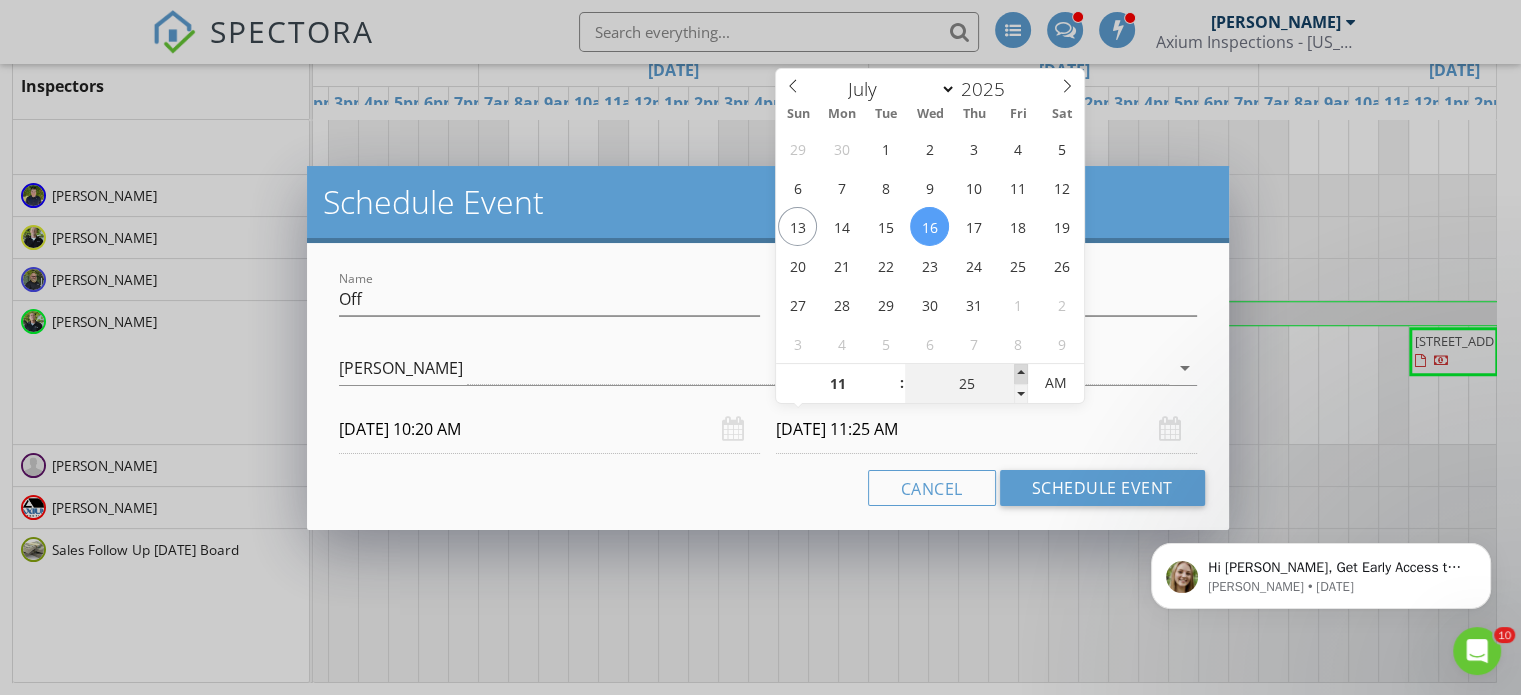 click at bounding box center [1021, 374] 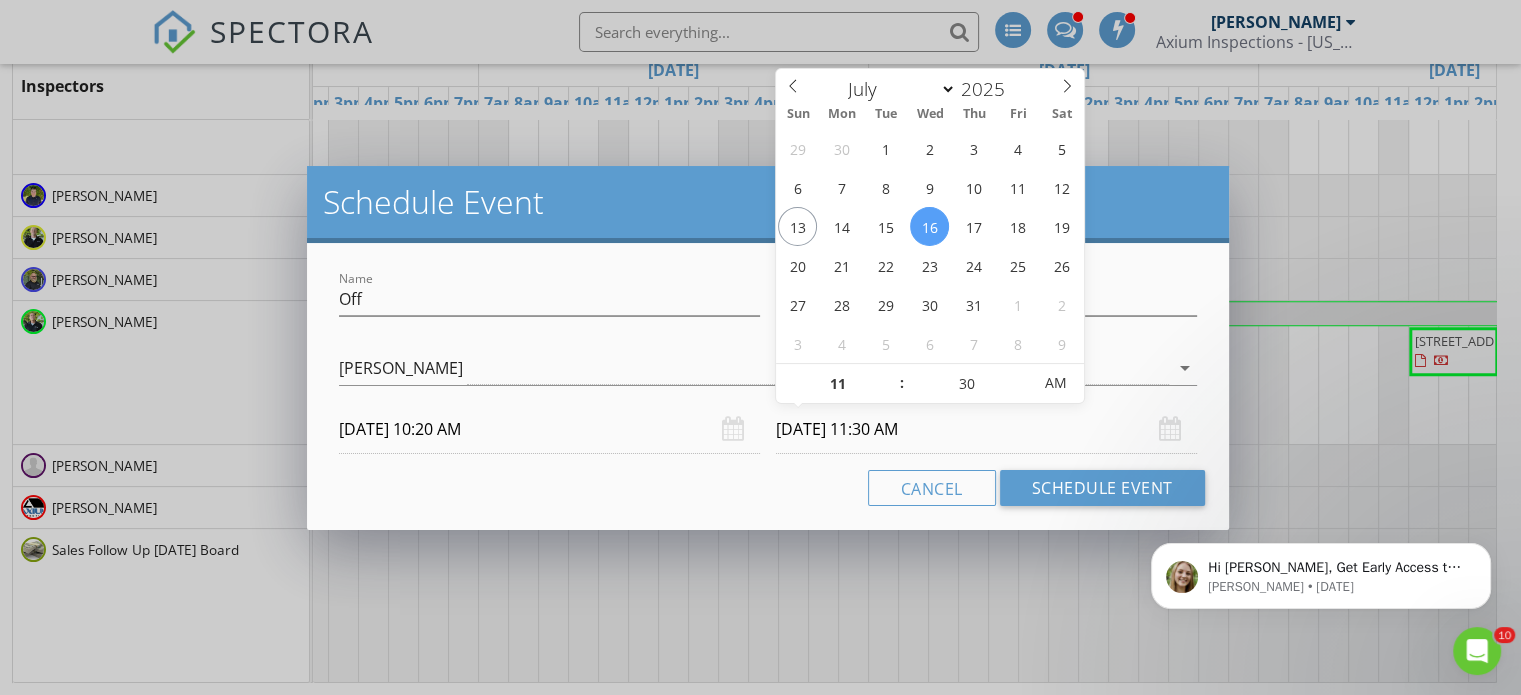 click on "[DATE] 11:30 AM" at bounding box center [986, 429] 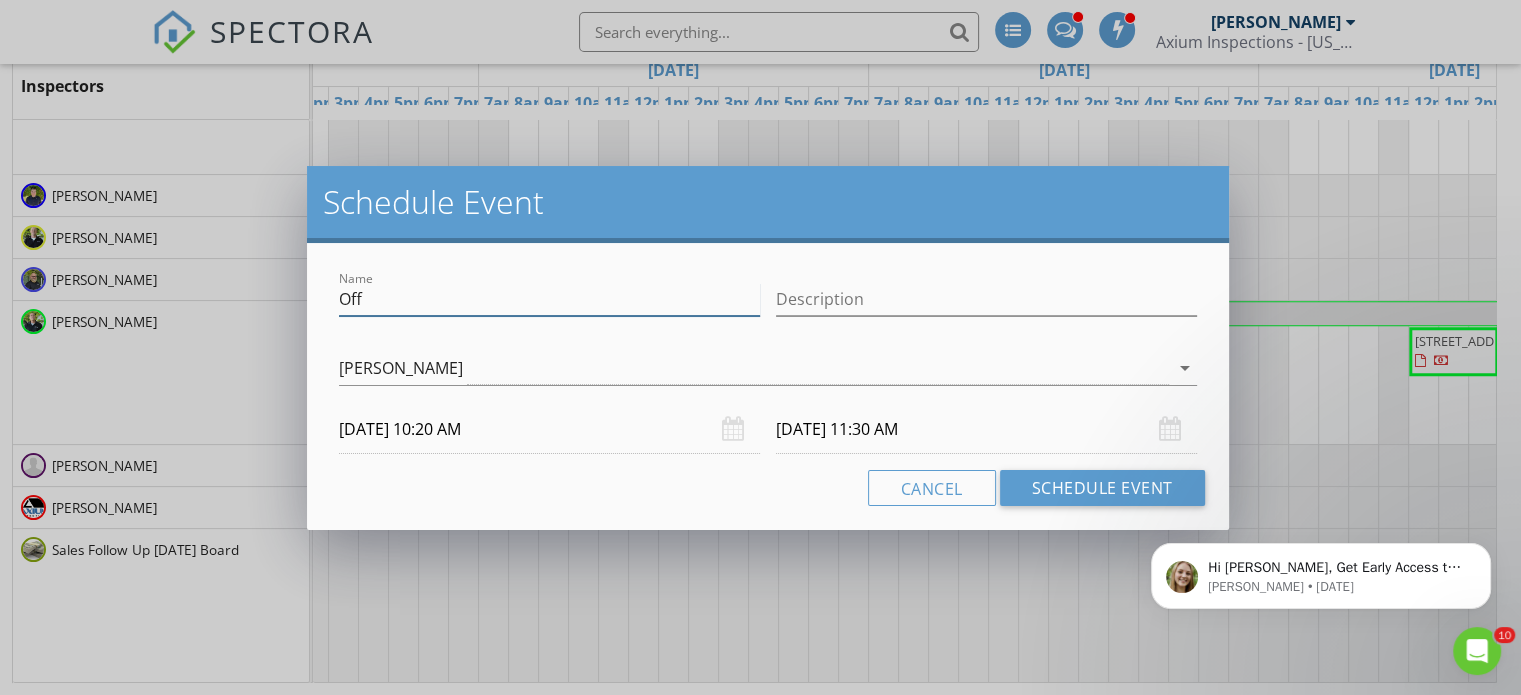 click on "Off" at bounding box center [549, 299] 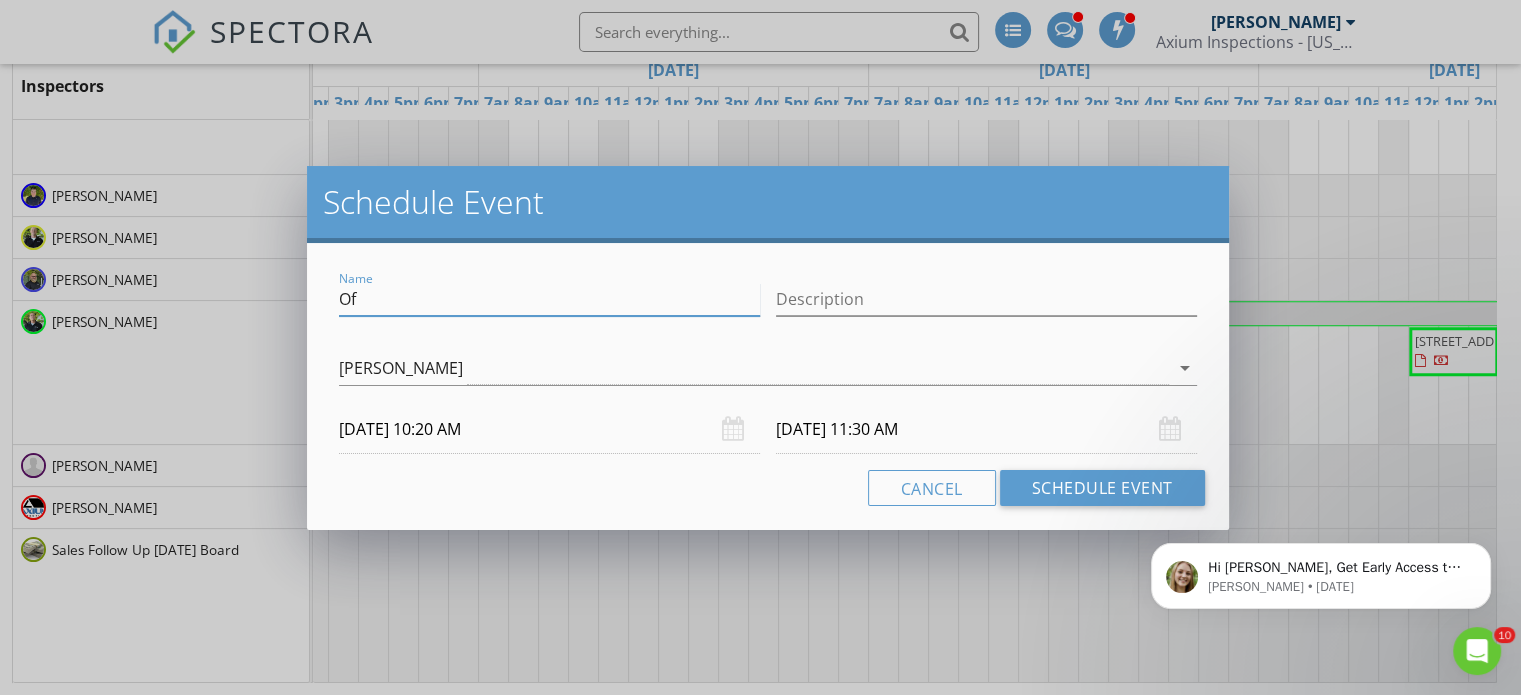 type on "O" 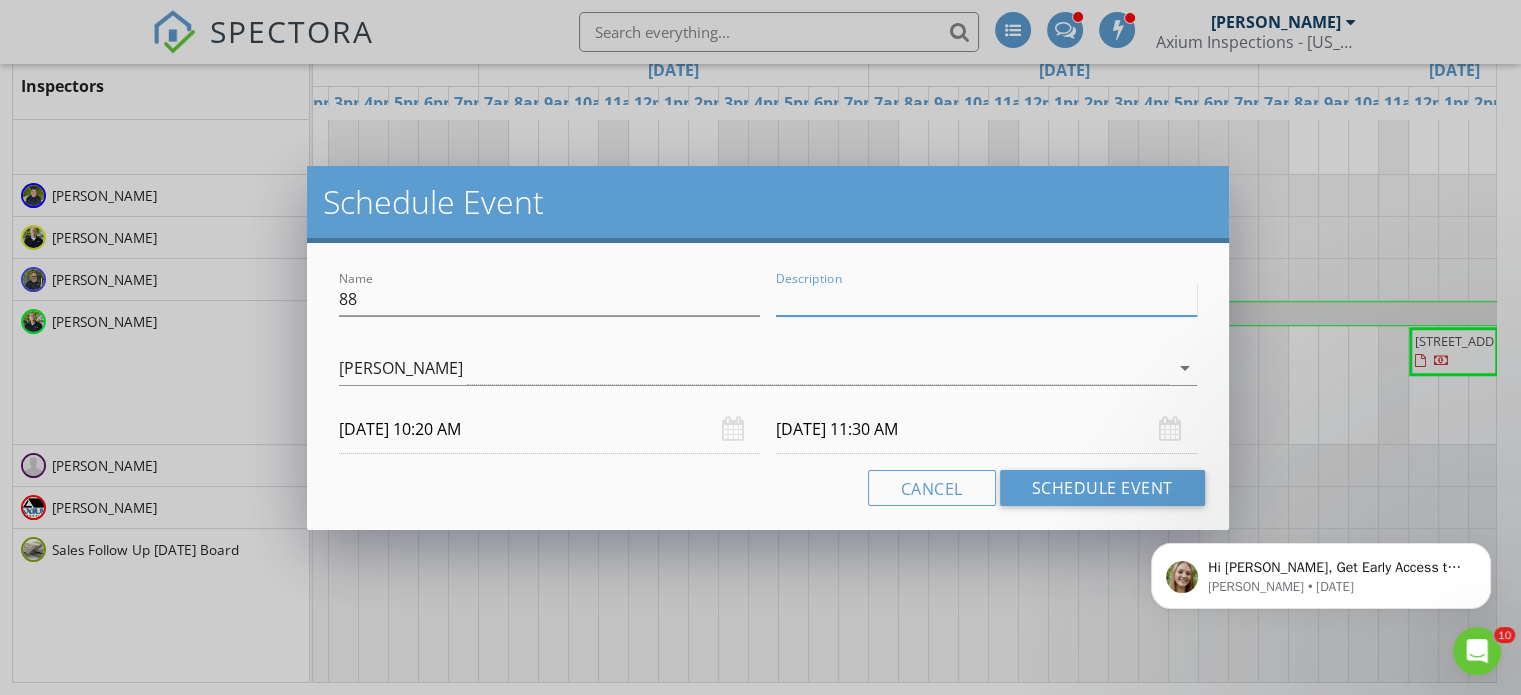 click on "Description" at bounding box center [986, 299] 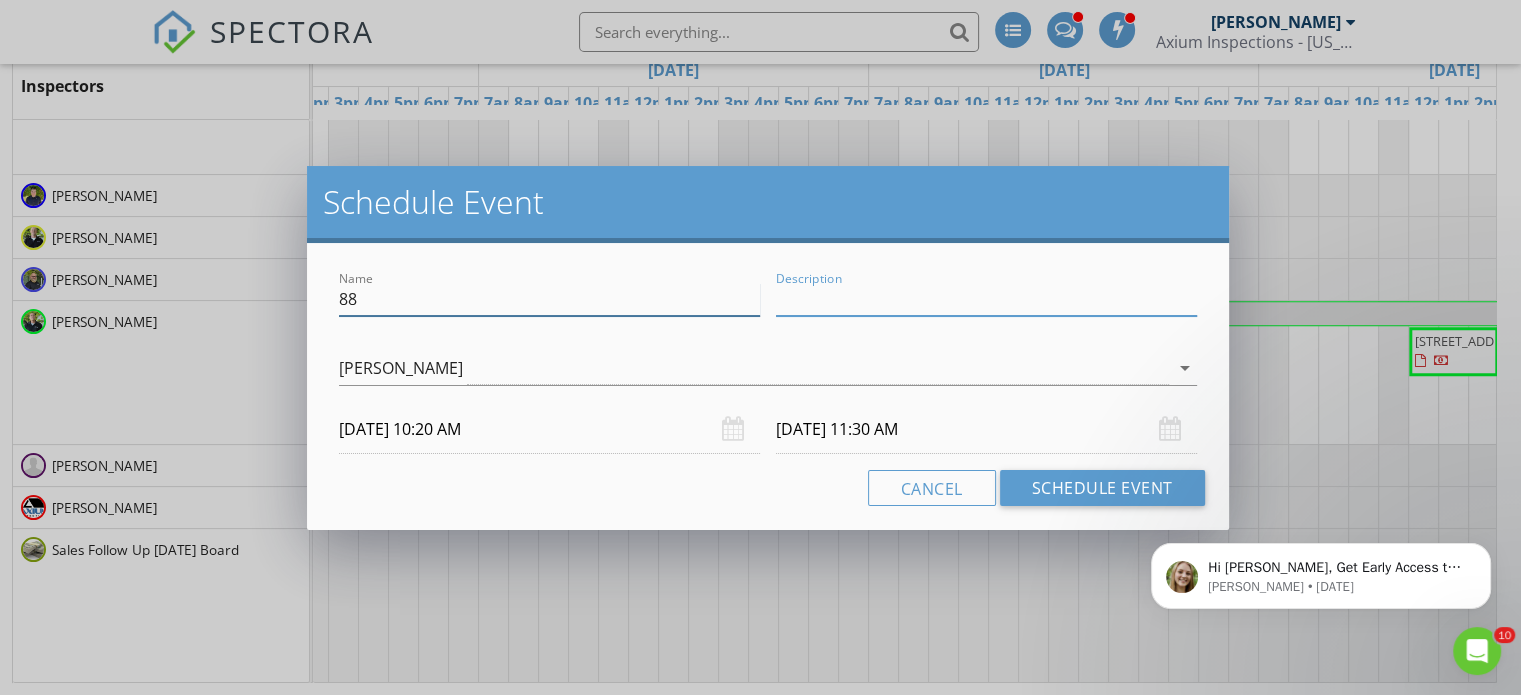 click on "88" at bounding box center [549, 299] 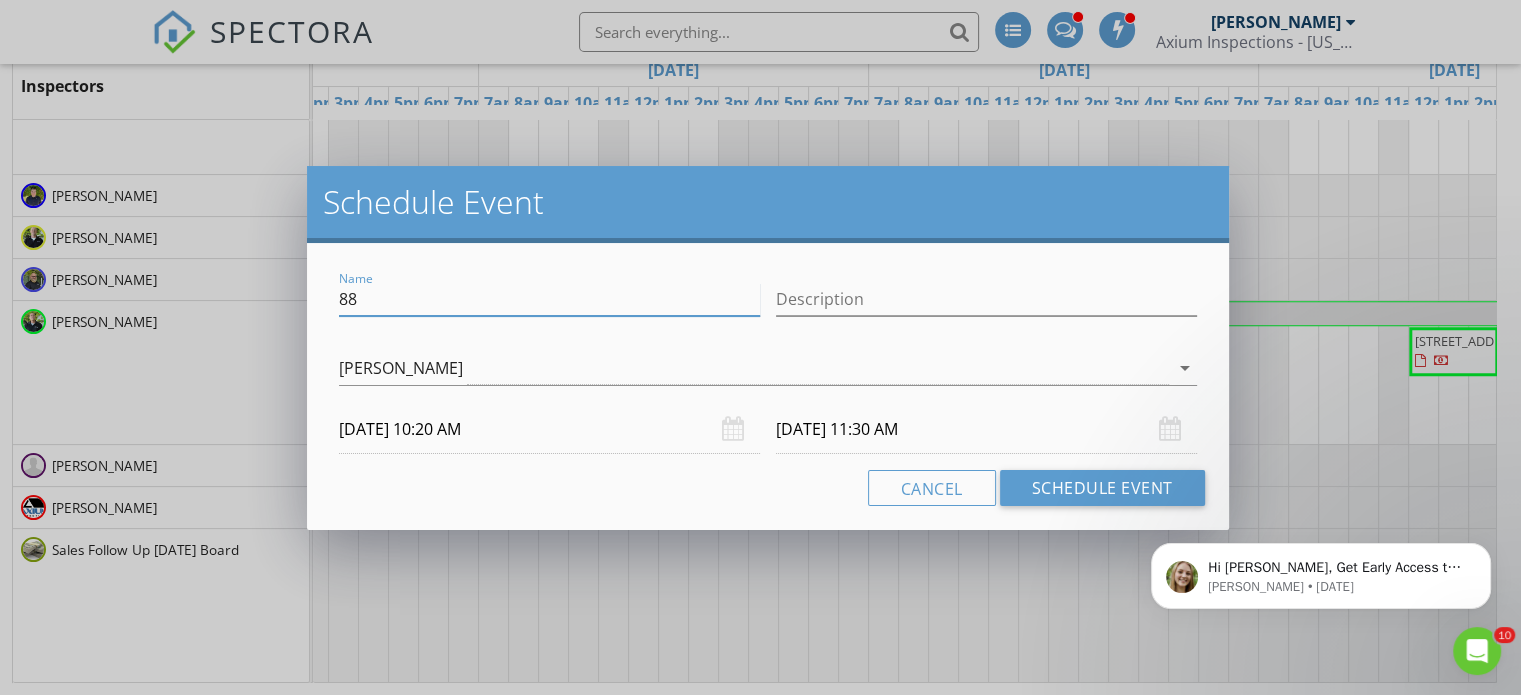 type on "8811 American way weekly Appt" 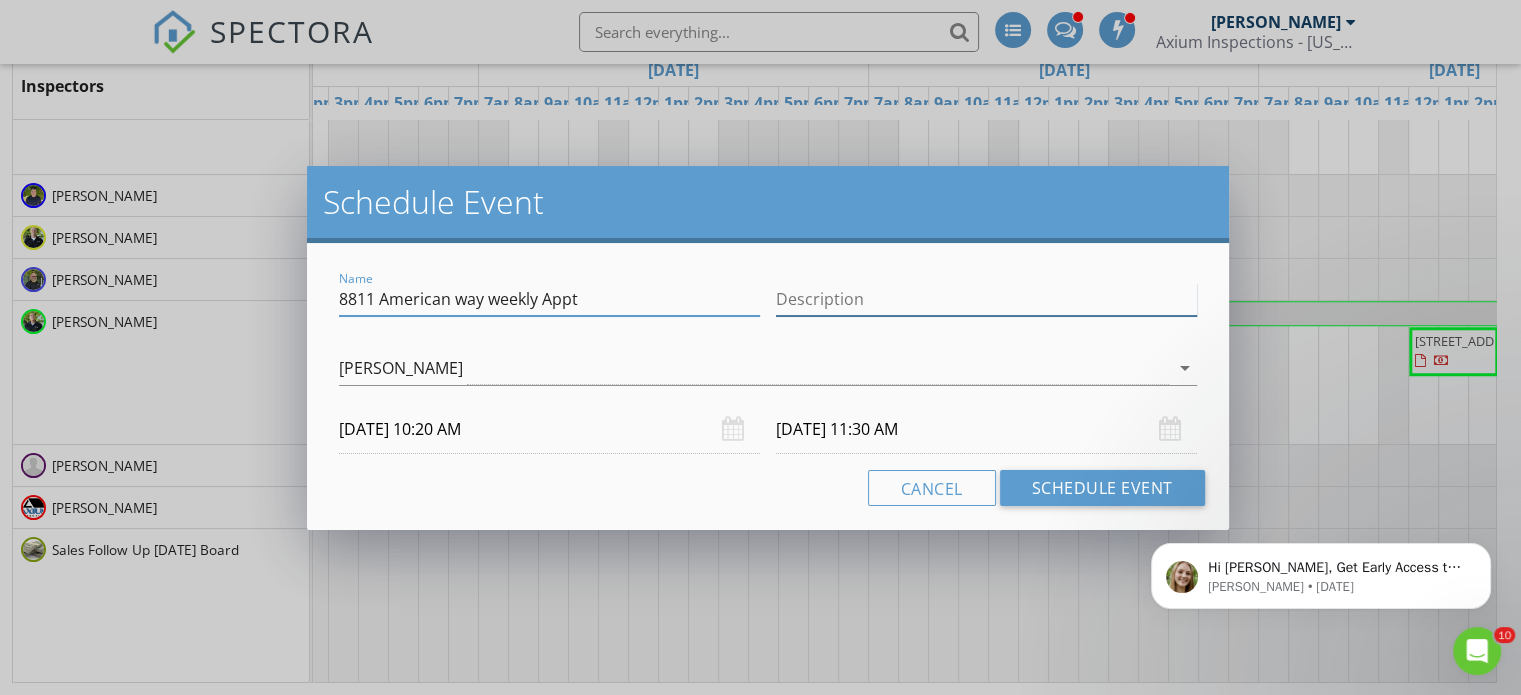 click on "Description" at bounding box center (986, 299) 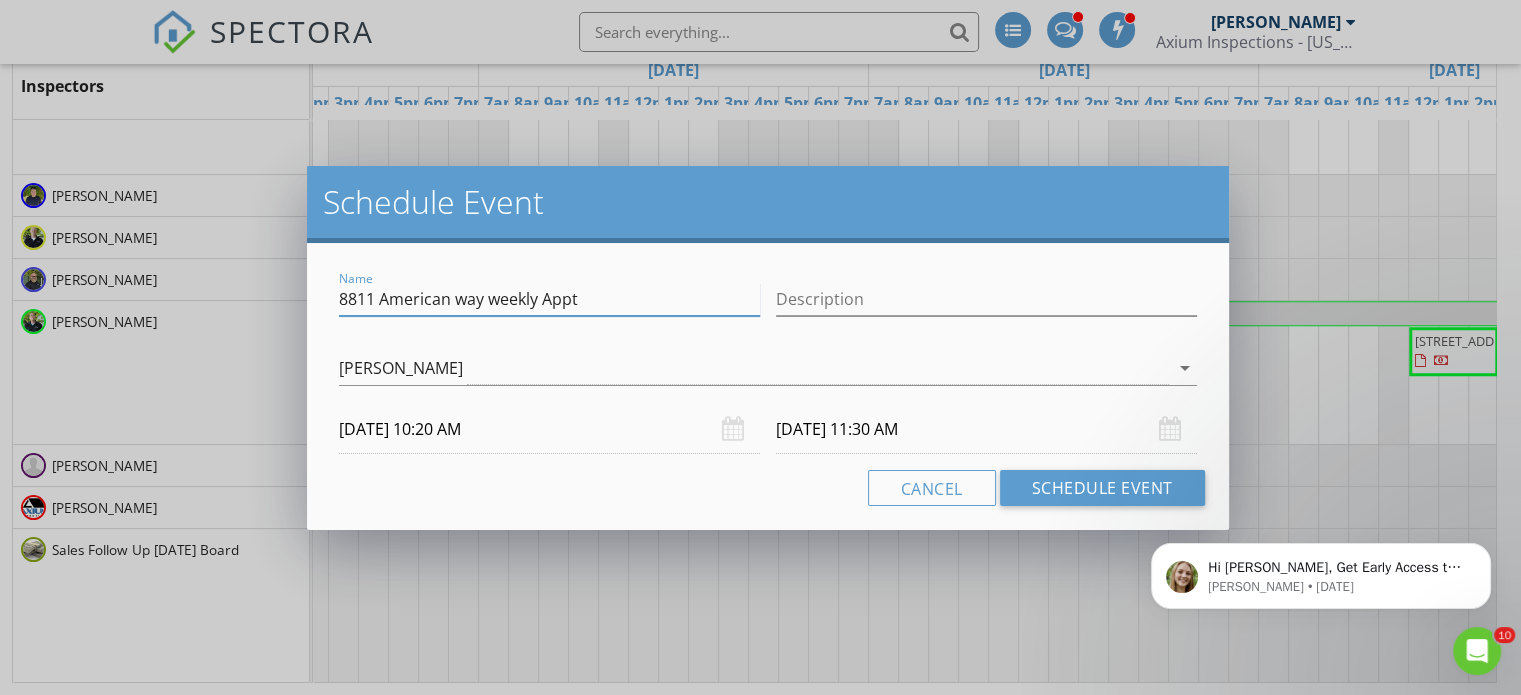 drag, startPoint x: 613, startPoint y: 299, endPoint x: 326, endPoint y: 273, distance: 288.1753 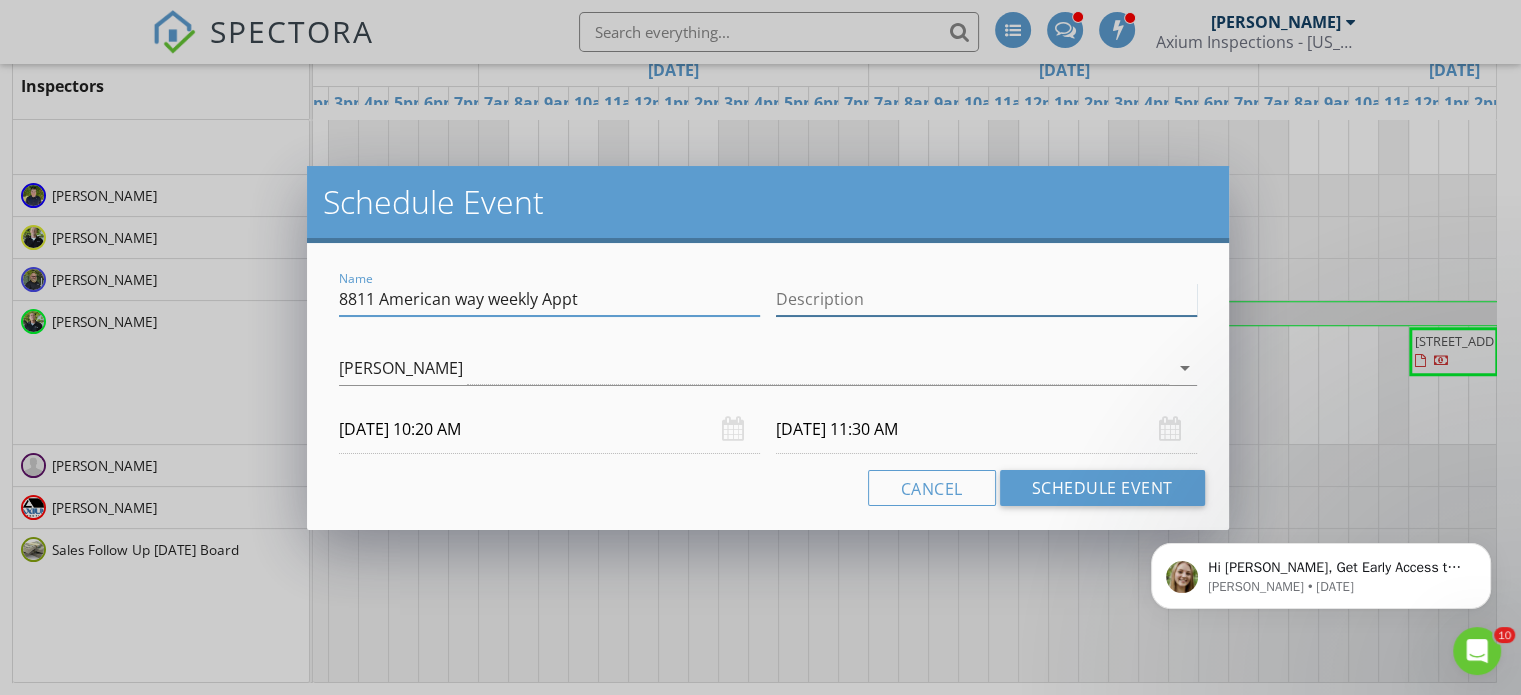 click on "Description" at bounding box center [986, 299] 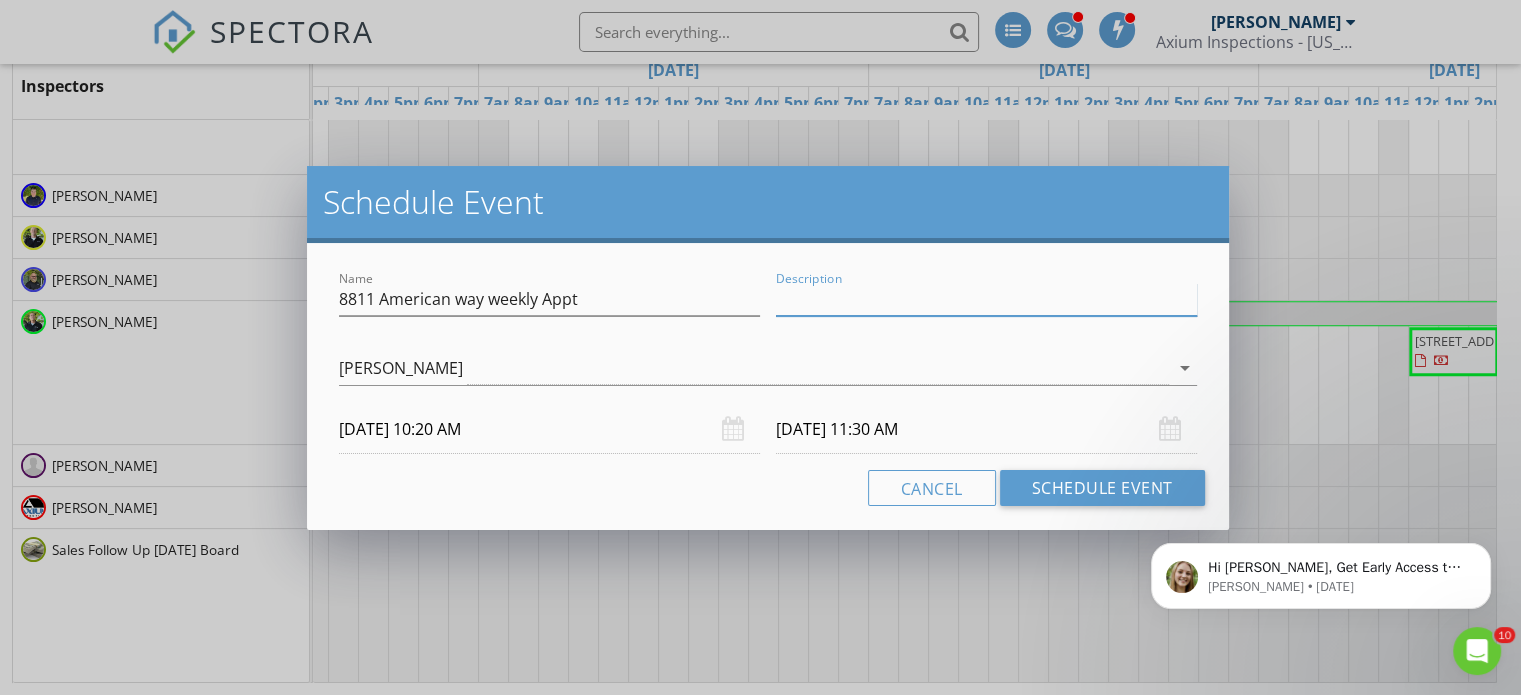 paste on "8811 American way weekly Appt" 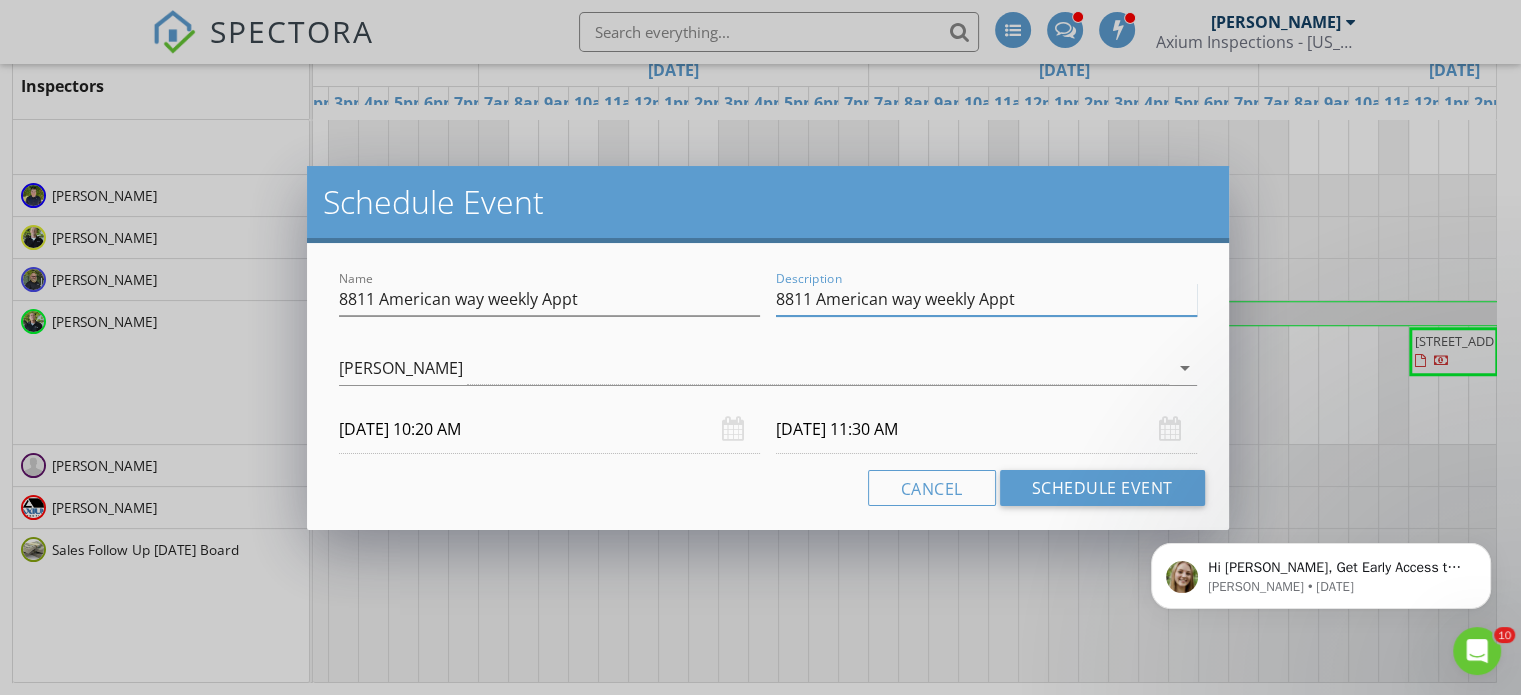 type on "8811 American way weekly Appt" 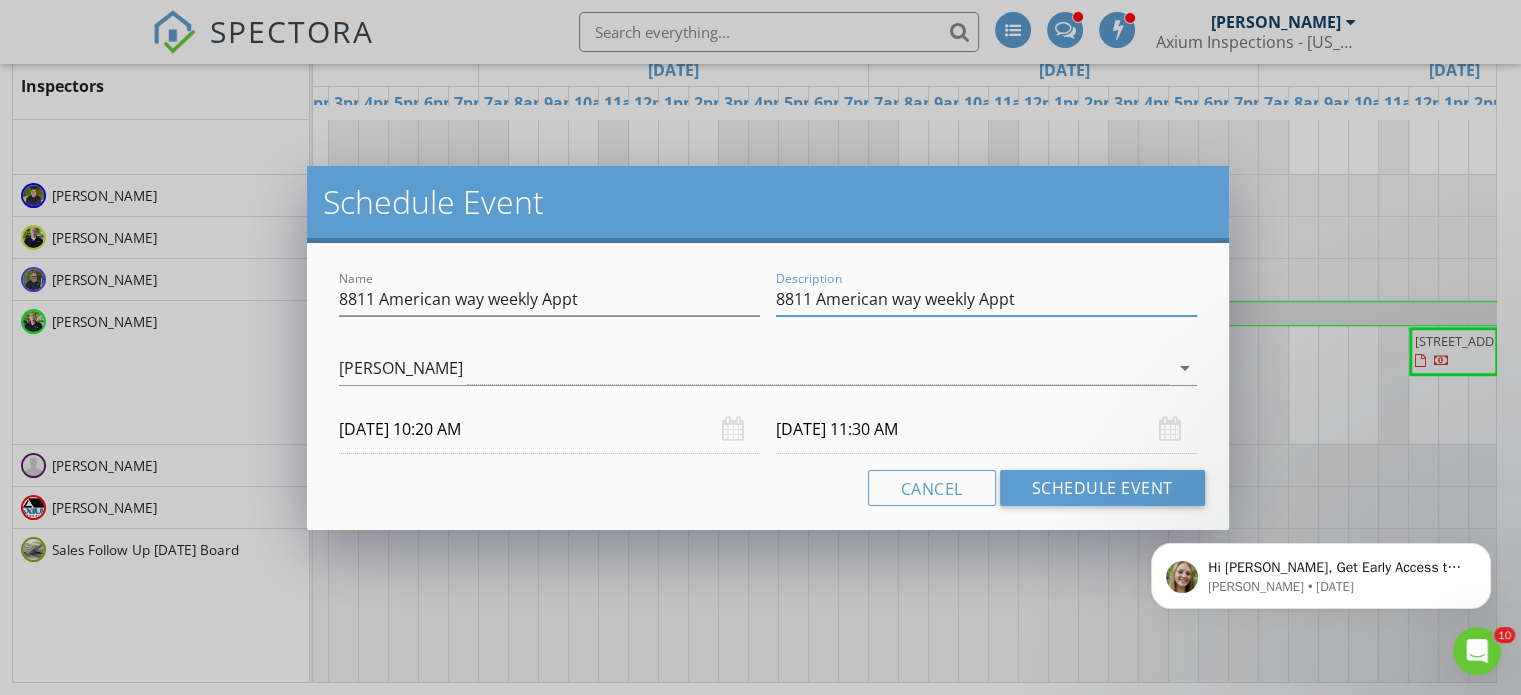 click on "Schedule Event" at bounding box center (768, 202) 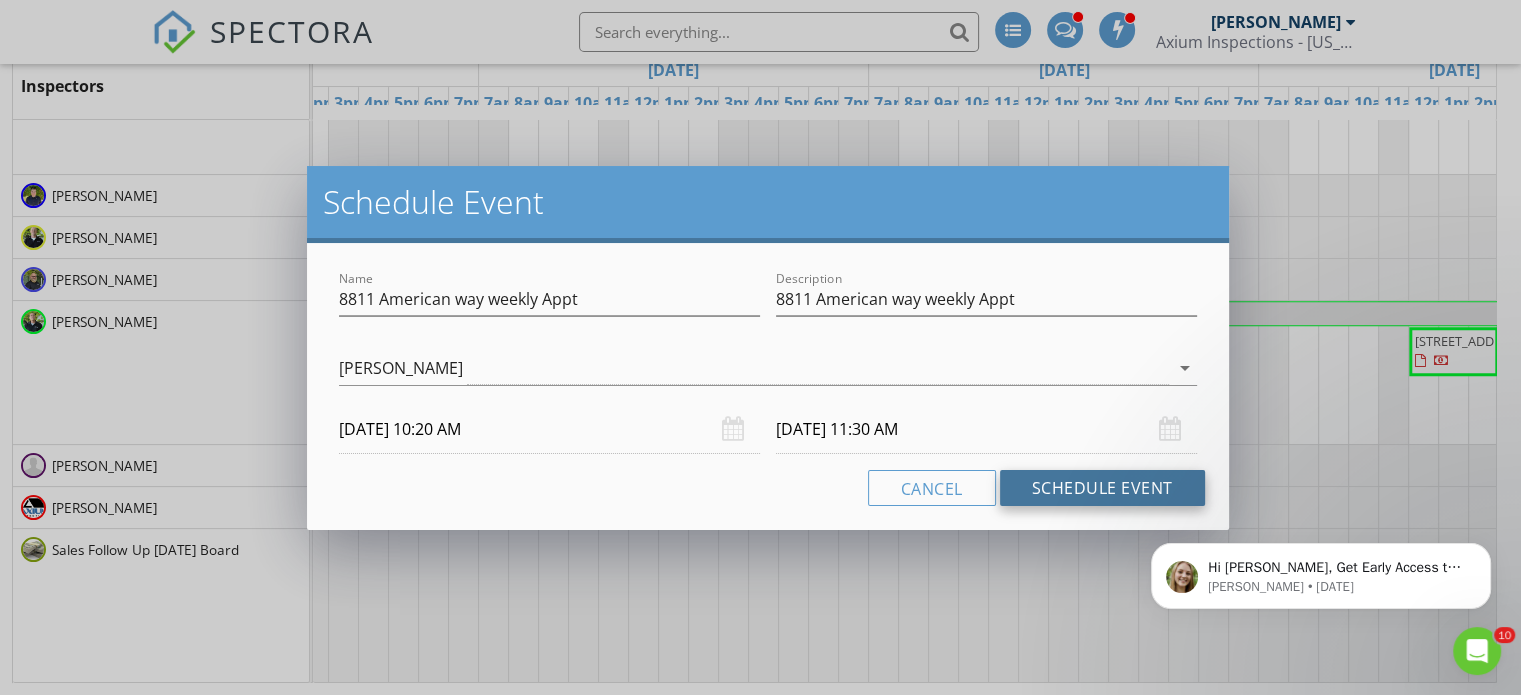 click on "Schedule Event" at bounding box center [1102, 488] 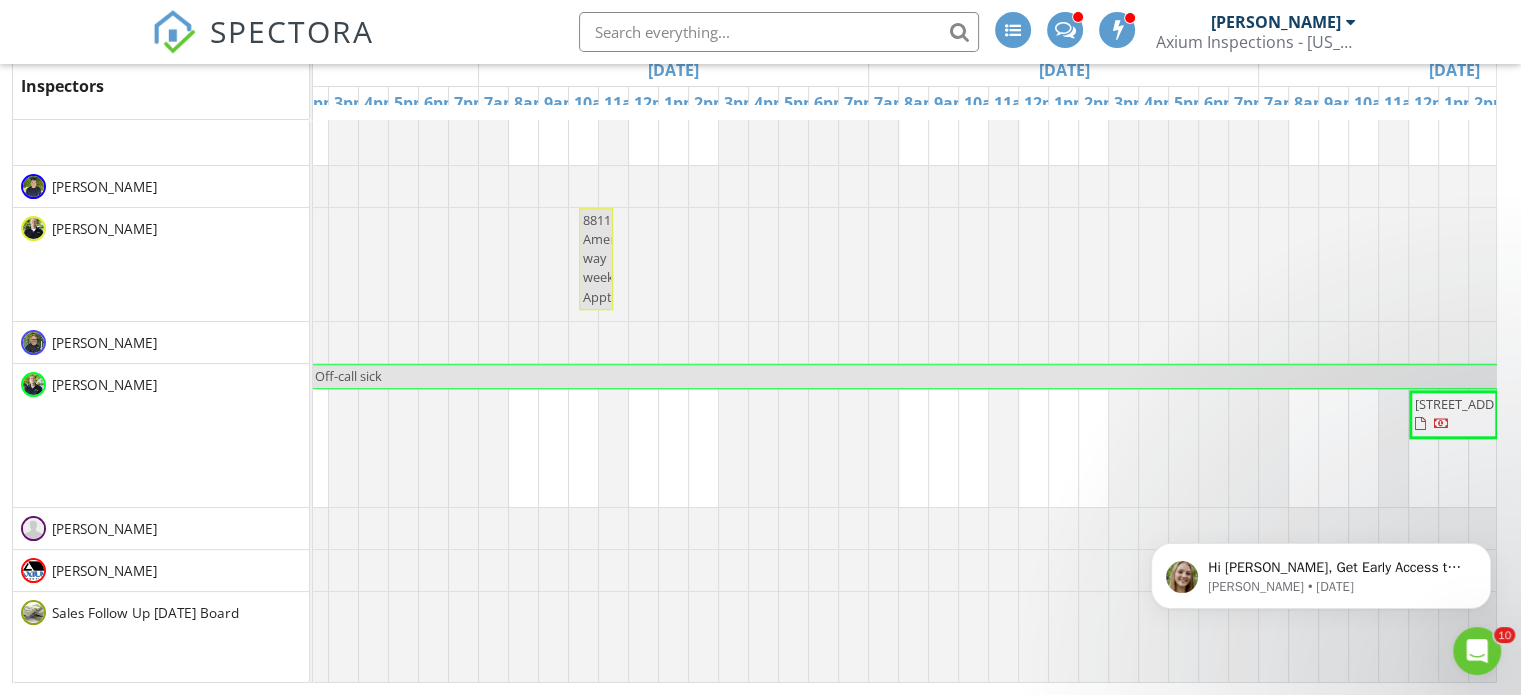 click at bounding box center [-691, 264] 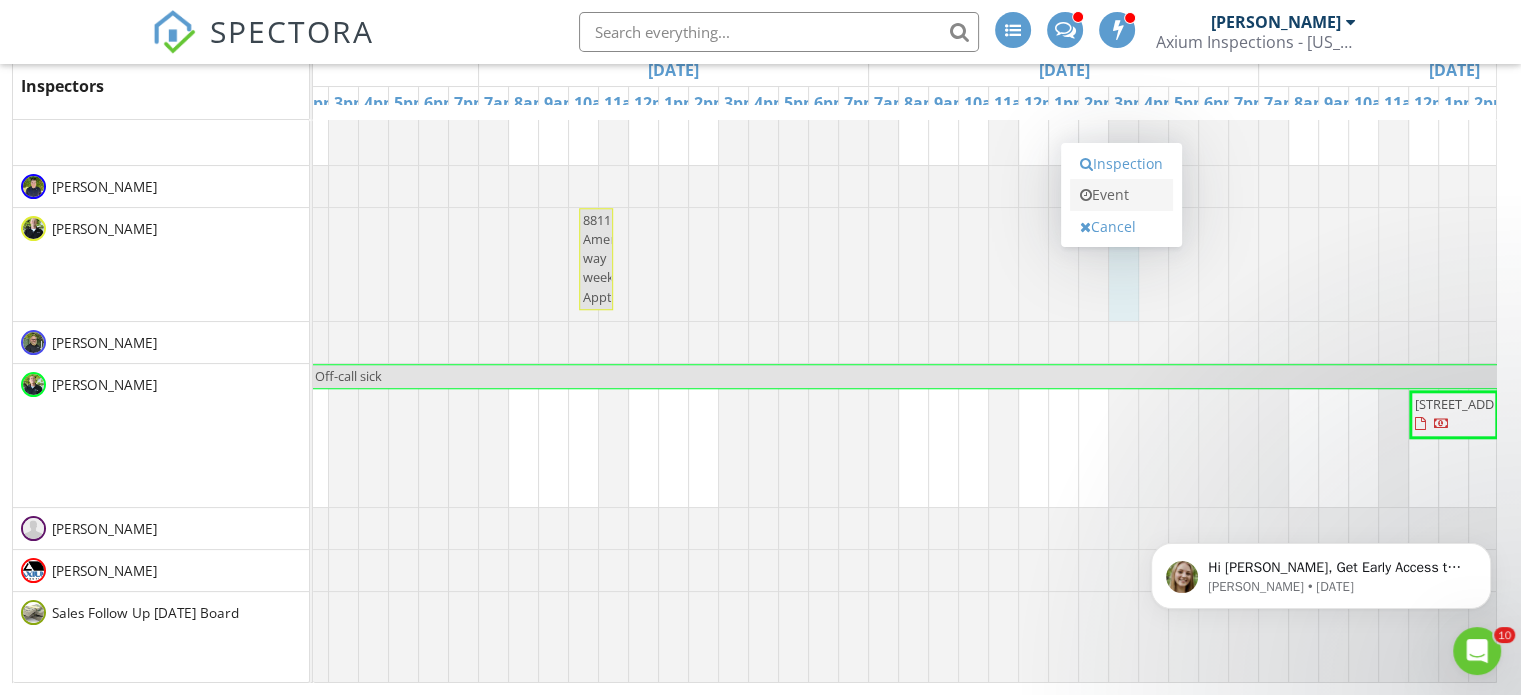 click on "Event" at bounding box center (1121, 195) 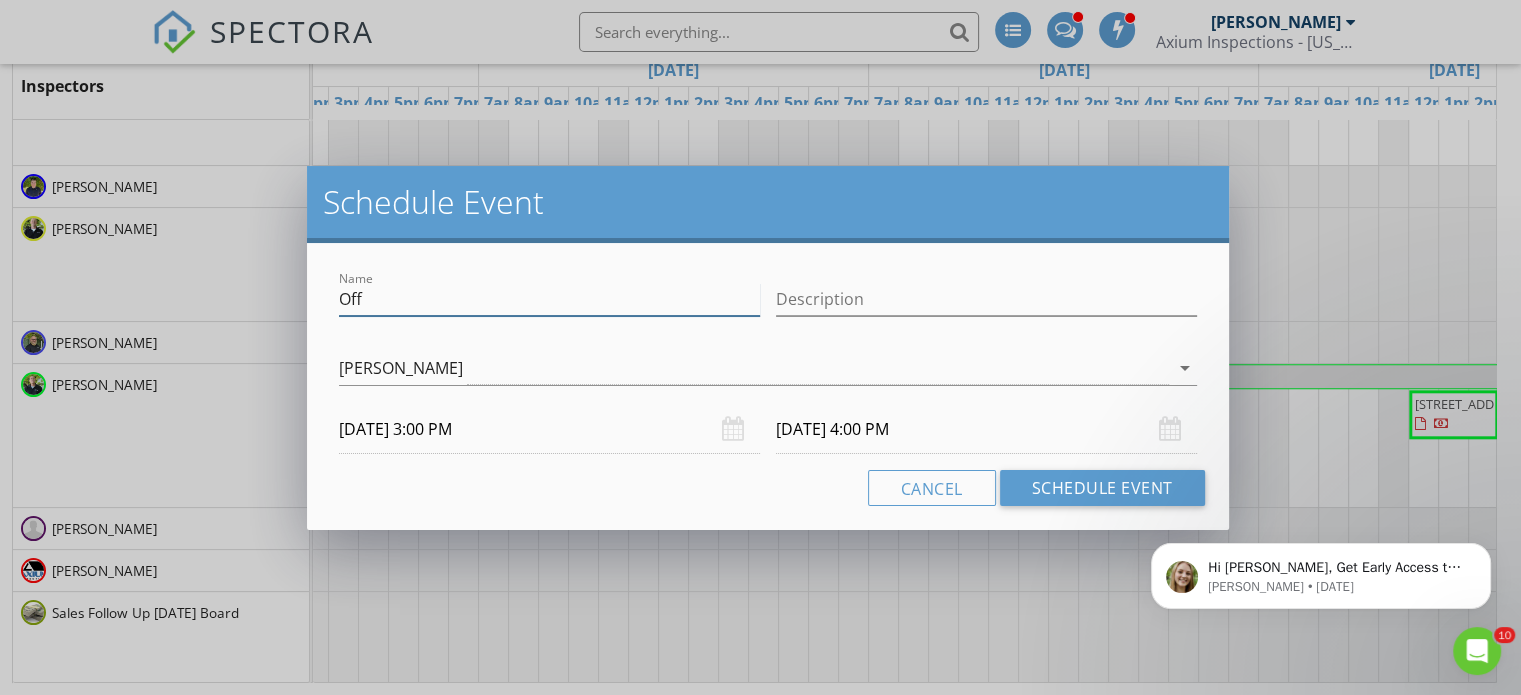click on "Off" at bounding box center (549, 299) 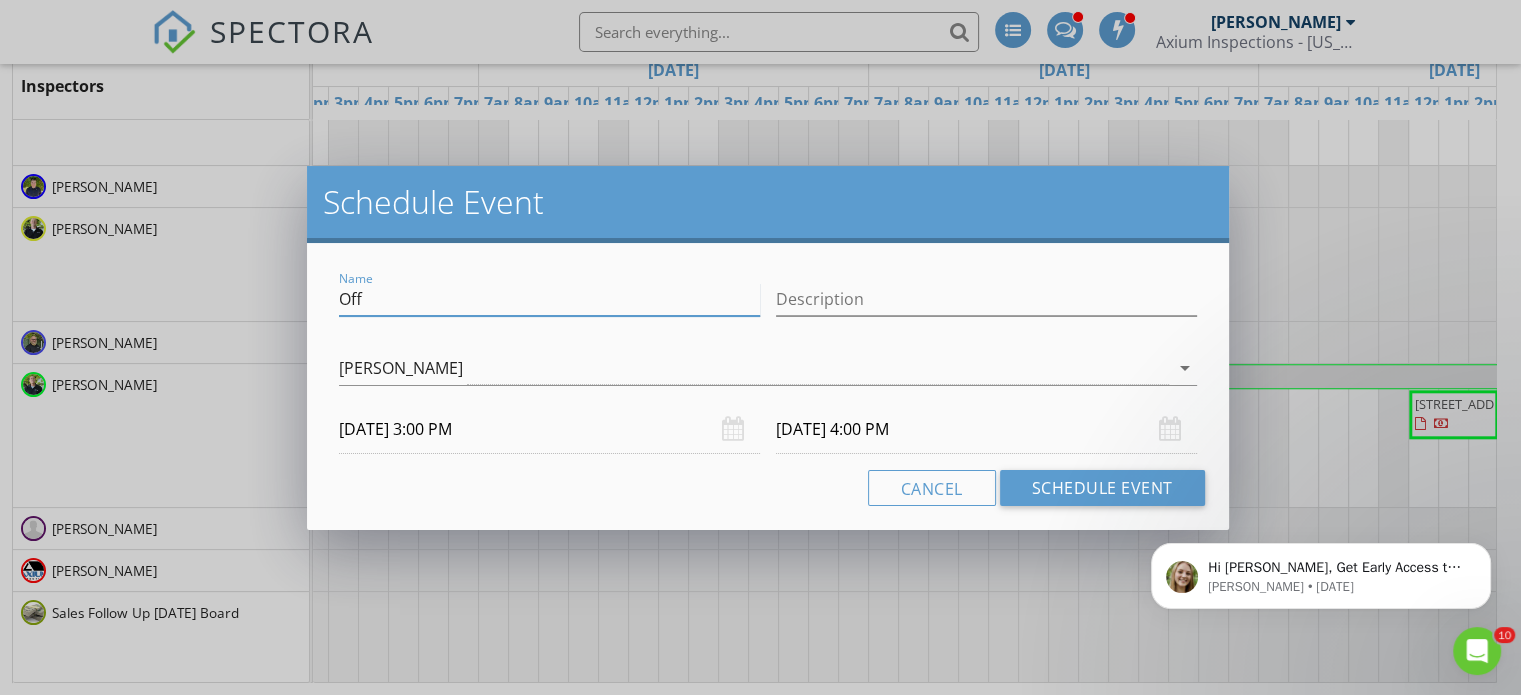 type on "Off for day" 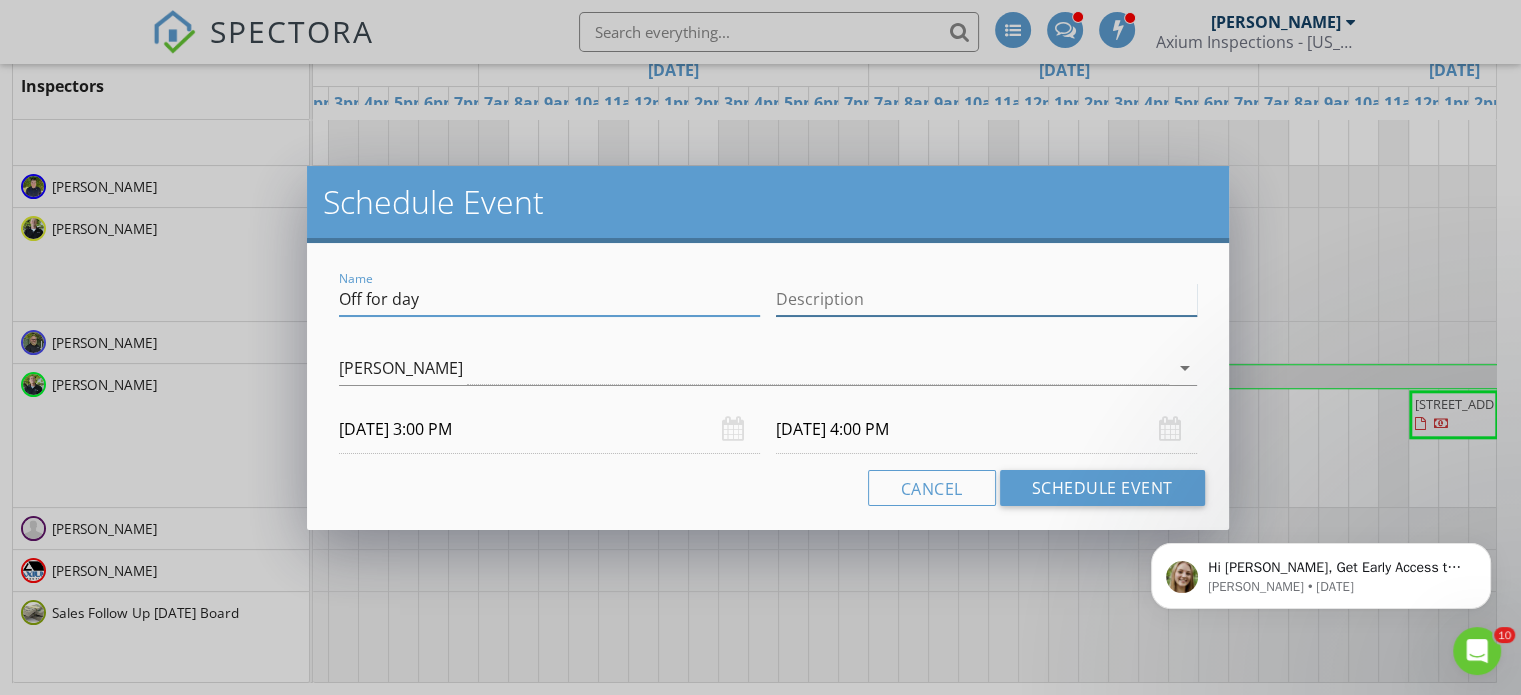 click on "Description" at bounding box center (986, 299) 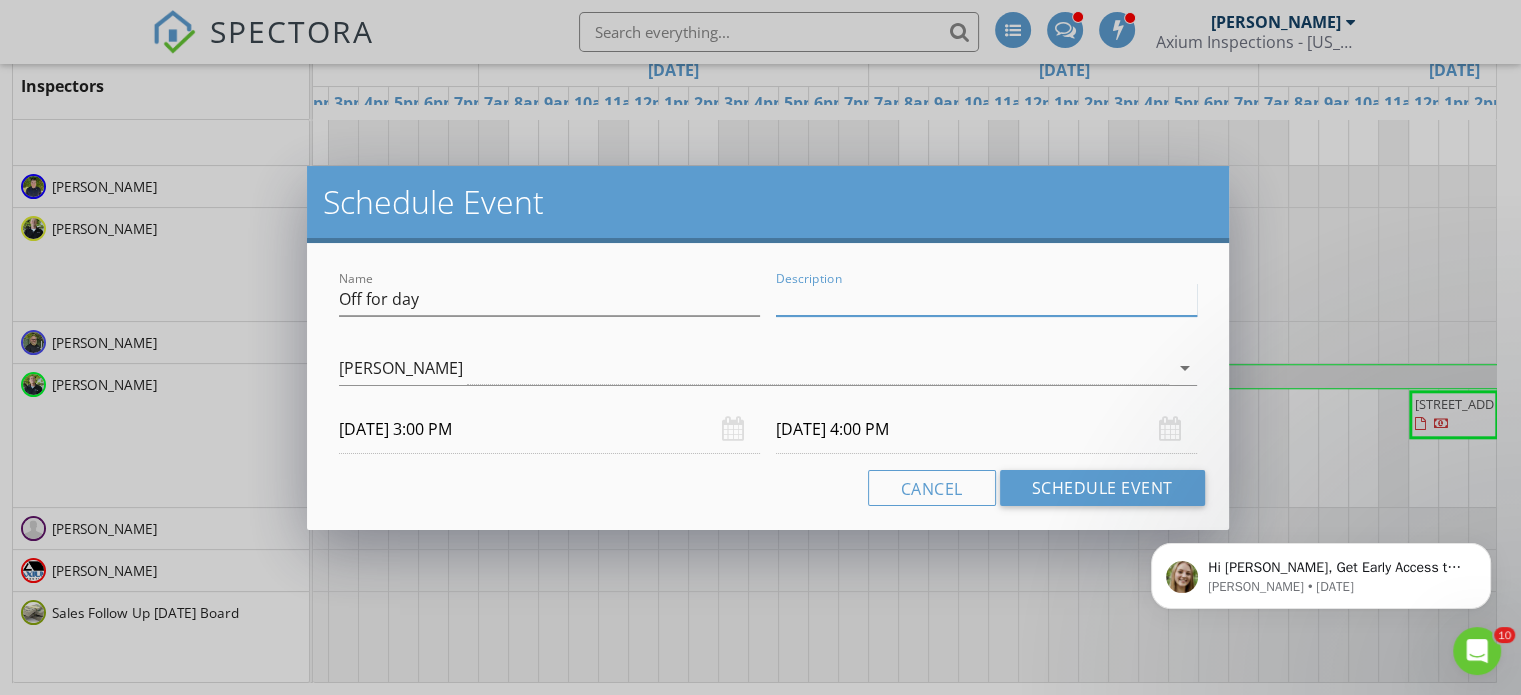 type on "physical therapy" 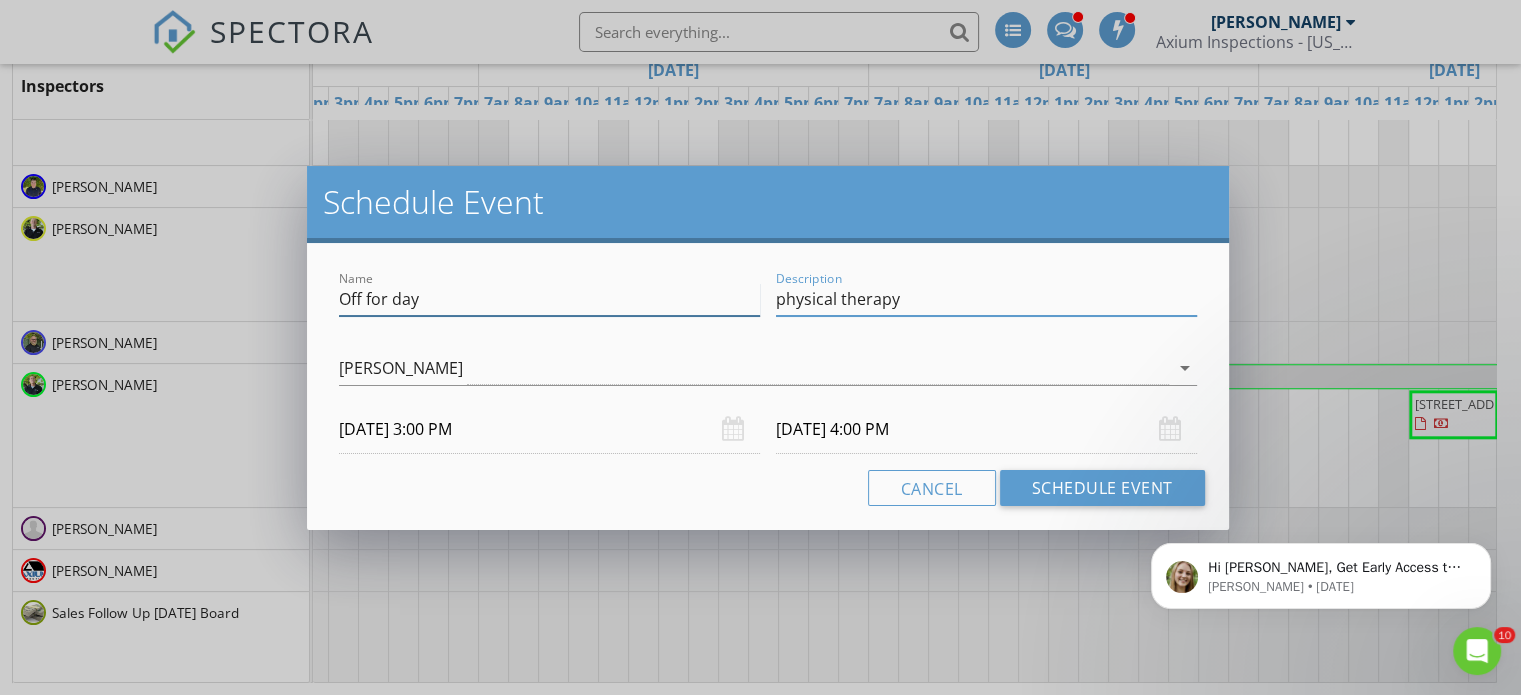 click on "Off for day" at bounding box center [549, 299] 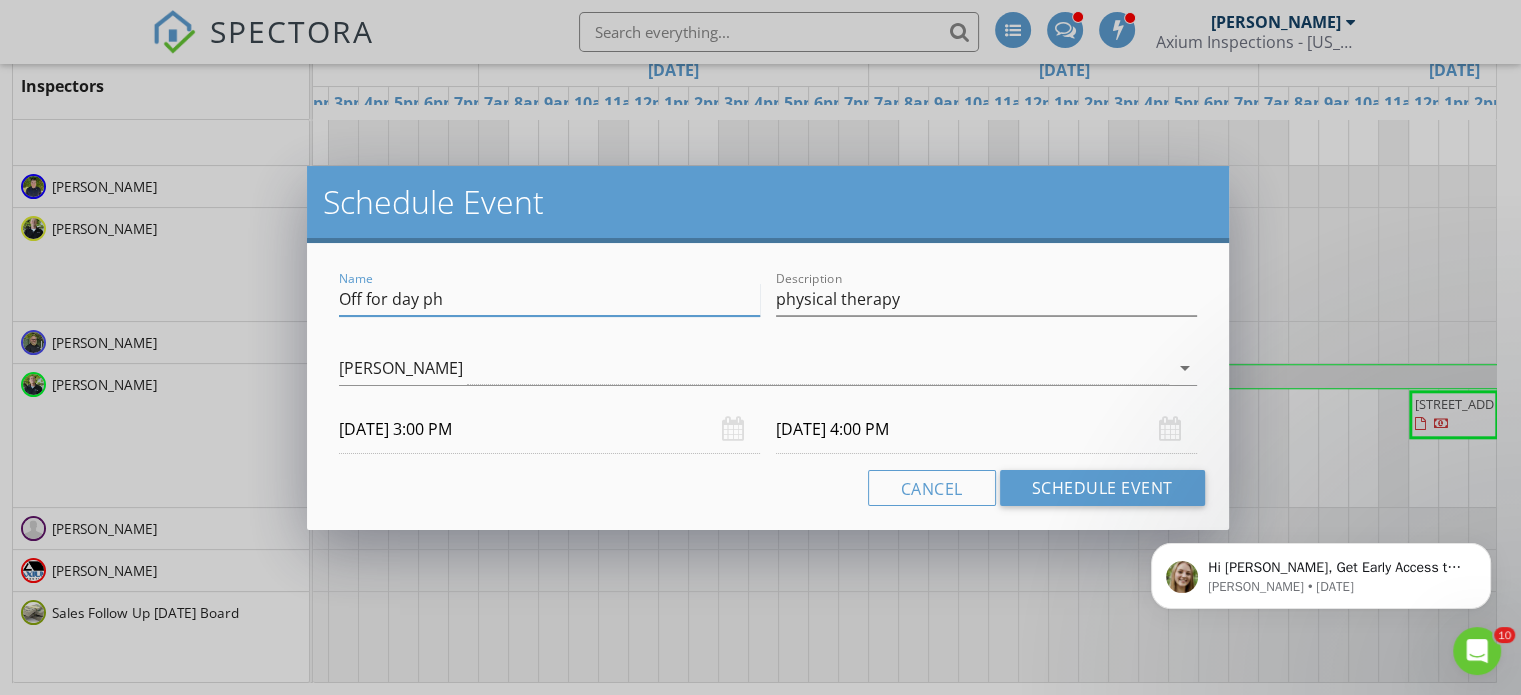 click on "Off for day ph" at bounding box center (549, 299) 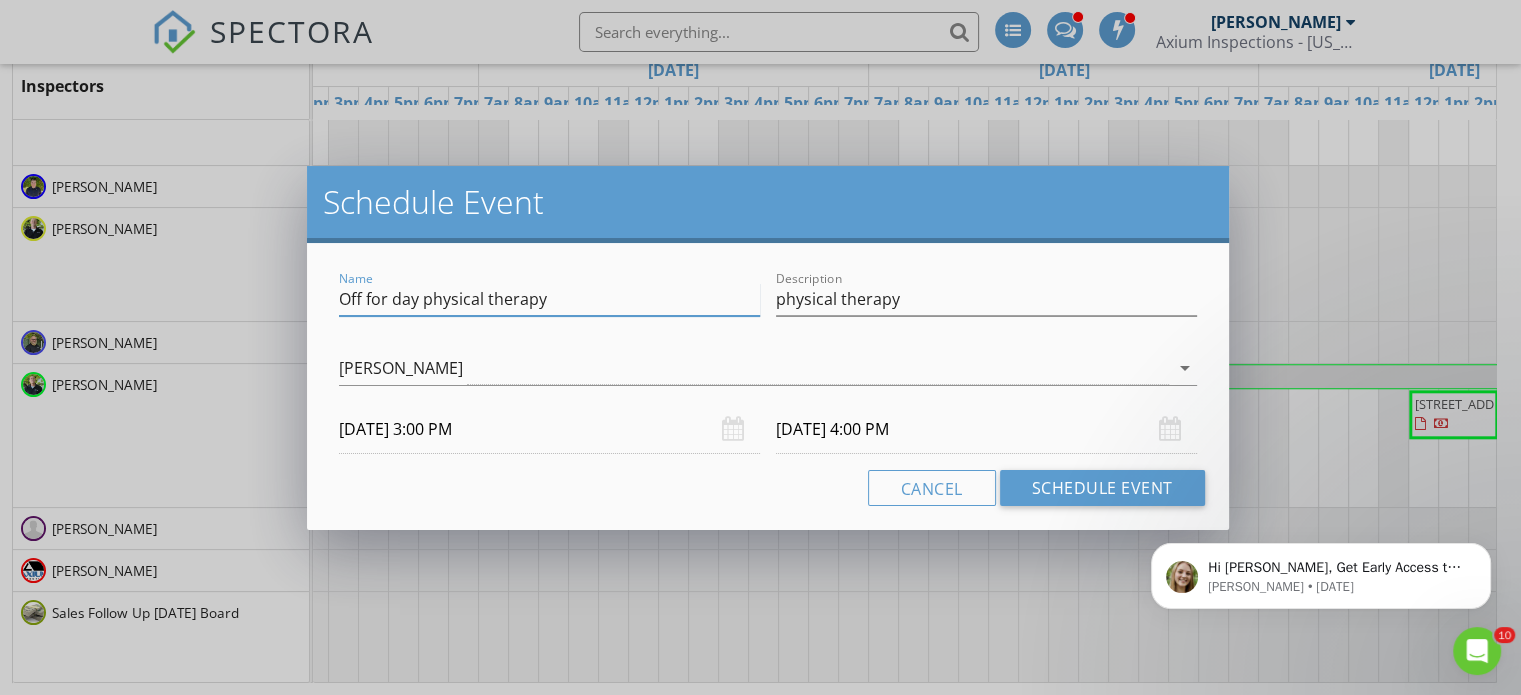 type on "Off for day physical therapy" 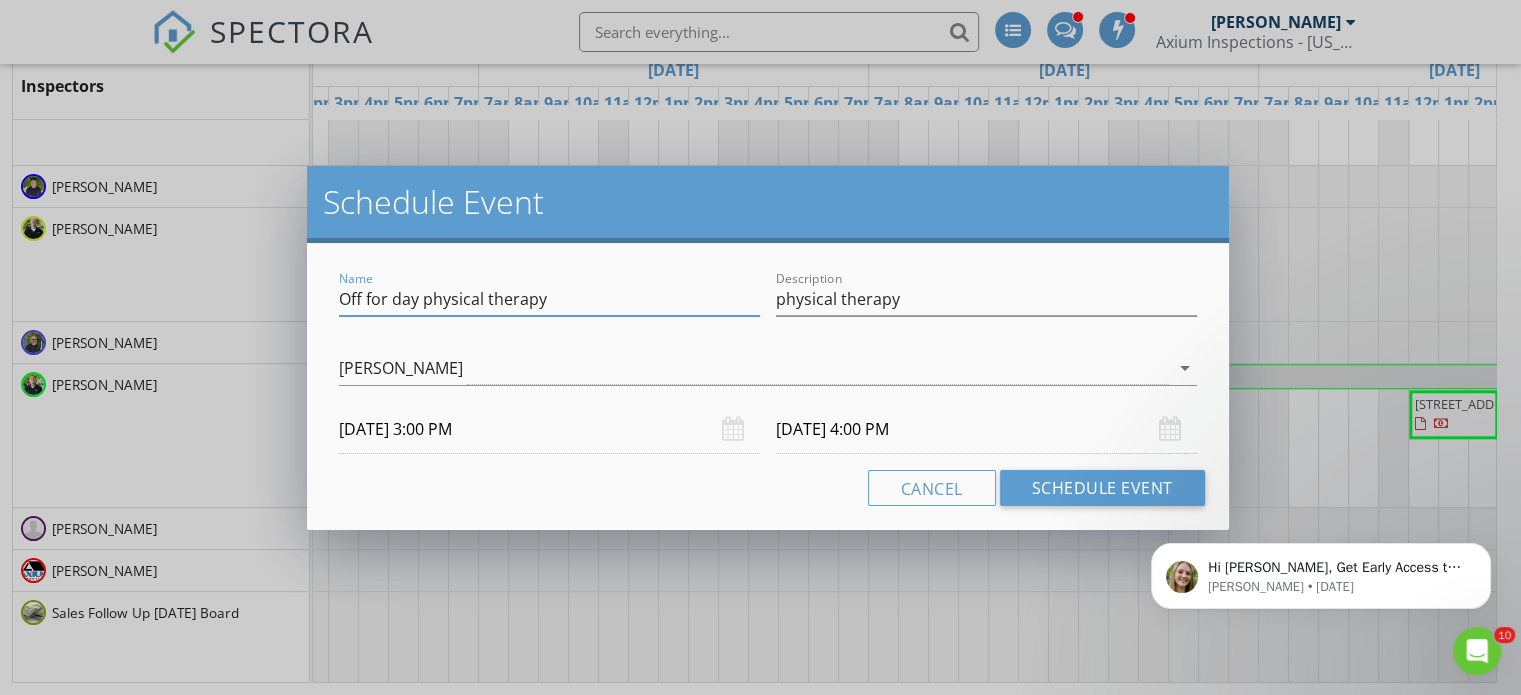 click on "[DATE] 4:00 PM" at bounding box center [986, 429] 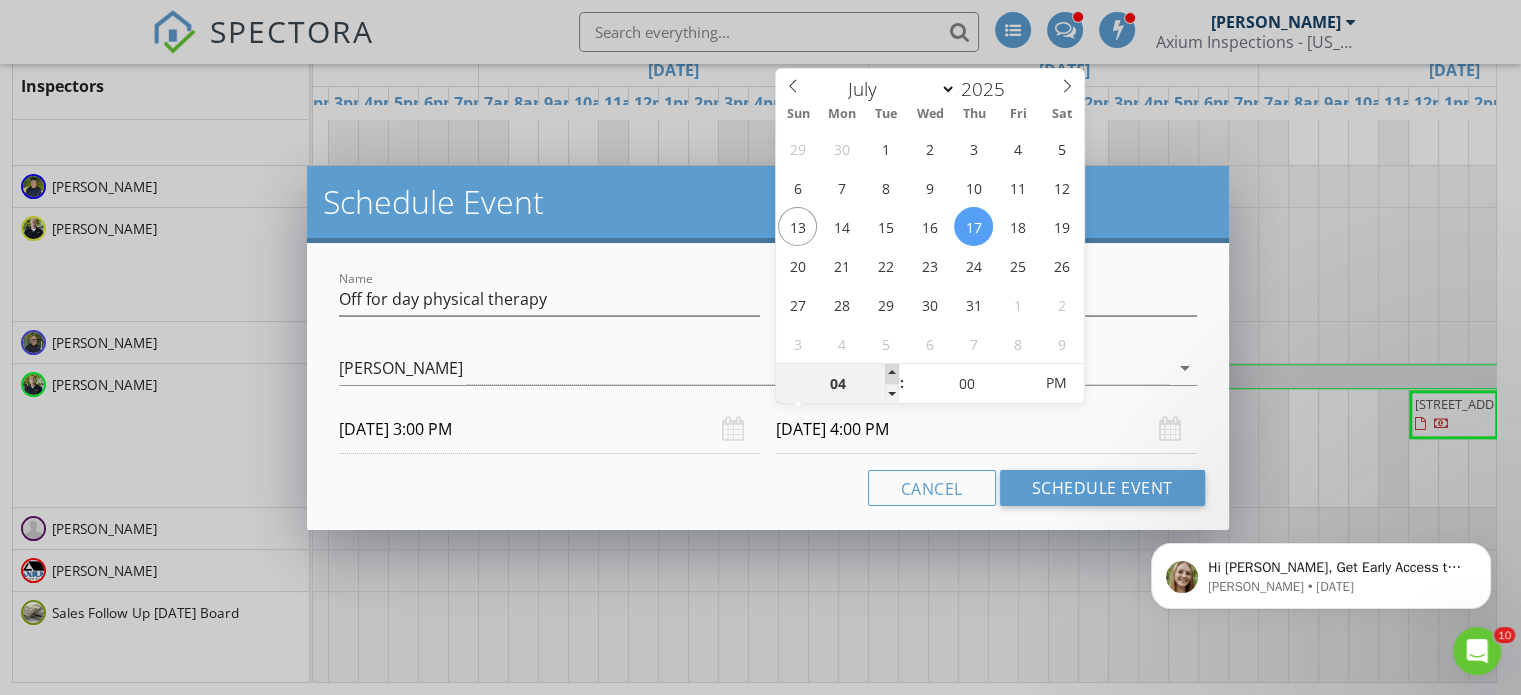 type on "05" 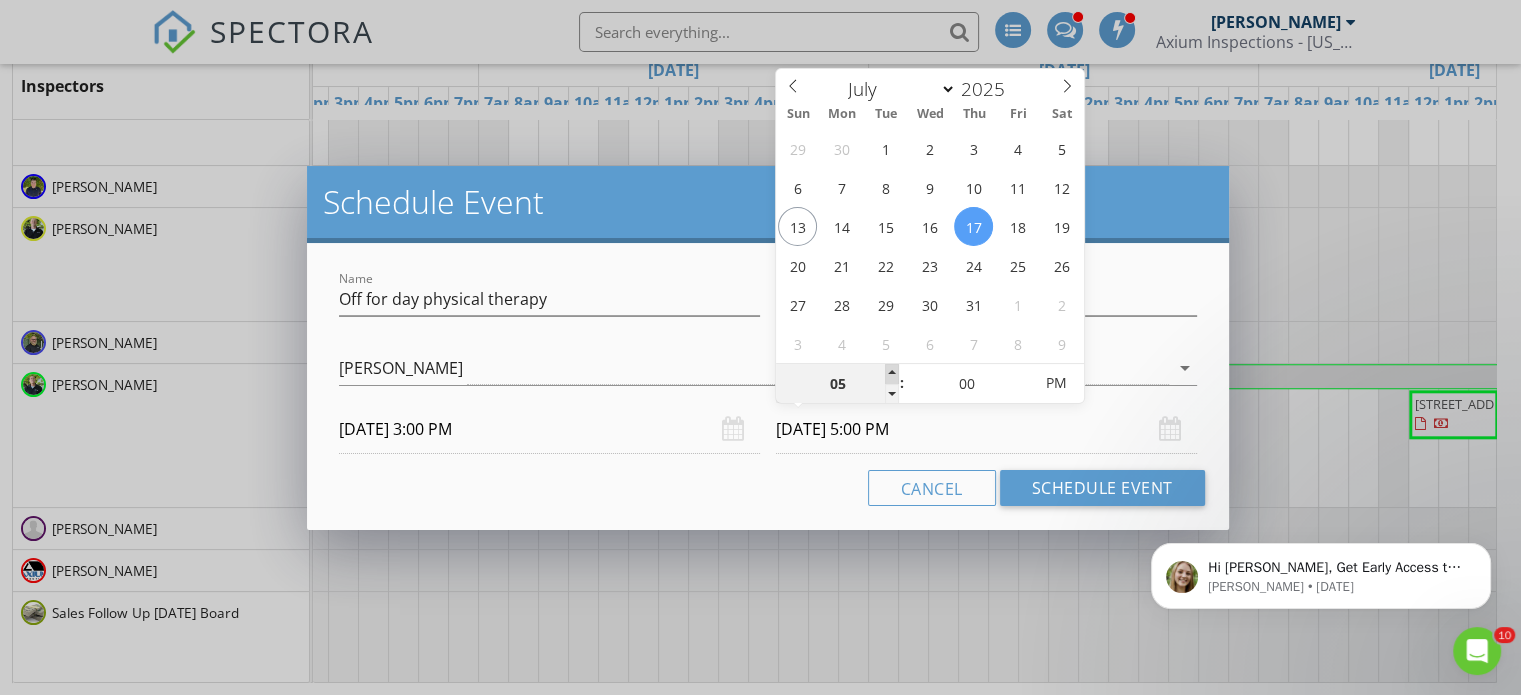 click at bounding box center [892, 374] 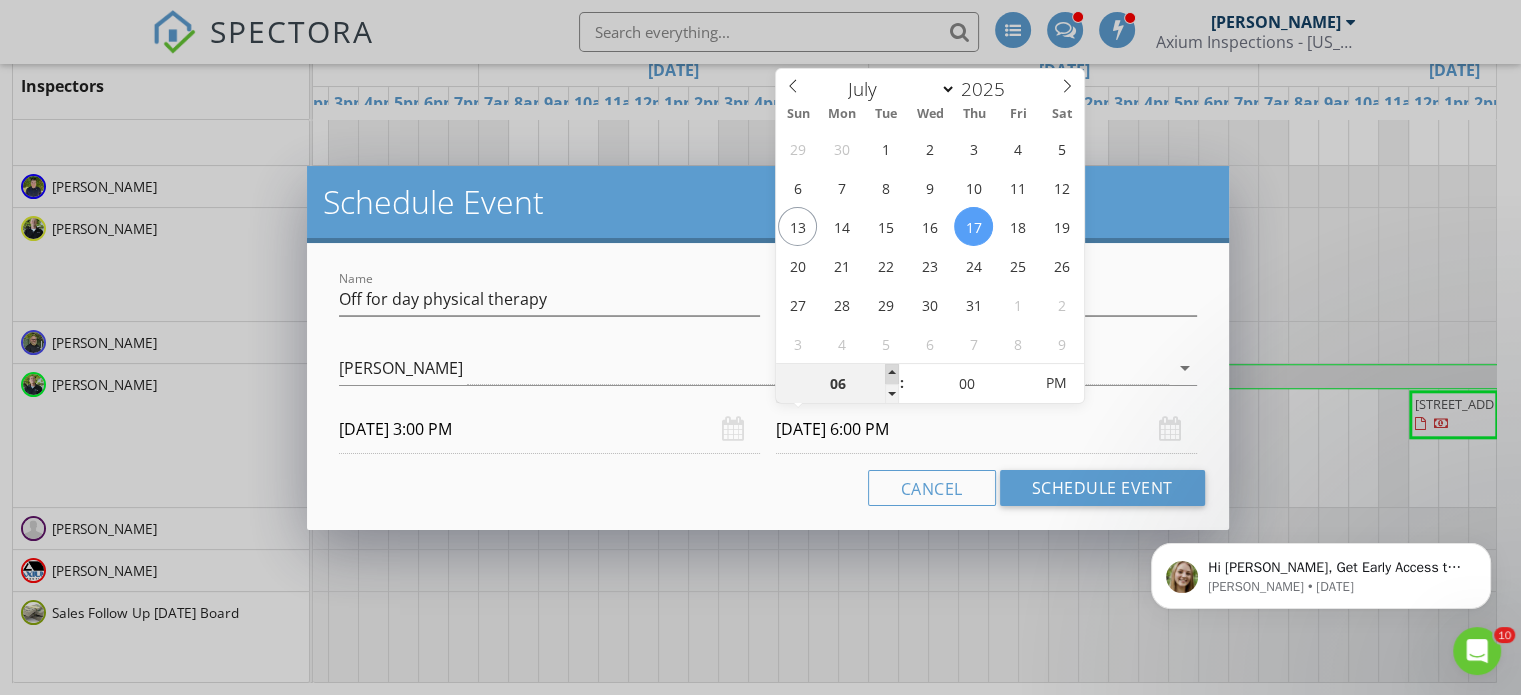 click at bounding box center (892, 374) 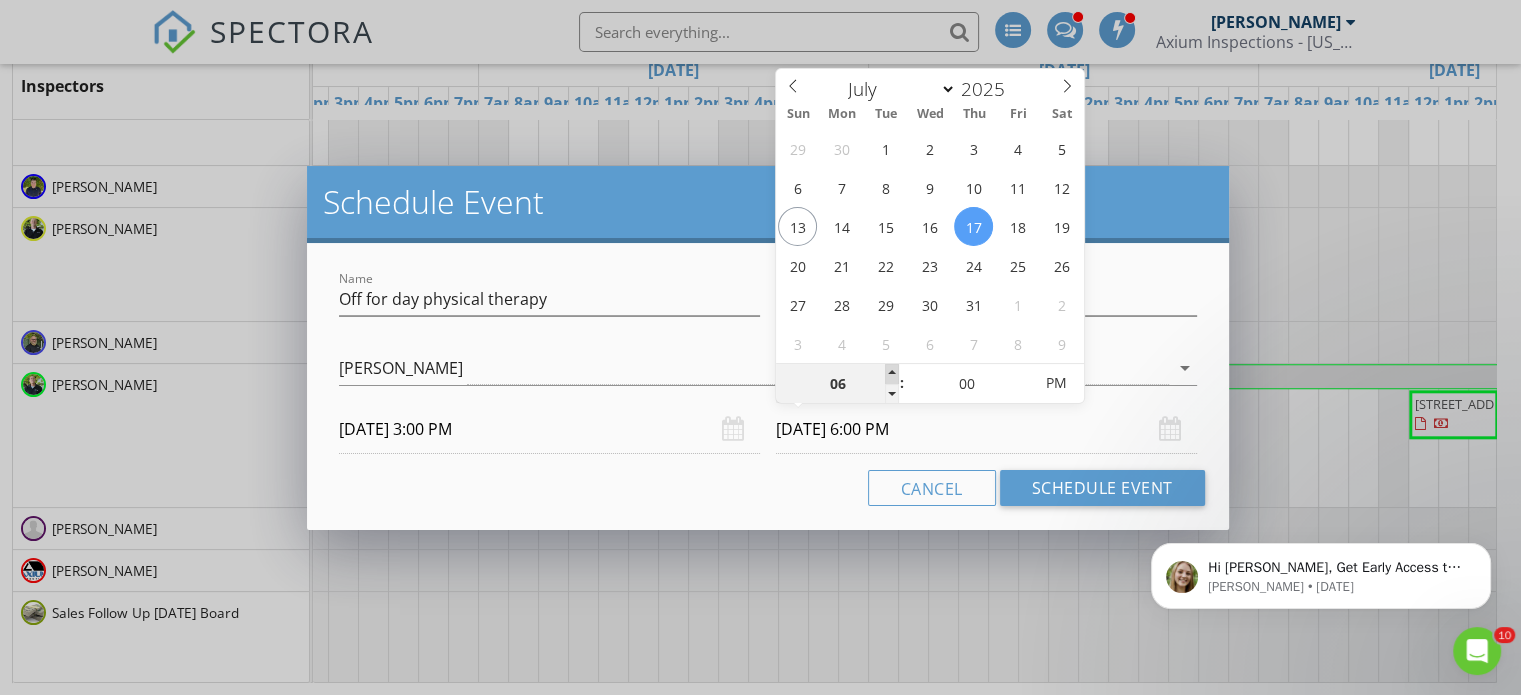 type on "07" 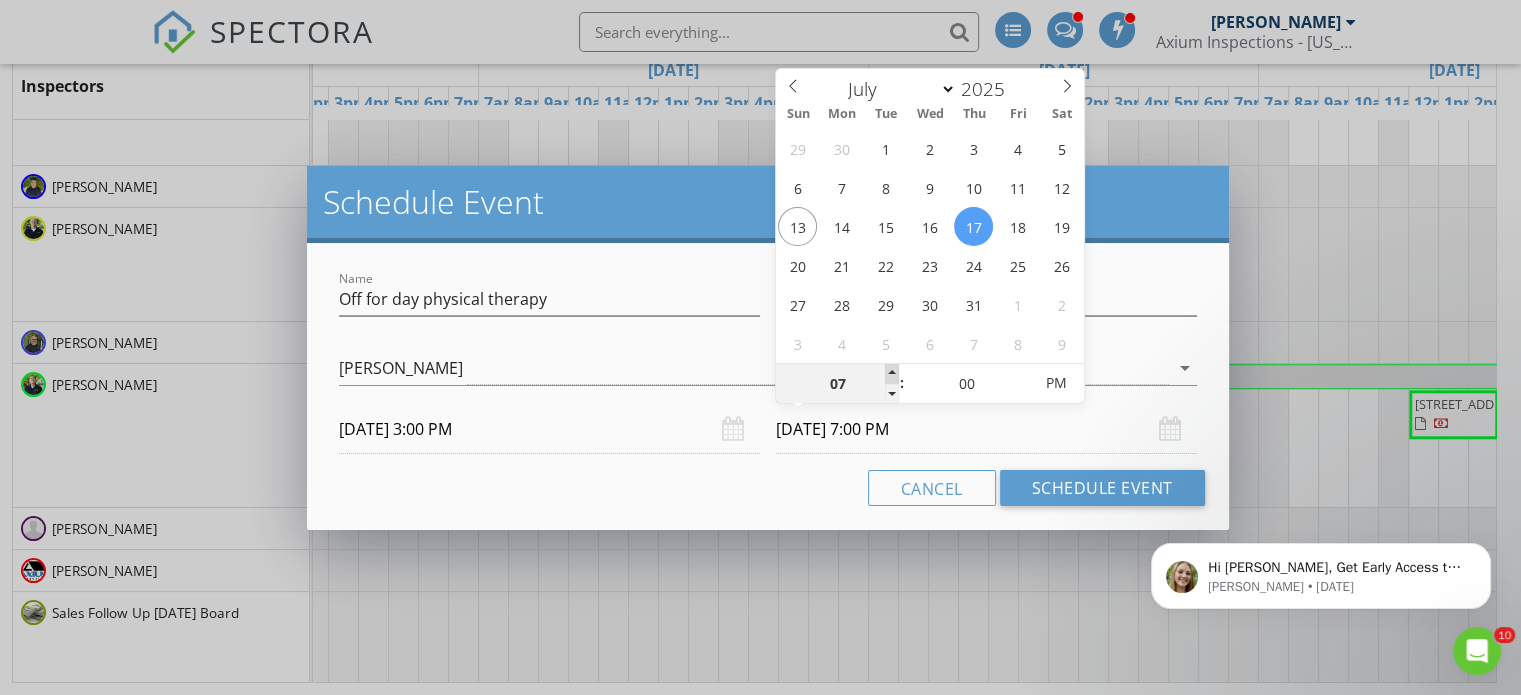 click at bounding box center (892, 374) 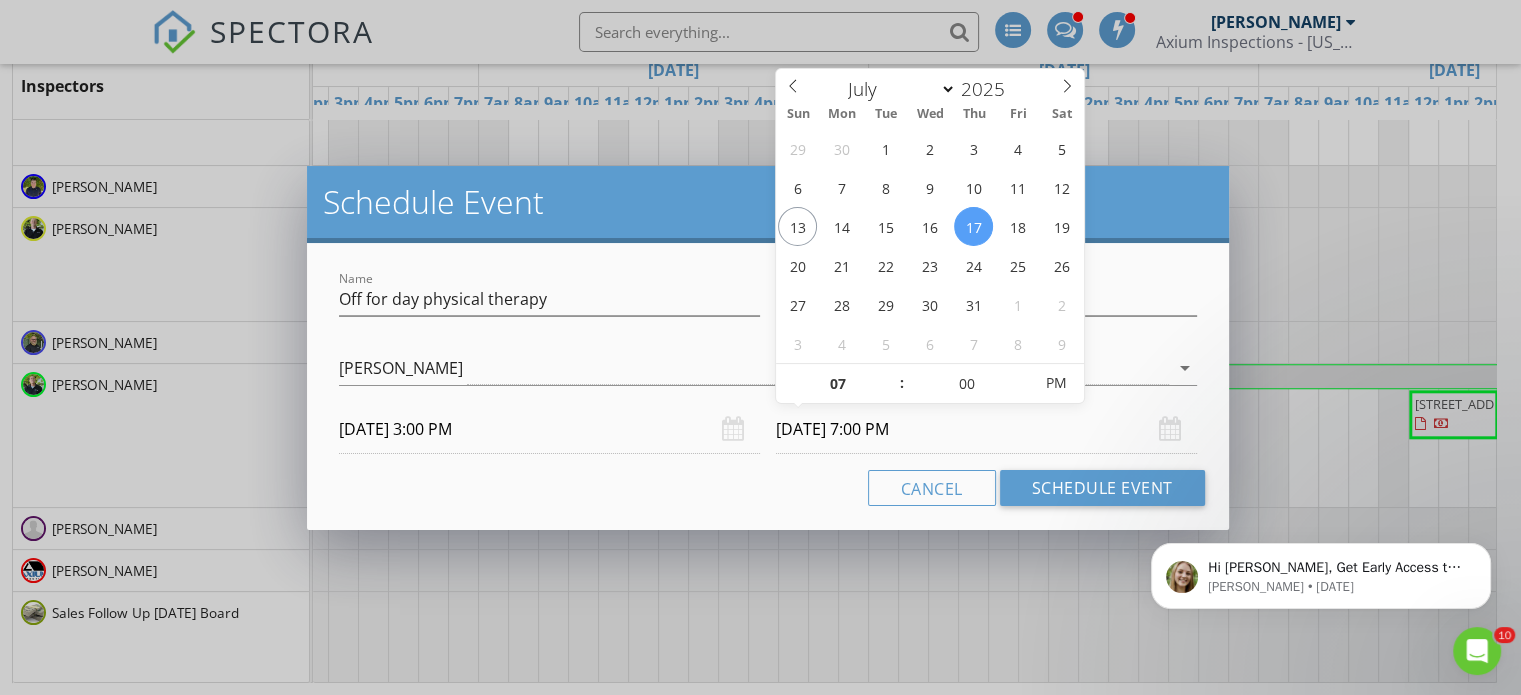 click on ":" at bounding box center (902, 383) 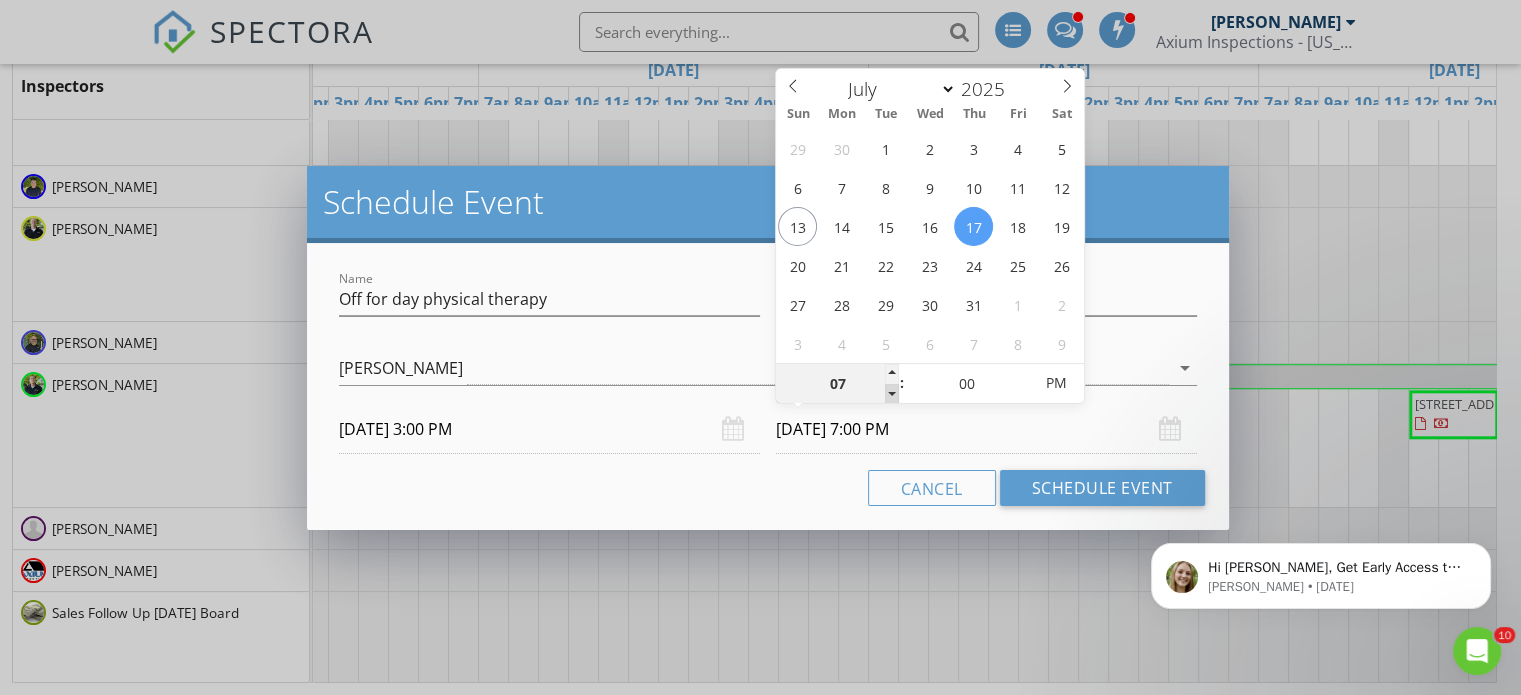 type on "06" 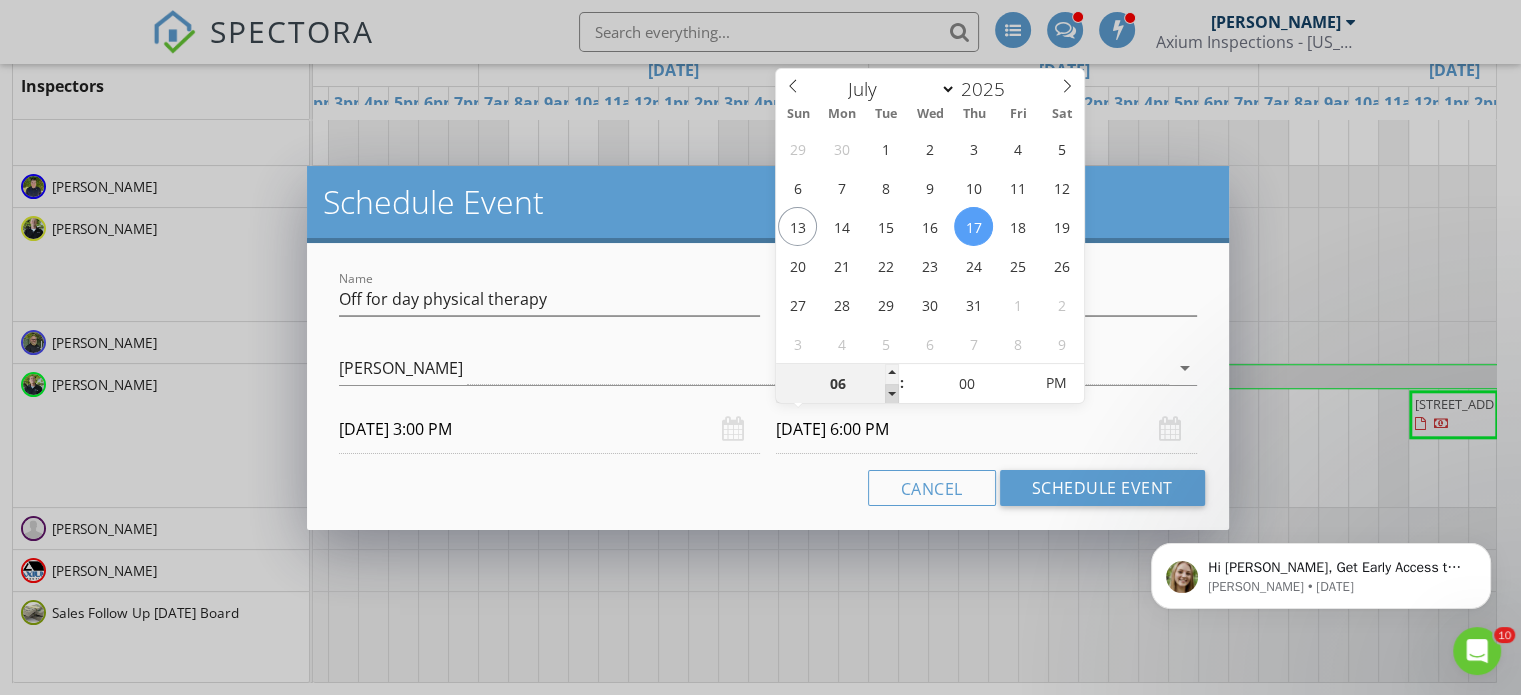 click at bounding box center (892, 394) 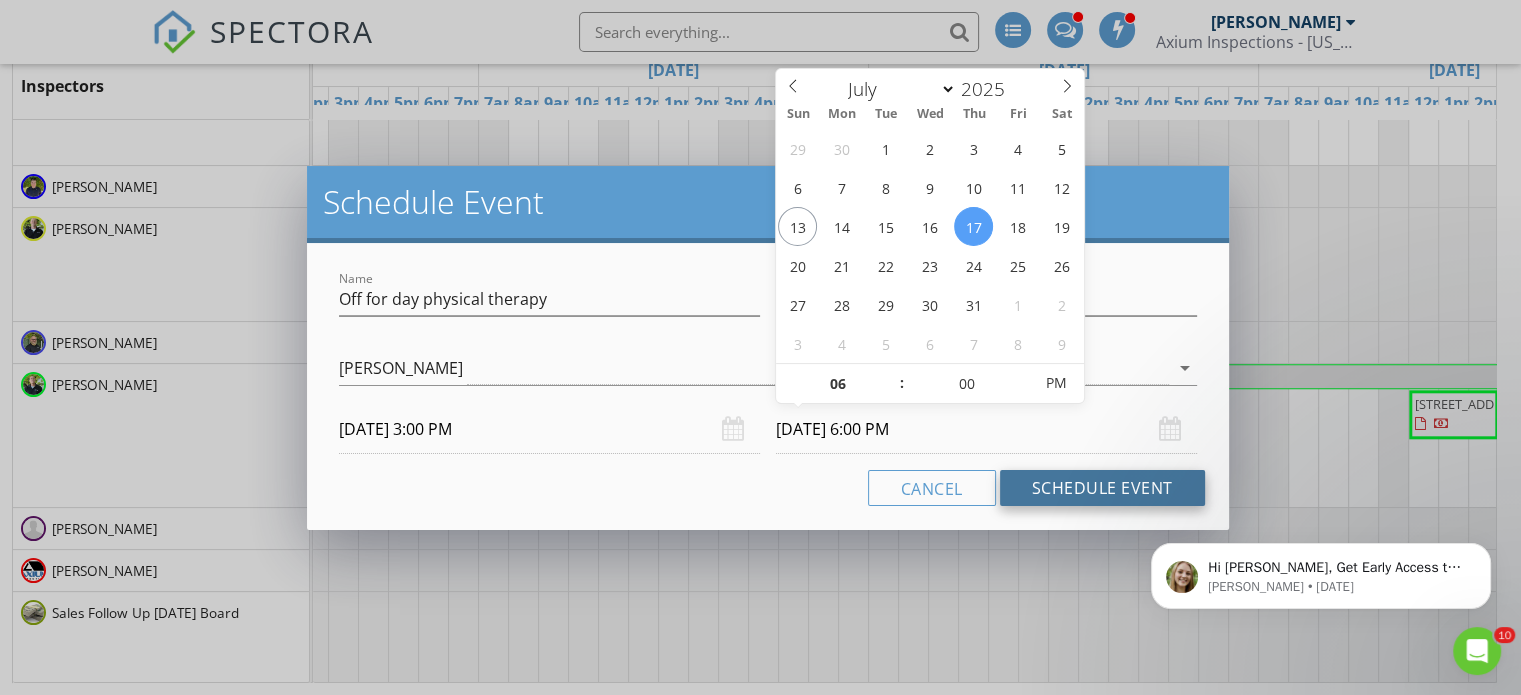 click on "Schedule Event" at bounding box center (1102, 488) 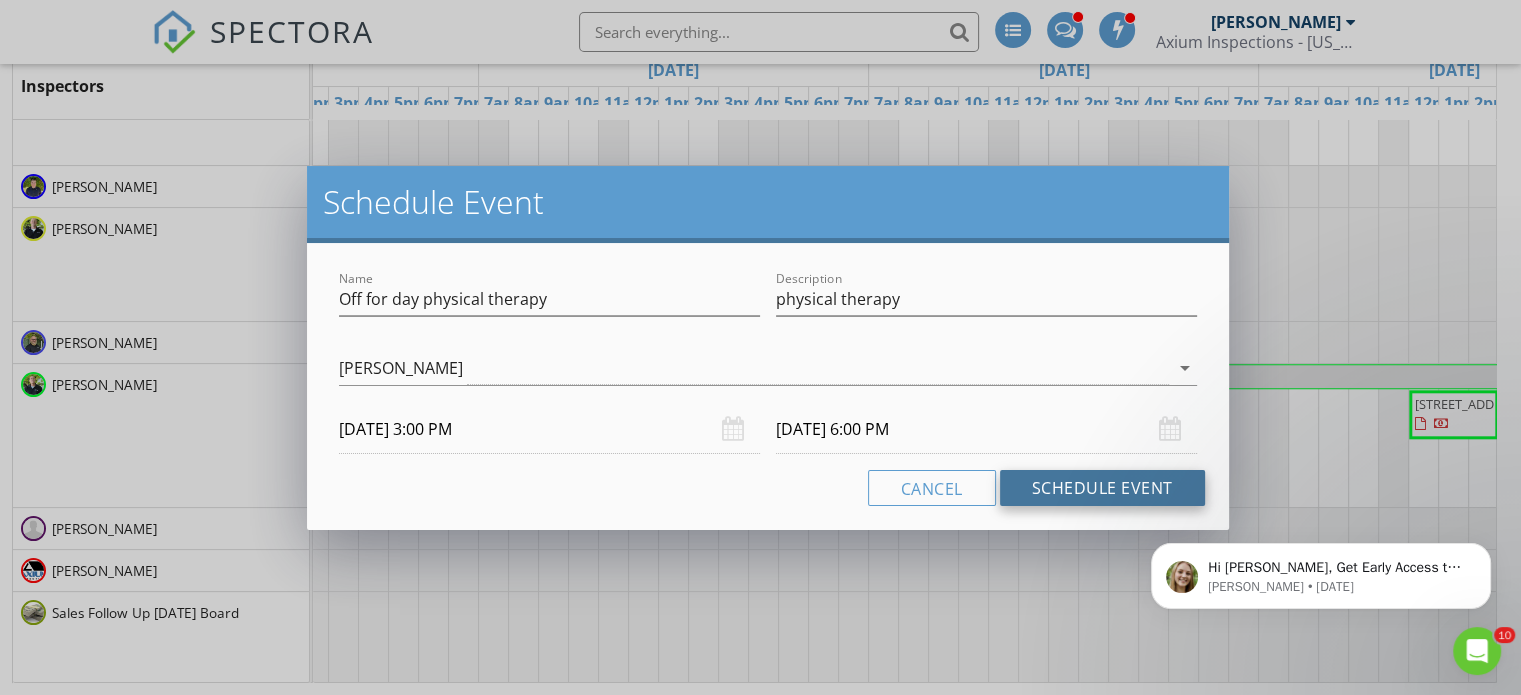 click on "Schedule Event" at bounding box center (1102, 488) 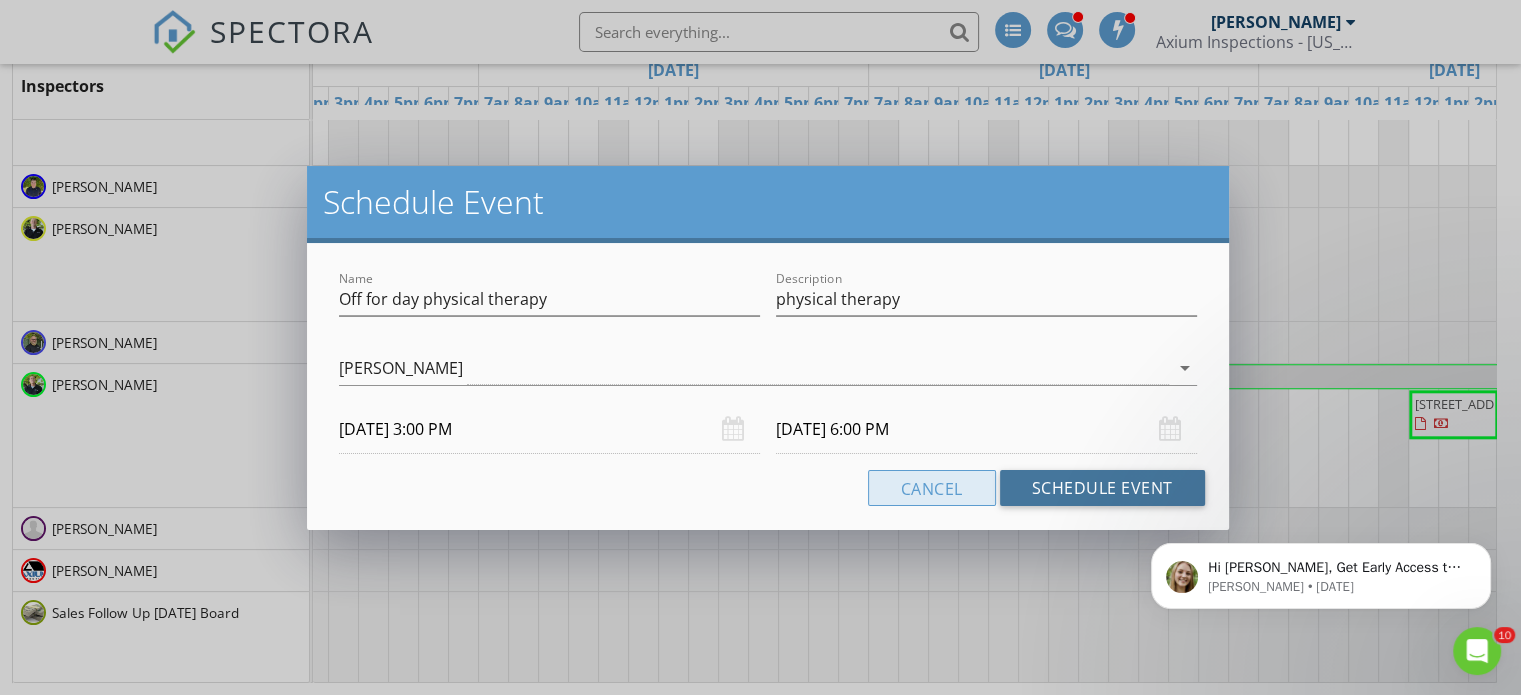 drag, startPoint x: 1116, startPoint y: 483, endPoint x: 964, endPoint y: 486, distance: 152.0296 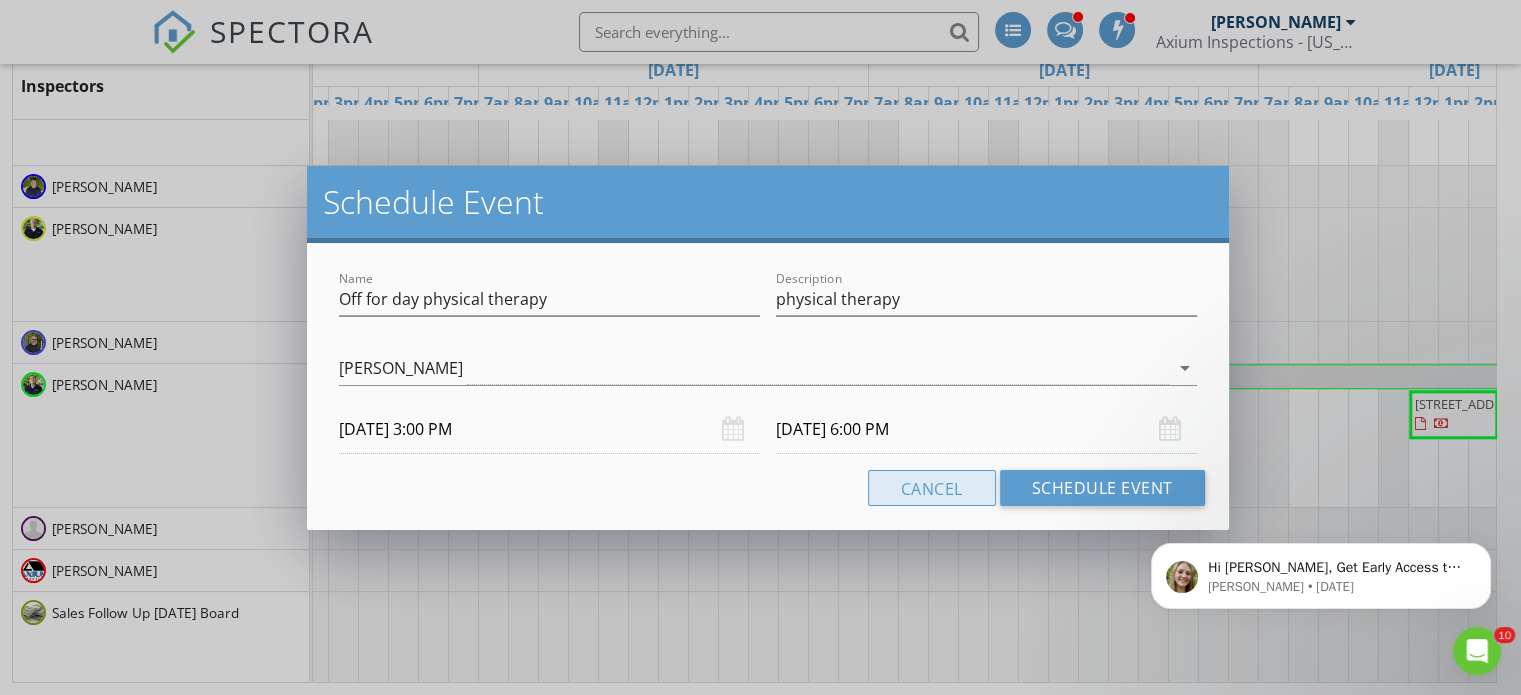 click on "Cancel" at bounding box center [932, 488] 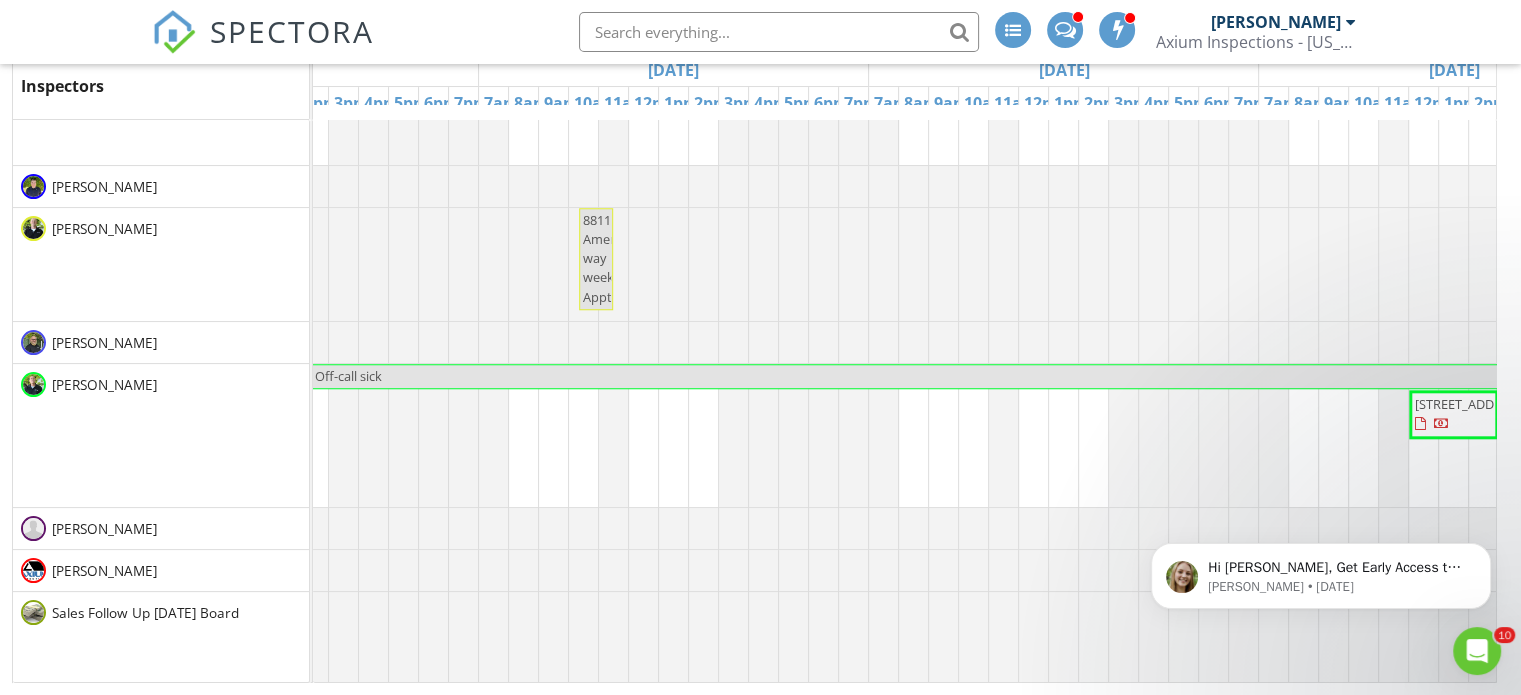 click at bounding box center (-691, 264) 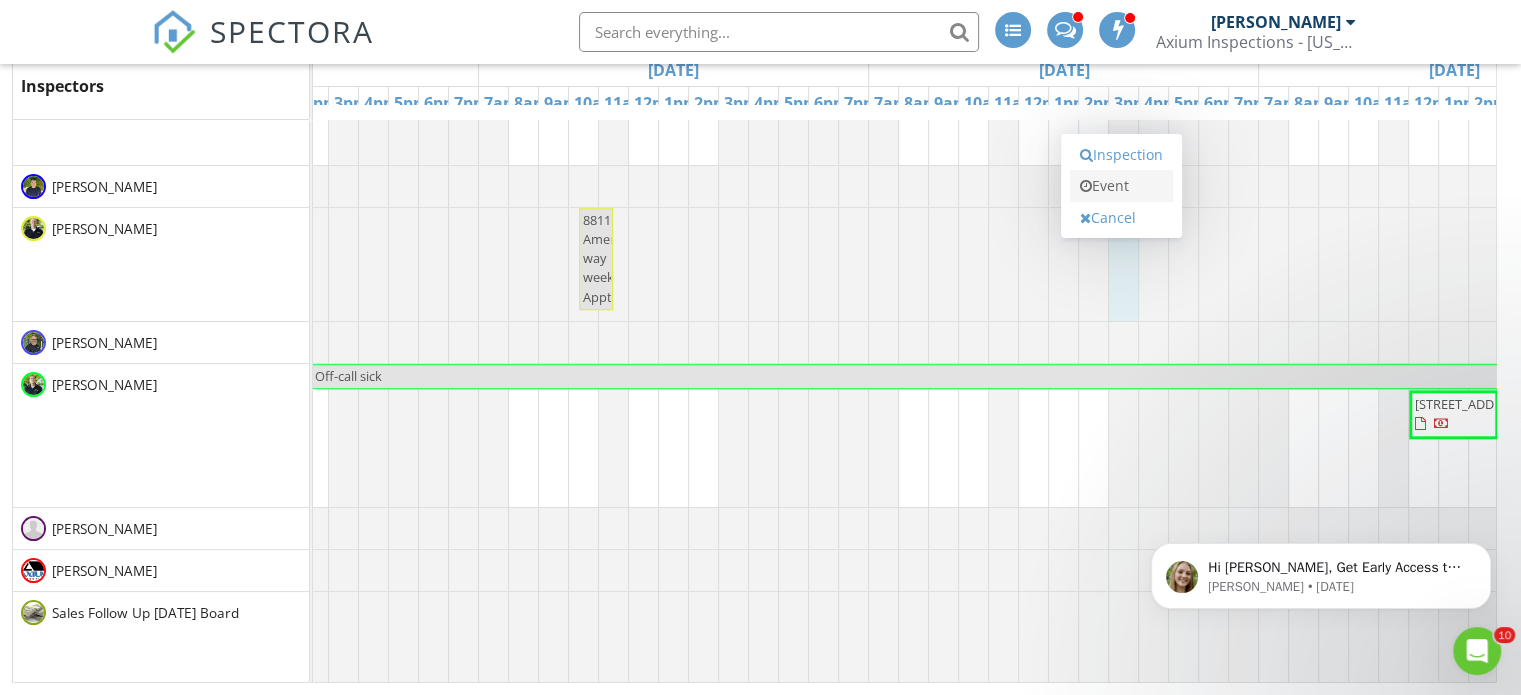click on "Event" at bounding box center [1121, 186] 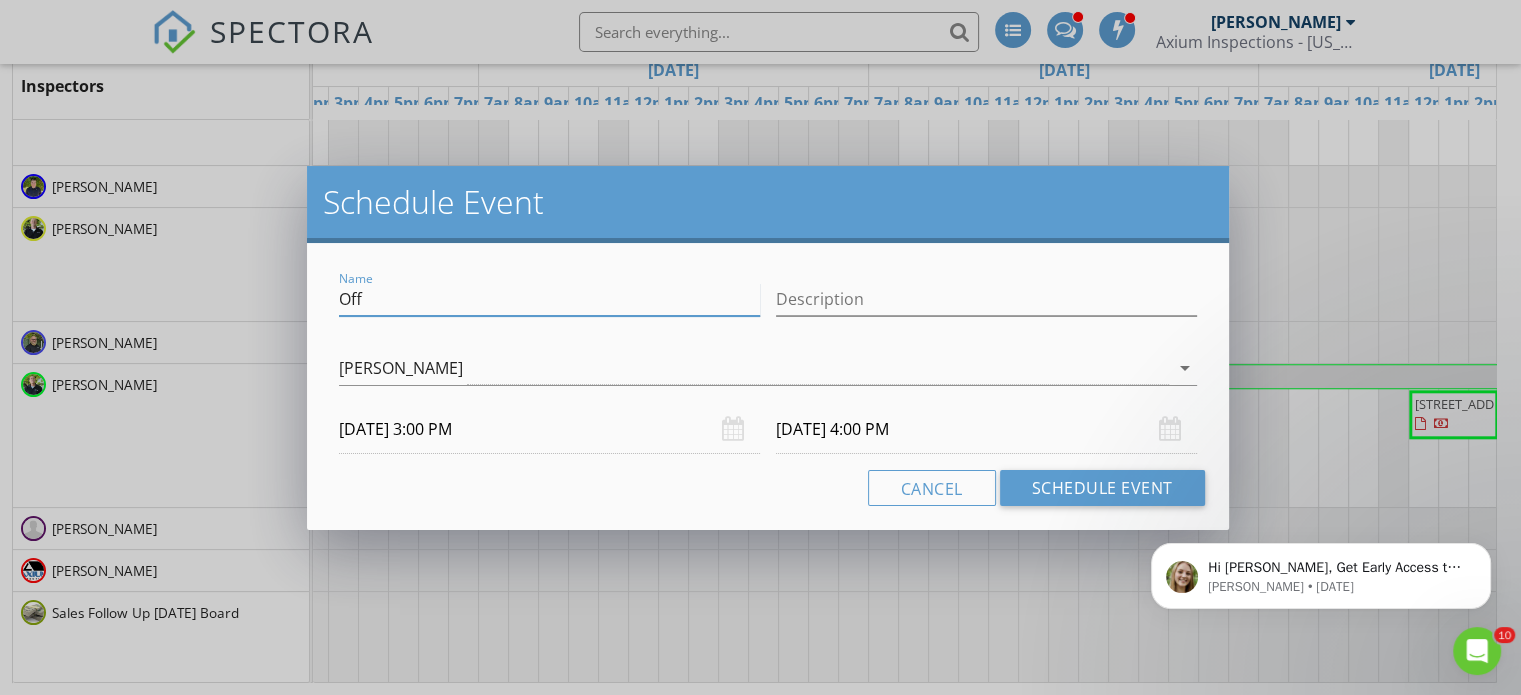 click on "Off" at bounding box center [549, 299] 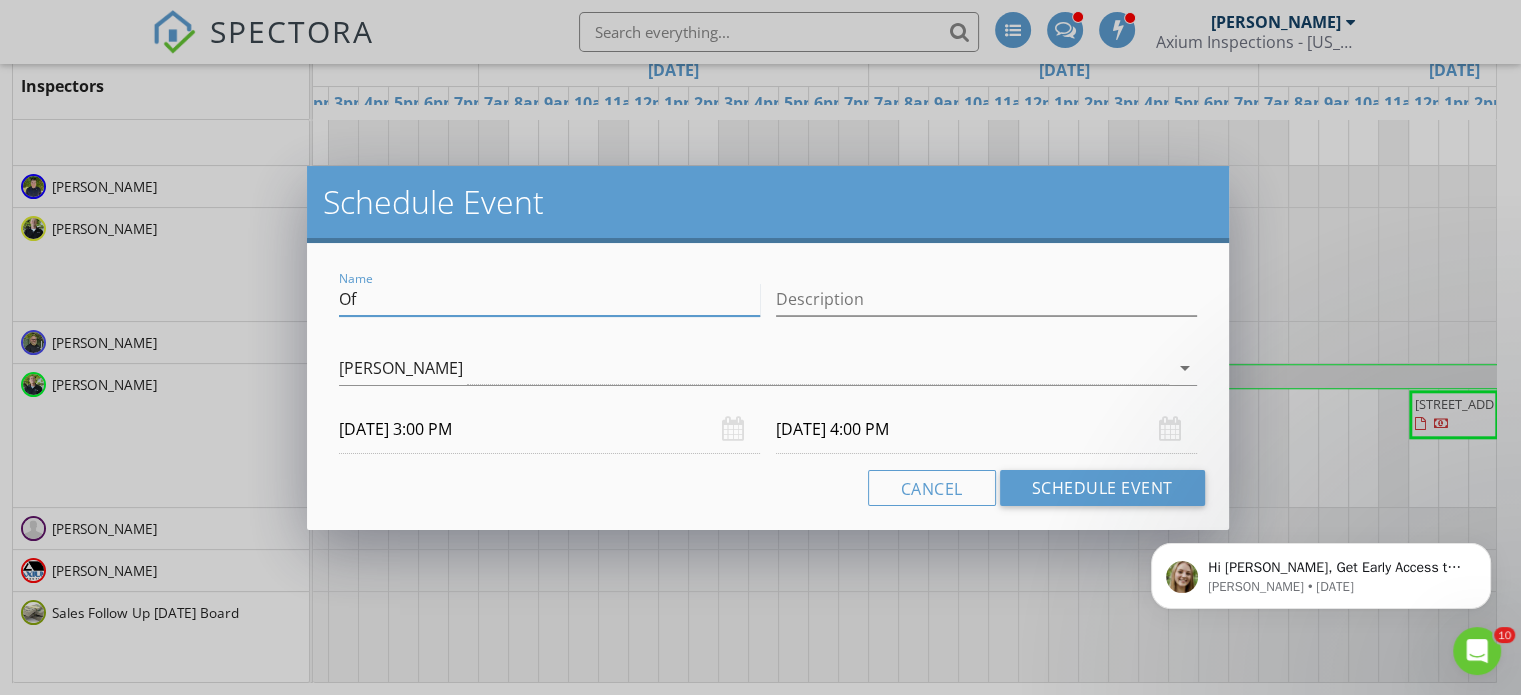 type on "O" 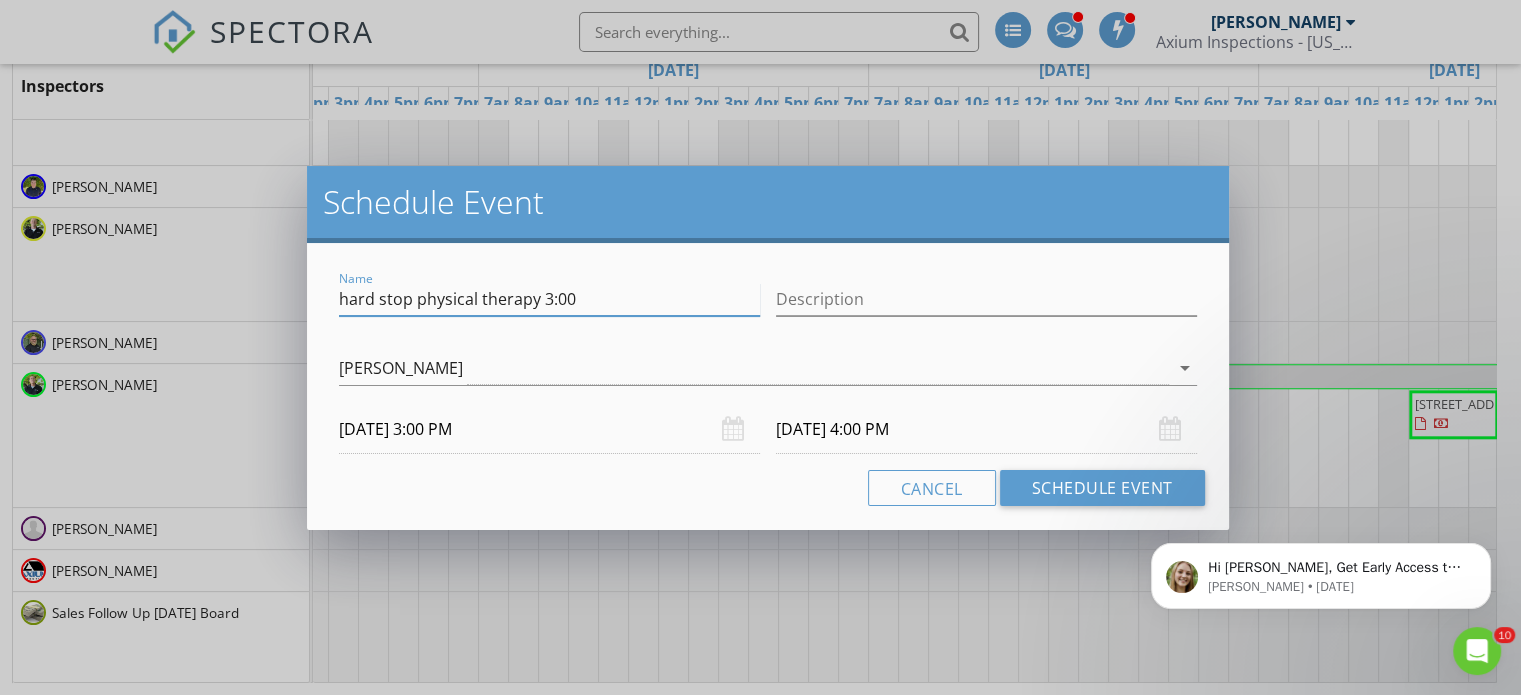 drag, startPoint x: 540, startPoint y: 304, endPoint x: 311, endPoint y: 289, distance: 229.49074 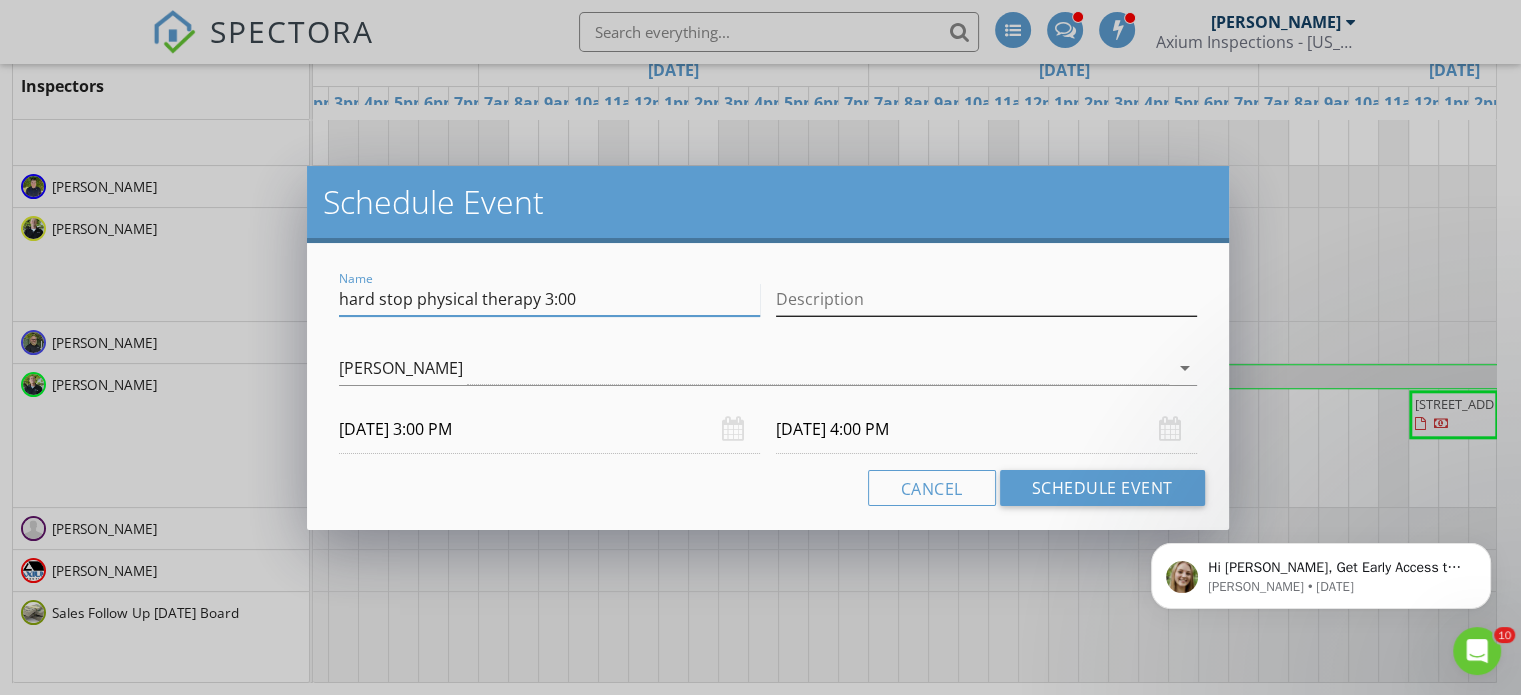 type on "hard stop physical therapy 3:00" 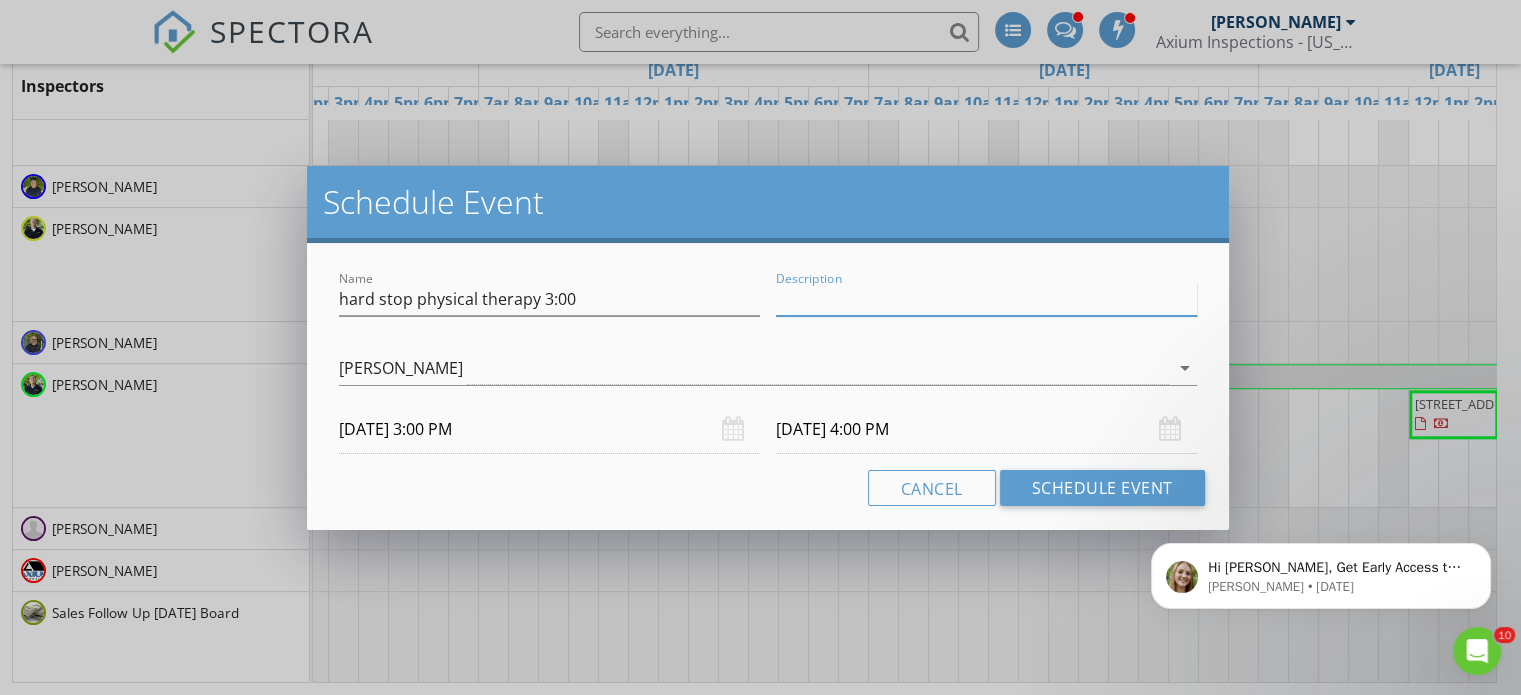 click on "Description" at bounding box center [986, 299] 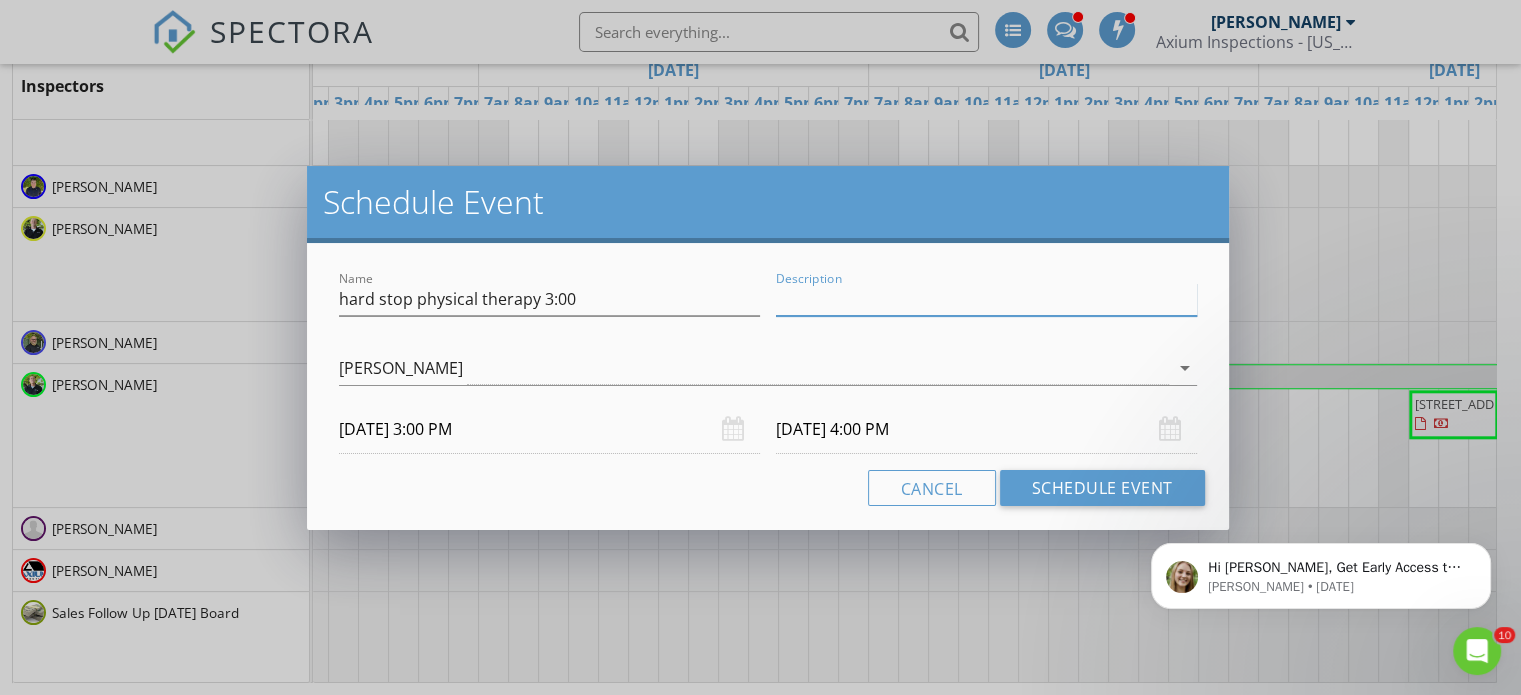 type on "physical therapy" 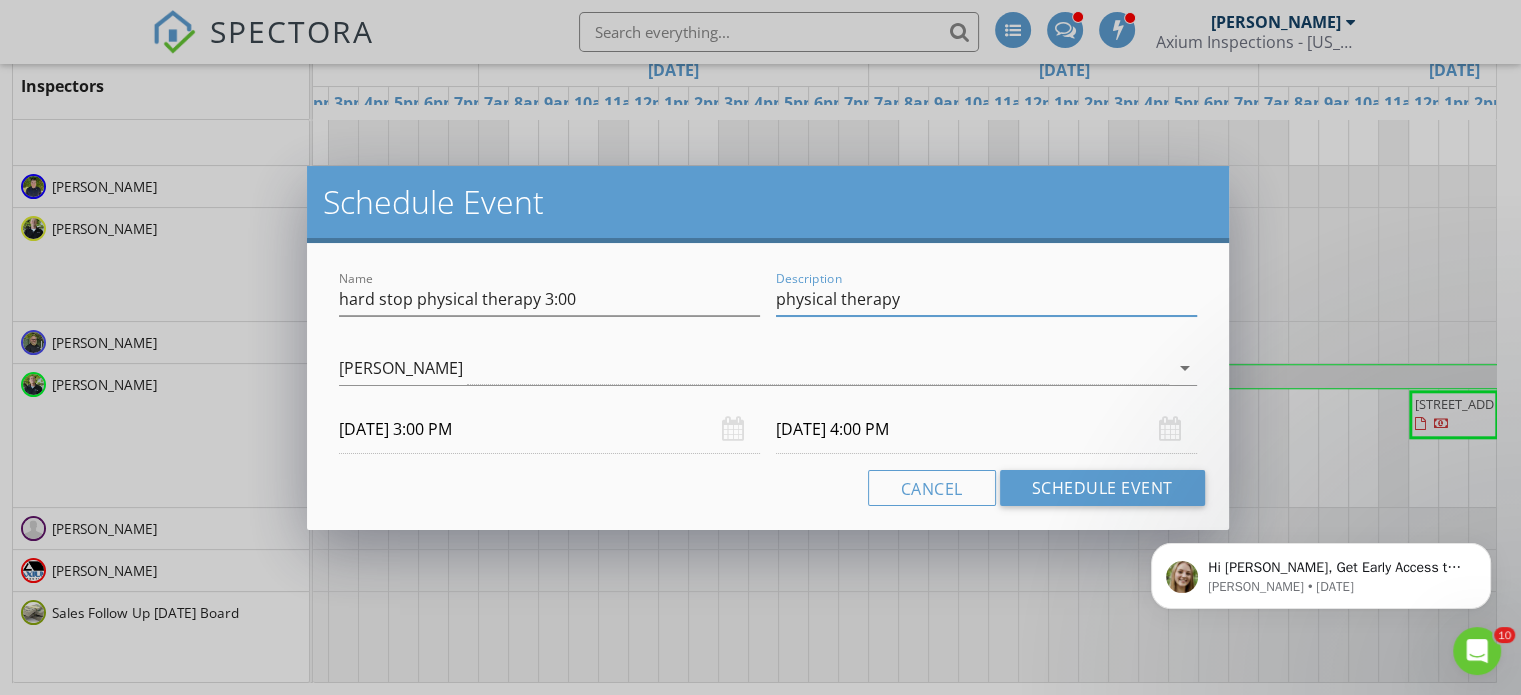 click on "[DATE] 4:00 PM" at bounding box center (986, 429) 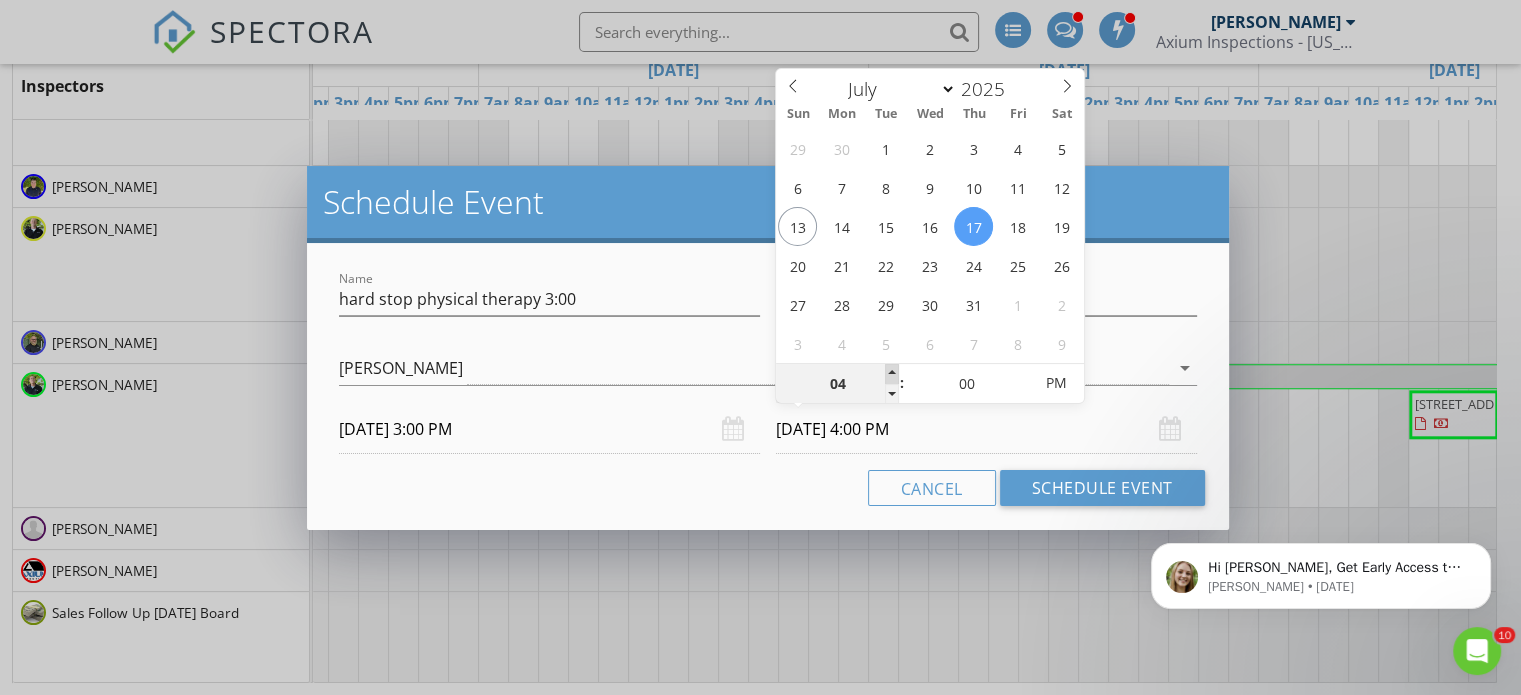 type on "05" 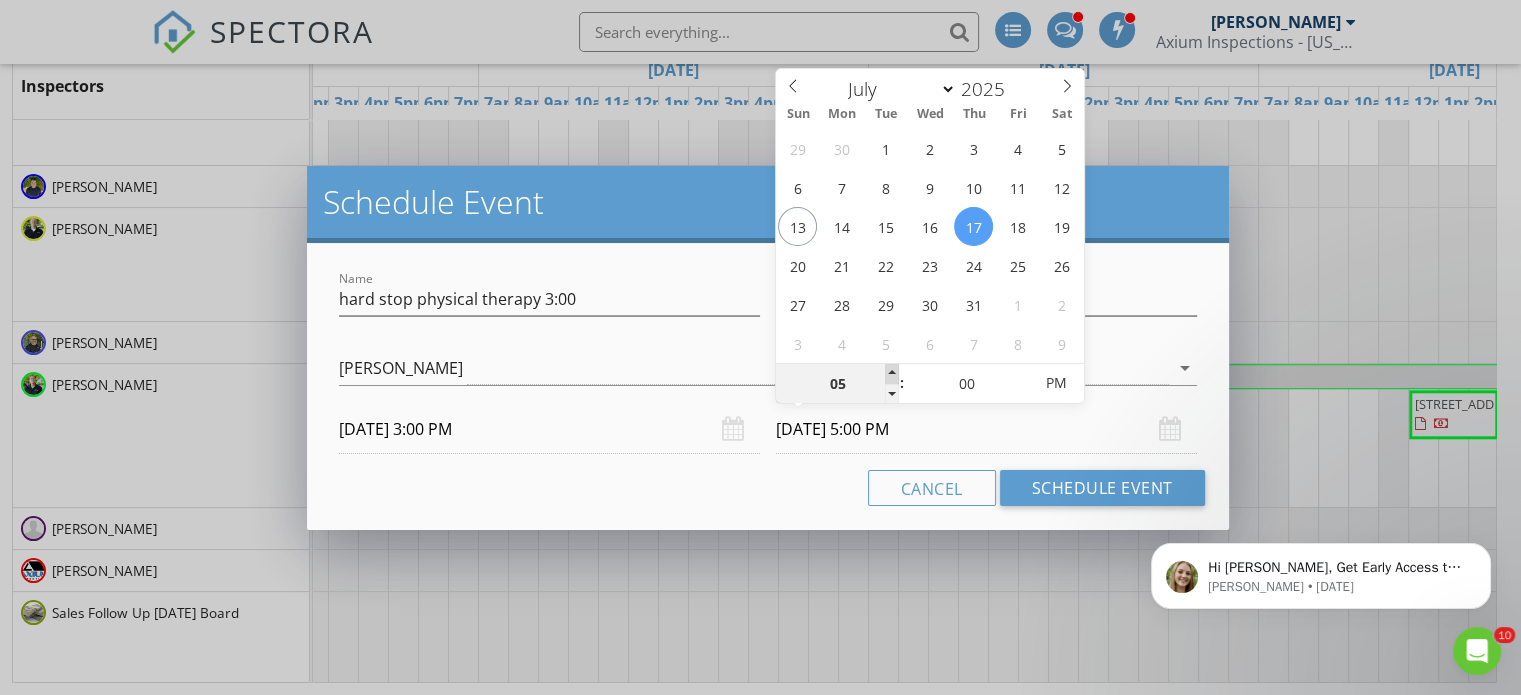 click at bounding box center (892, 374) 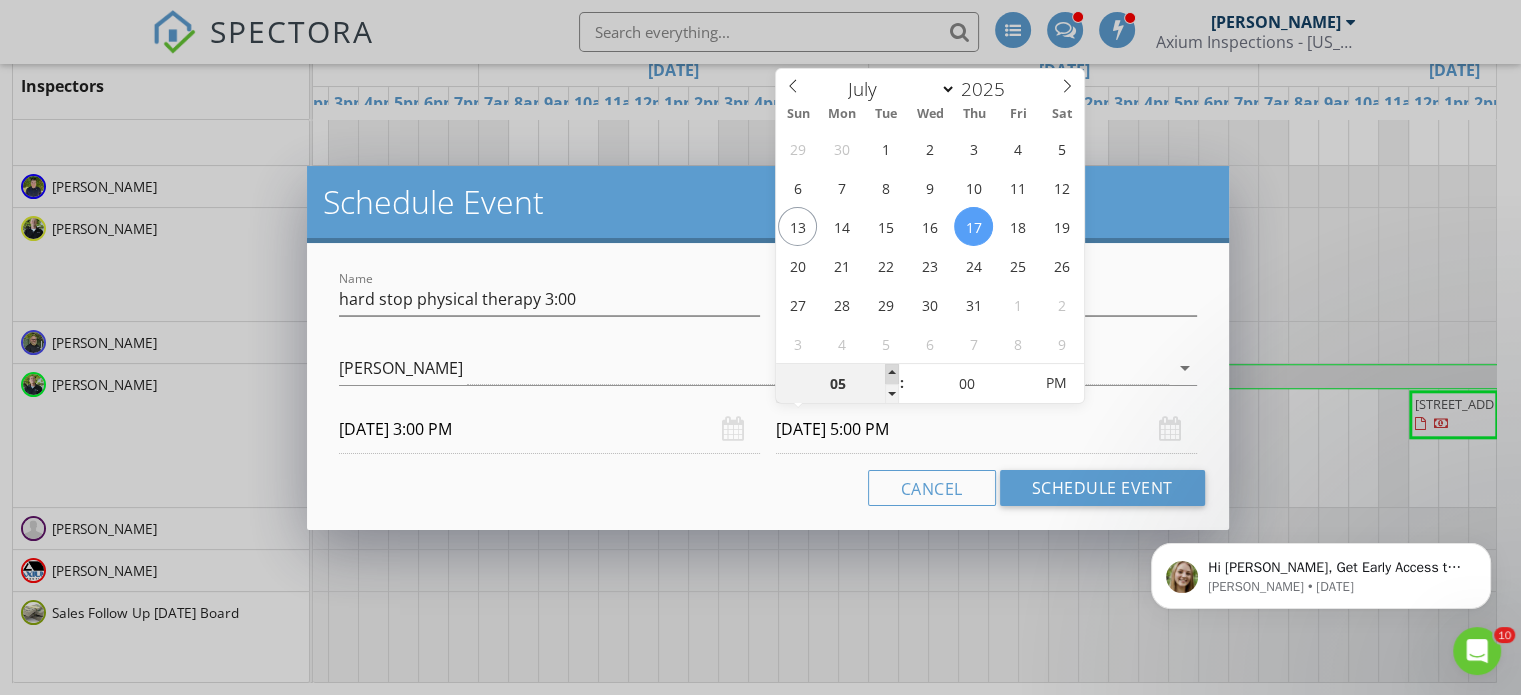 type on "06" 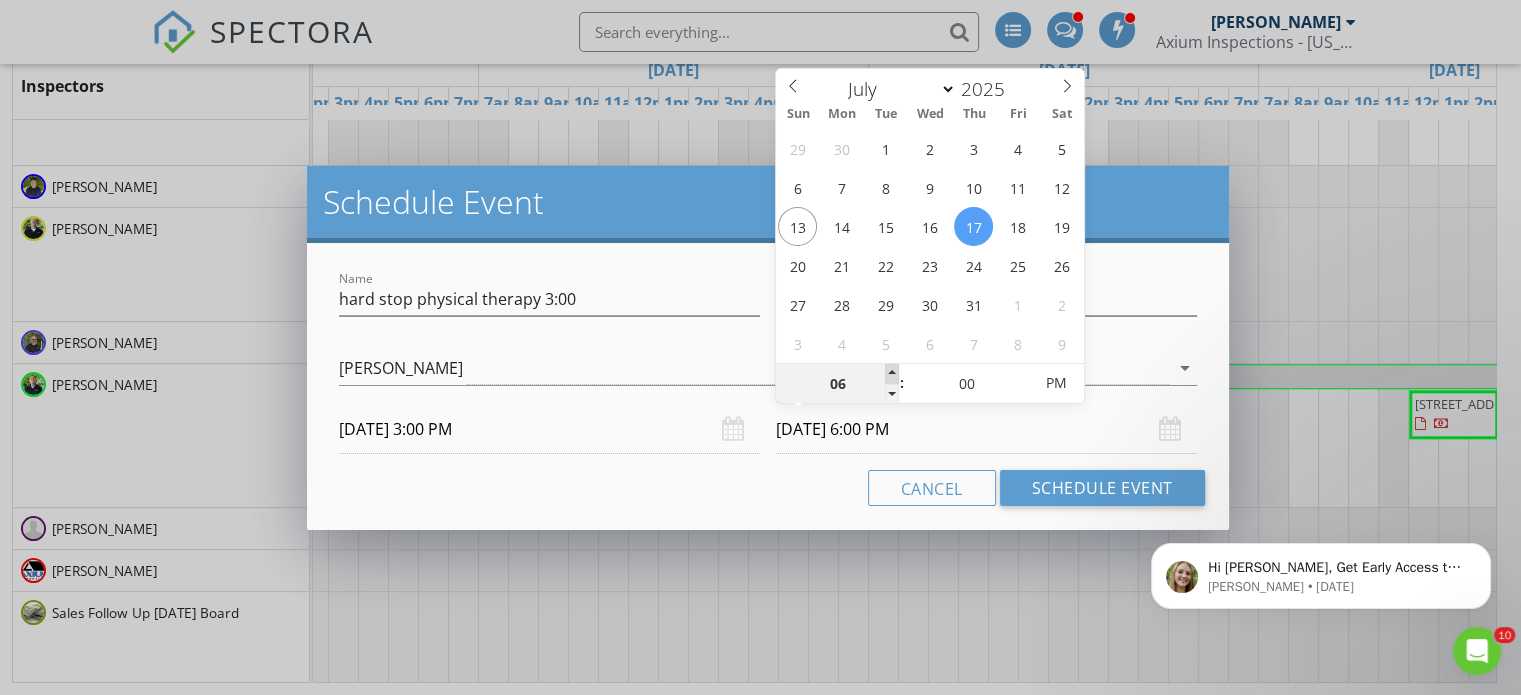 click at bounding box center [892, 374] 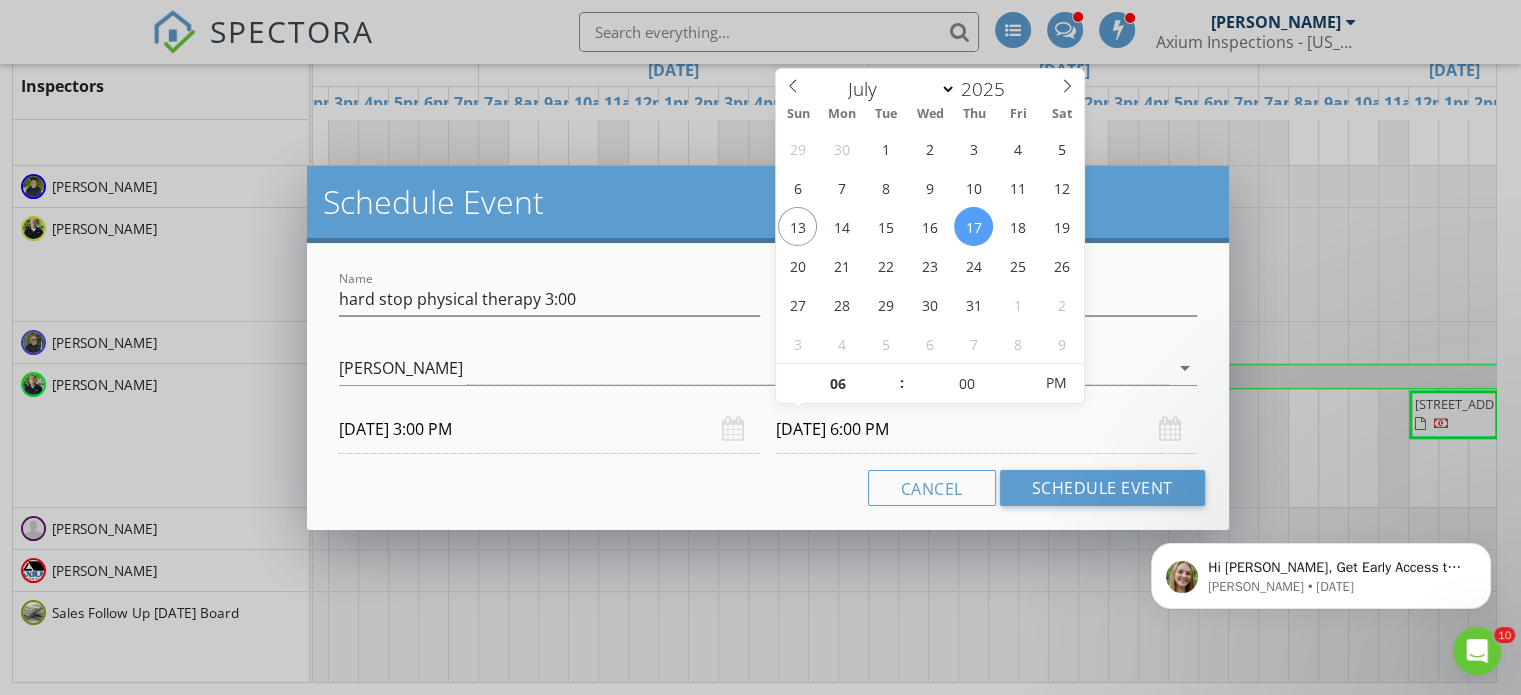 click on "Cancel   Schedule Event" at bounding box center (768, 488) 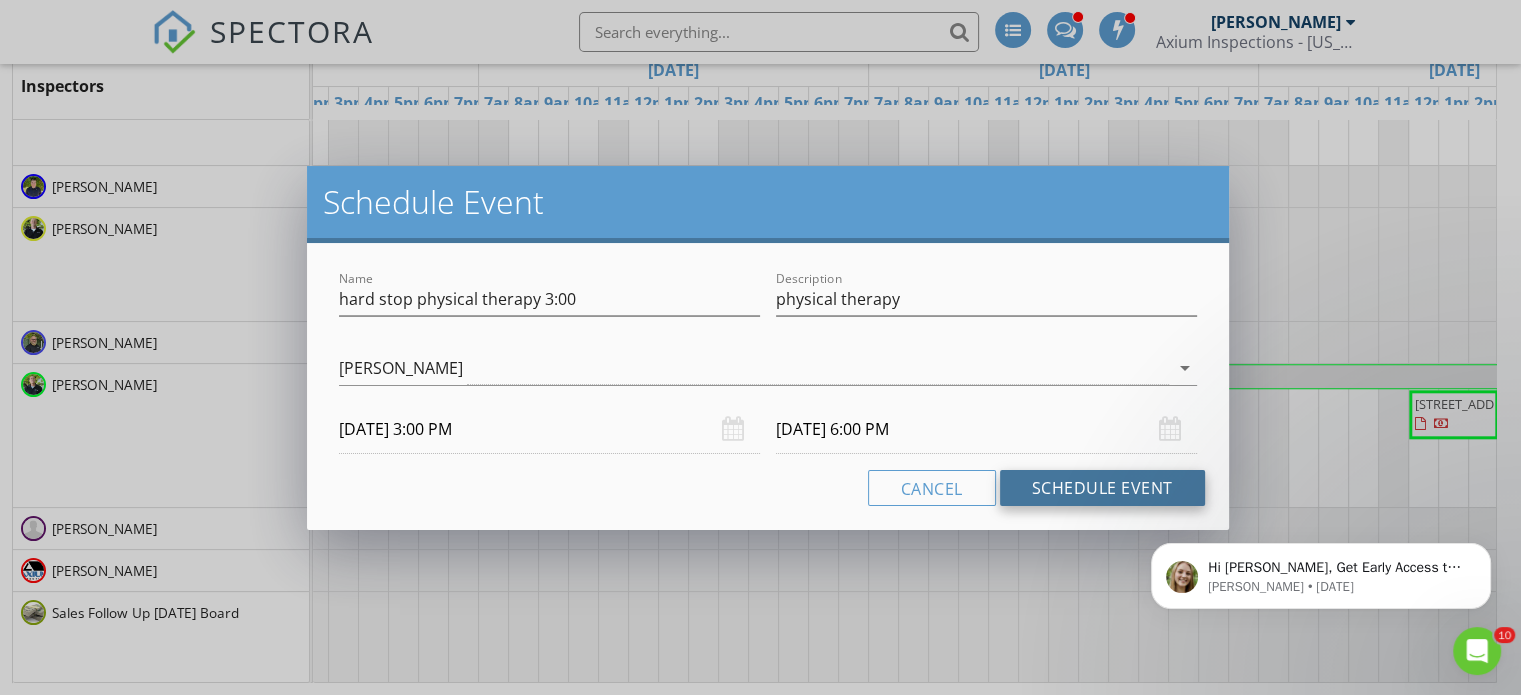 click on "Schedule Event" at bounding box center (1102, 488) 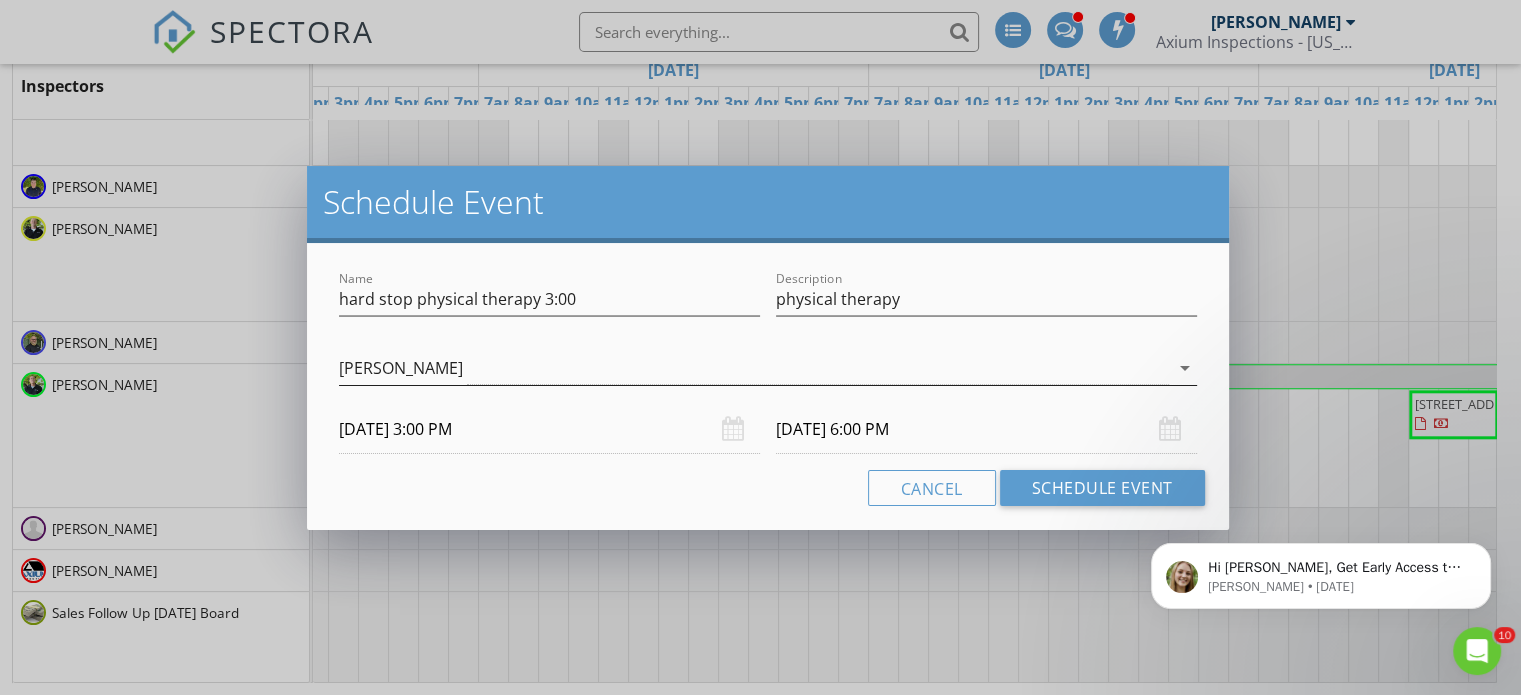 click on "arrow_drop_down" at bounding box center [1185, 368] 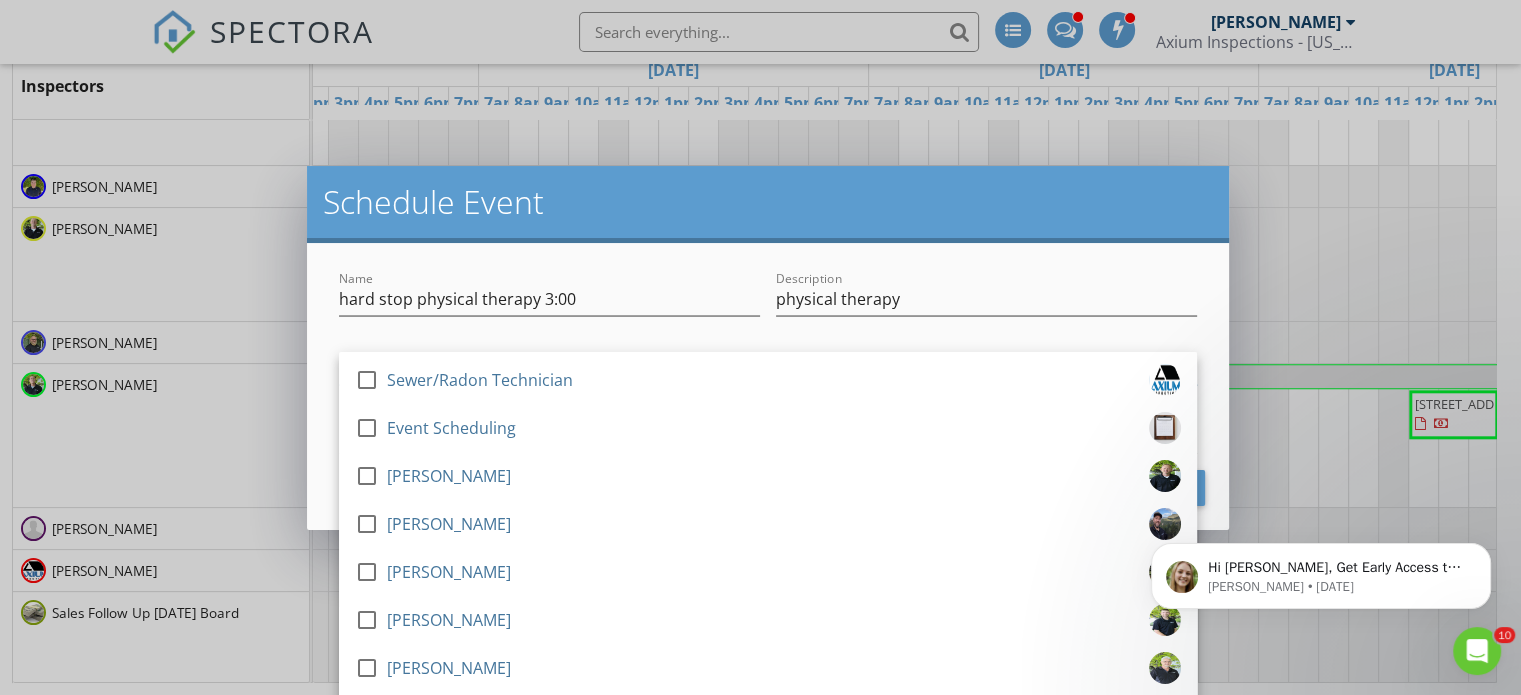 click on "check_box_outline_blank   Sewer/Radon Technician   check_box_outline_blank   Event Scheduling   check_box_outline_blank   [PERSON_NAME]   check_box_outline_blank   [PERSON_NAME]   check_box_outline_blank   [PERSON_NAME]   check_box_outline_blank   [PERSON_NAME]   check_box_outline_blank   [PERSON_NAME]   check_box_outline_blank   [PERSON_NAME]   check_box_outline_blank   [PERSON_NAME]   check_box_outline_blank   Bradin Ball   check_box_outline_blank   [PERSON_NAME]   check_box_outline_blank   [PERSON_NAME]   check_box_outline_blank   [PERSON_NAME]   check_box_outline_blank   [PERSON_NAME]   check_box_outline_blank   [PERSON_NAME]   check_box_outline_blank   [PERSON_NAME]   check_box_outline_blank   [PERSON_NAME]   check_box_outline_blank   [PERSON_NAME]   check_box   [PERSON_NAME]   check_box_outline_blank   [PERSON_NAME]   [PERSON_NAME] arrow_drop_down" at bounding box center (768, 372) 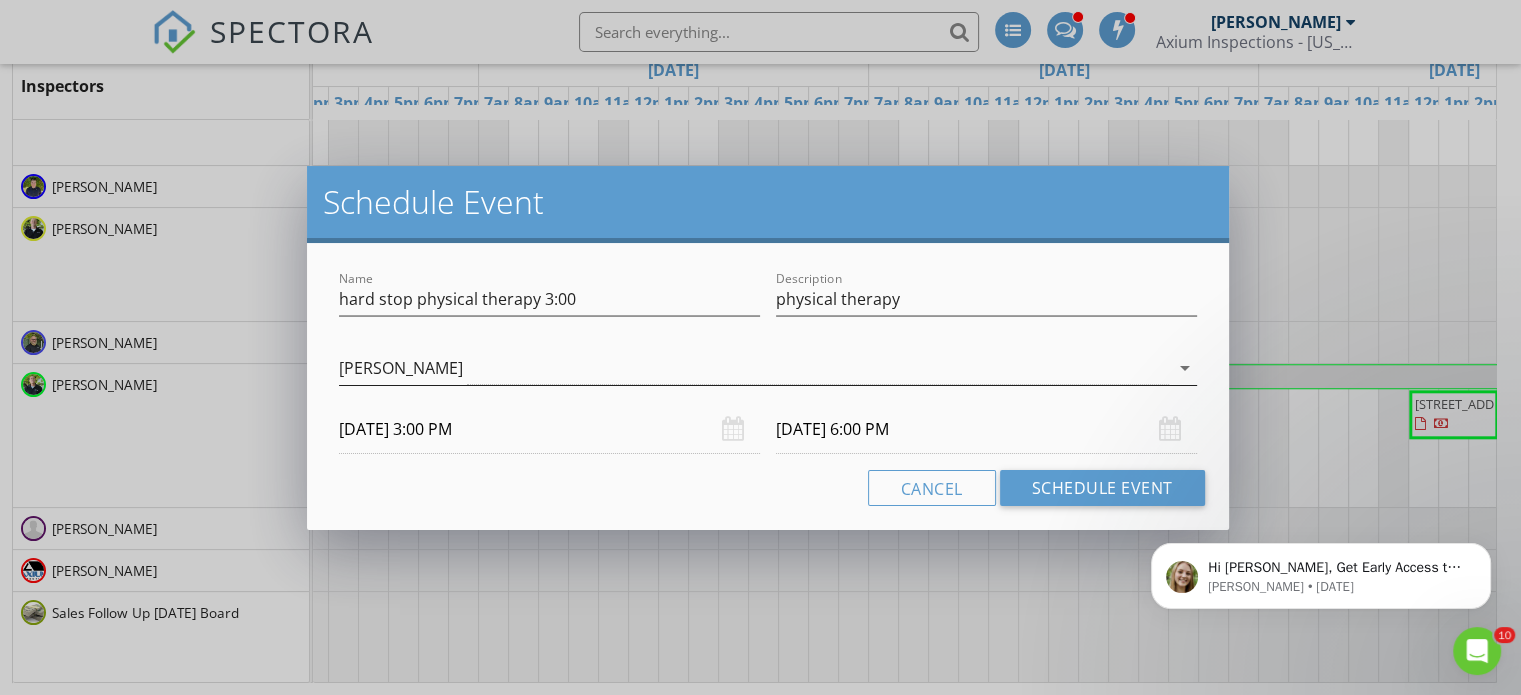 click on "[PERSON_NAME]" at bounding box center (754, 368) 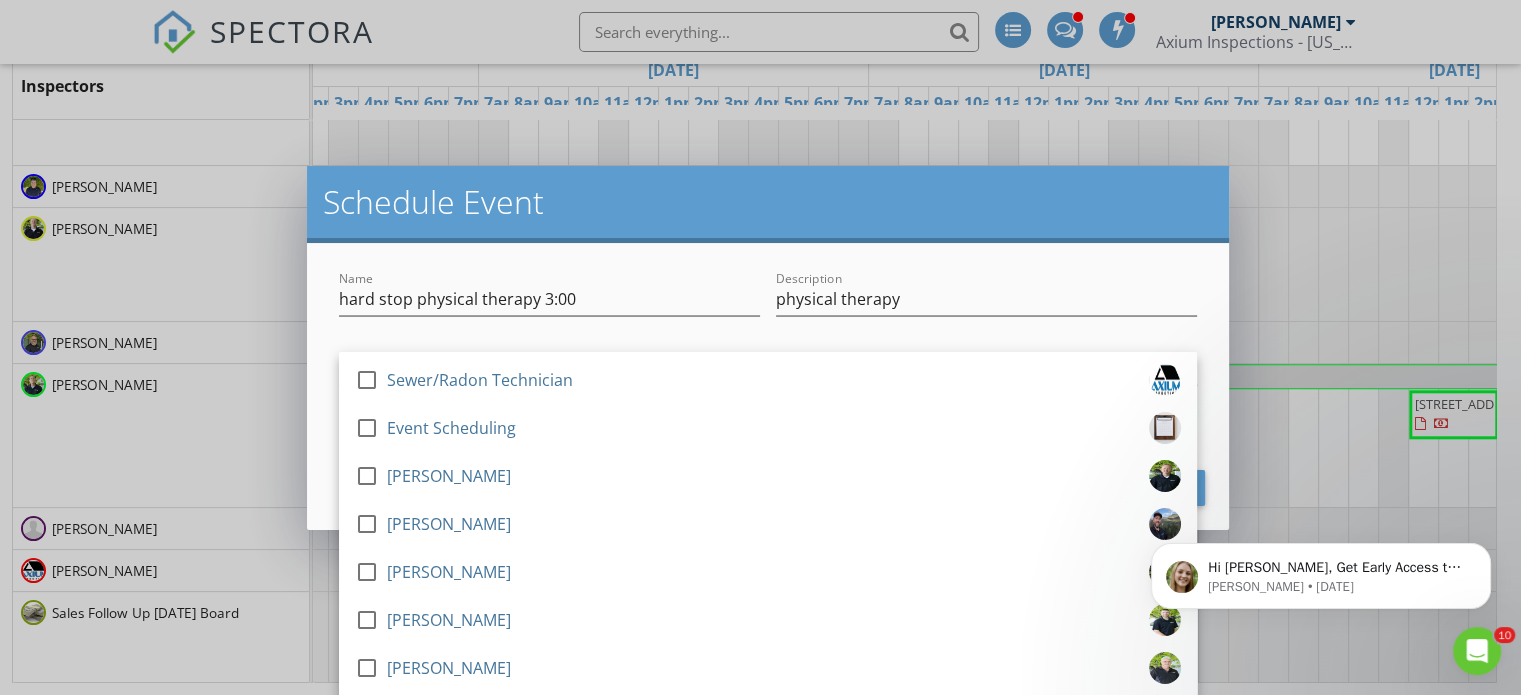 click on "Schedule Event" at bounding box center (768, 202) 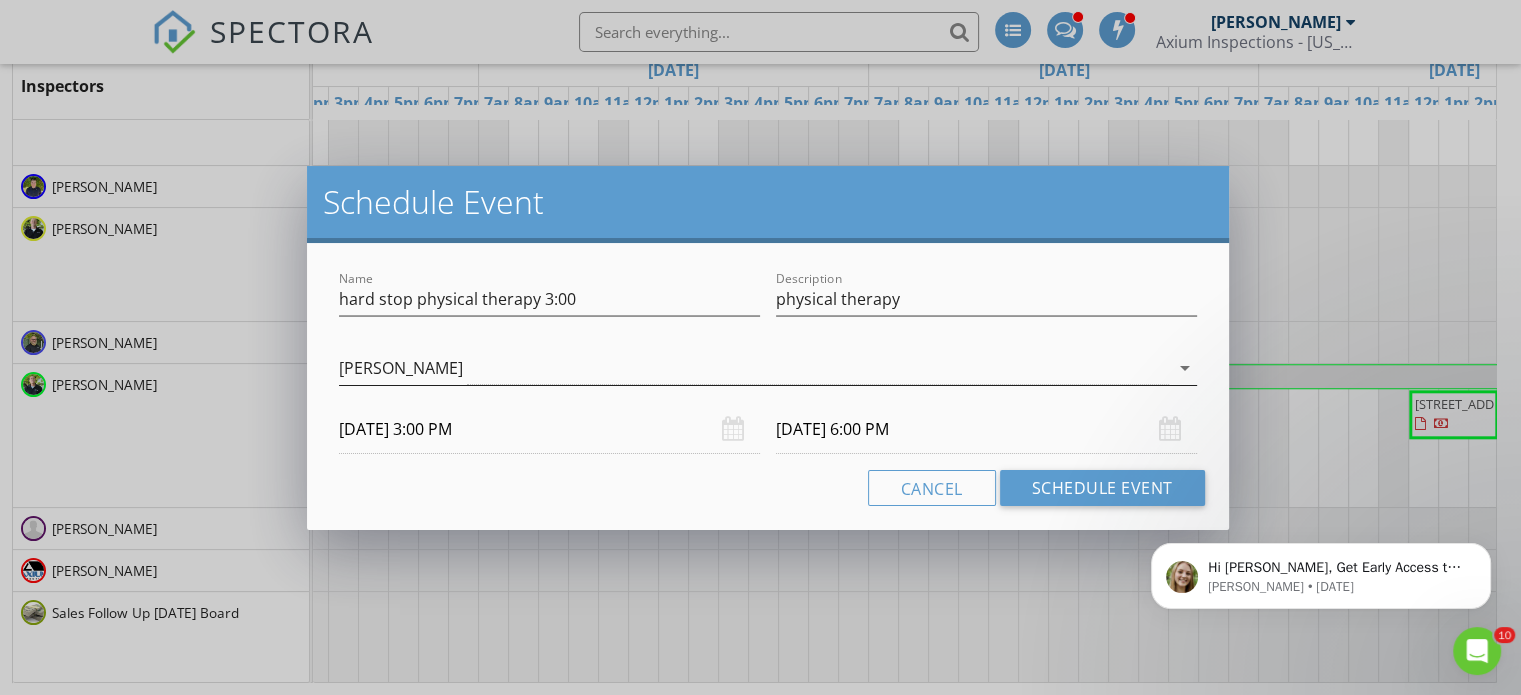 click on "[PERSON_NAME]" at bounding box center (754, 368) 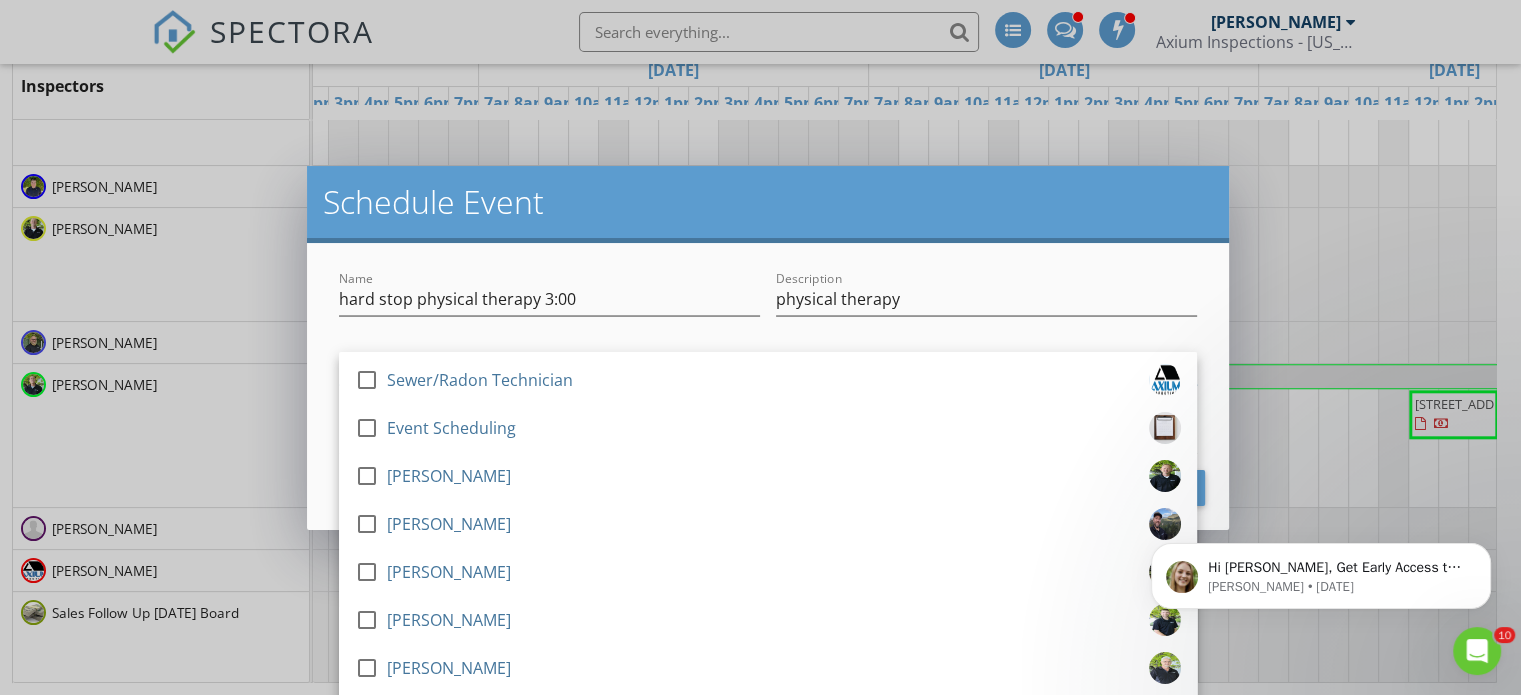 click on "Schedule Event" at bounding box center (768, 202) 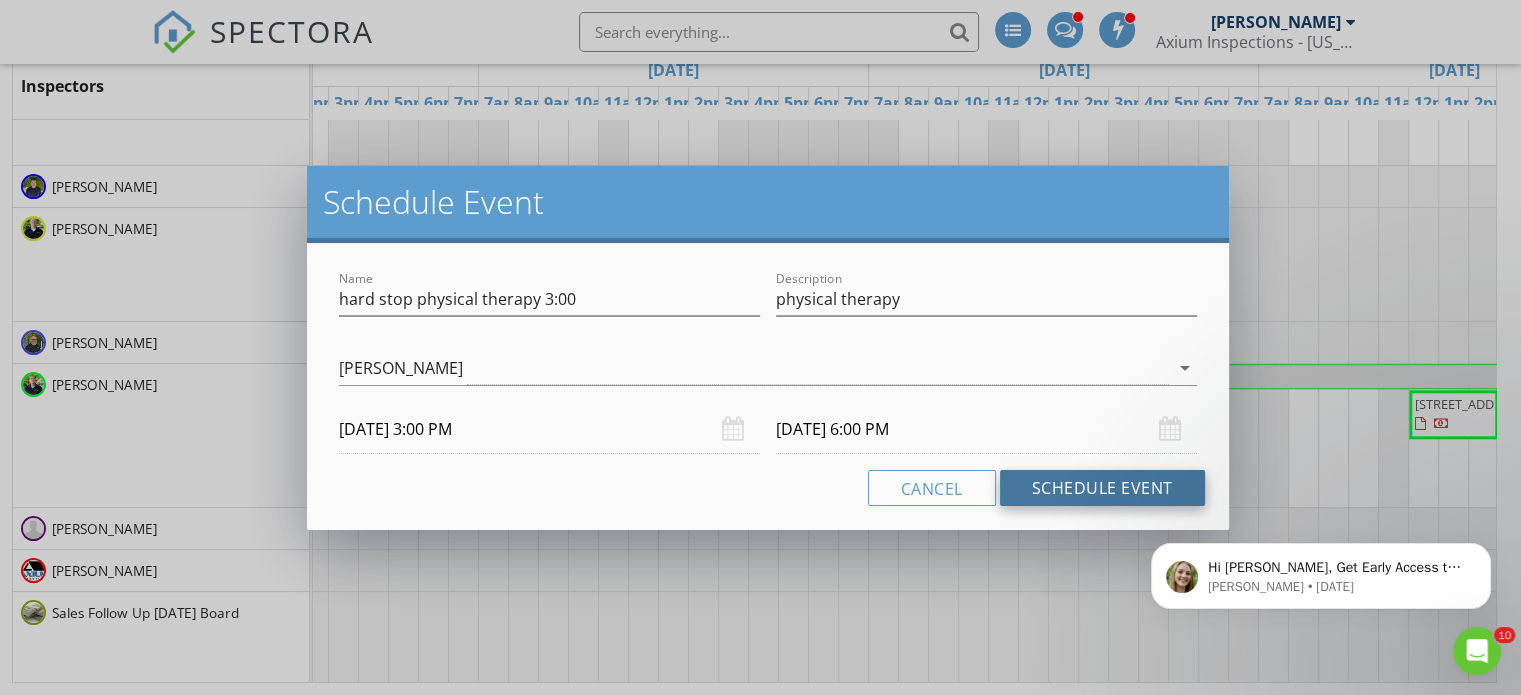 click on "Schedule Event" at bounding box center (1102, 488) 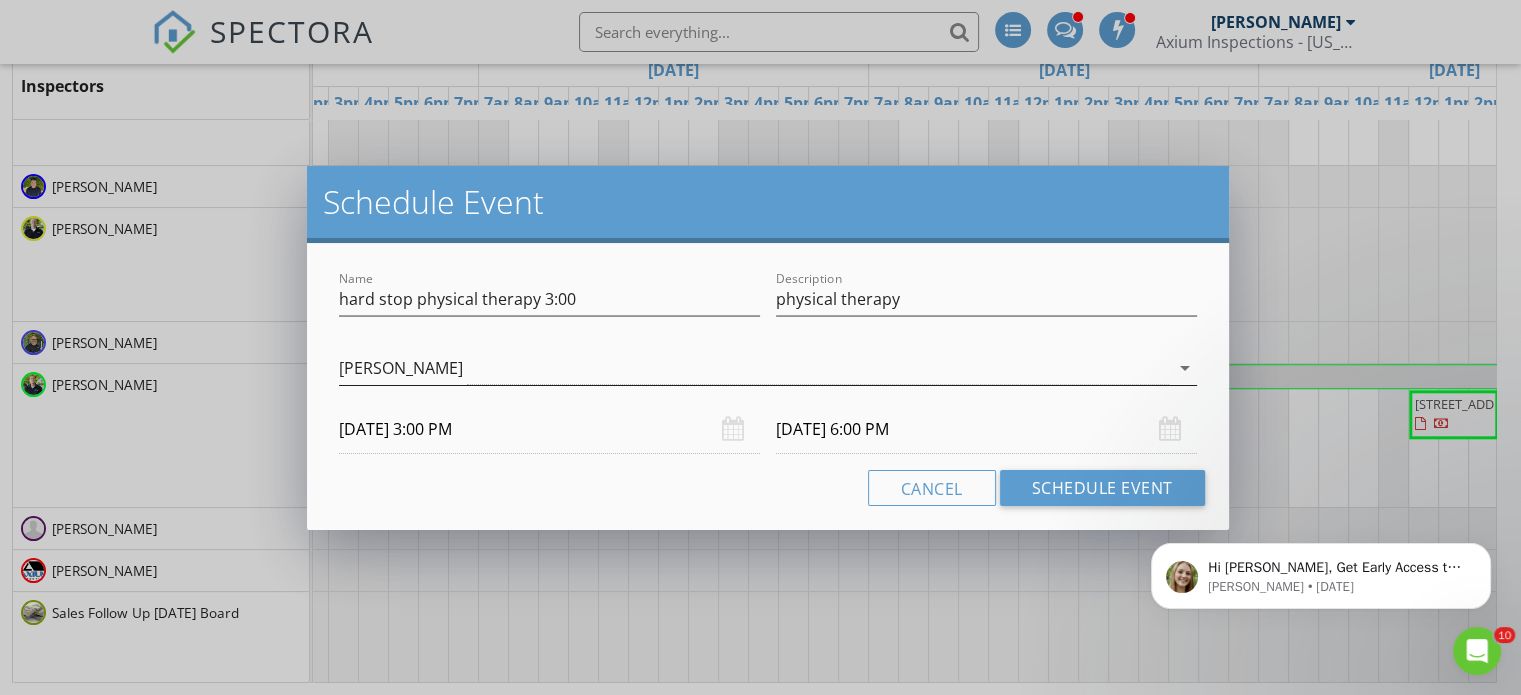 click on "arrow_drop_down" at bounding box center (1185, 368) 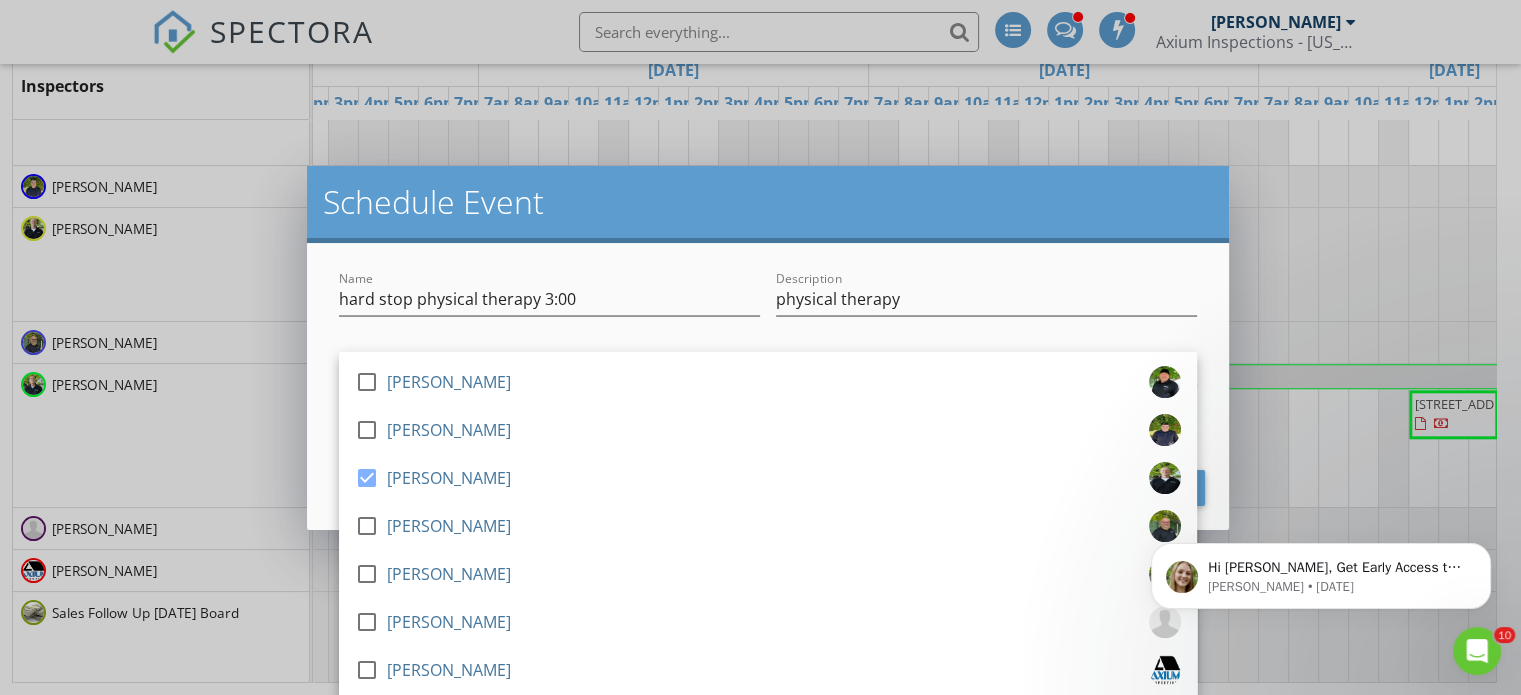 scroll, scrollTop: 768, scrollLeft: 0, axis: vertical 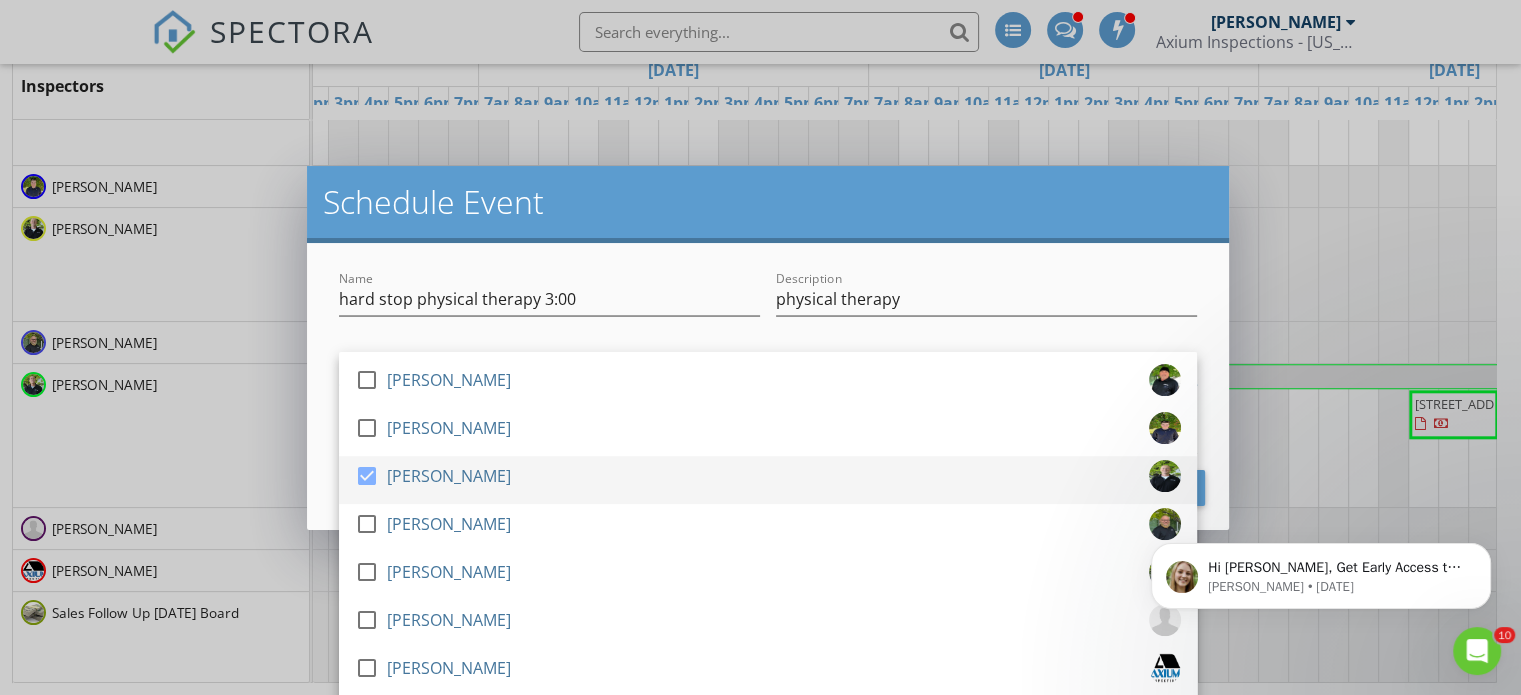 click at bounding box center [367, 476] 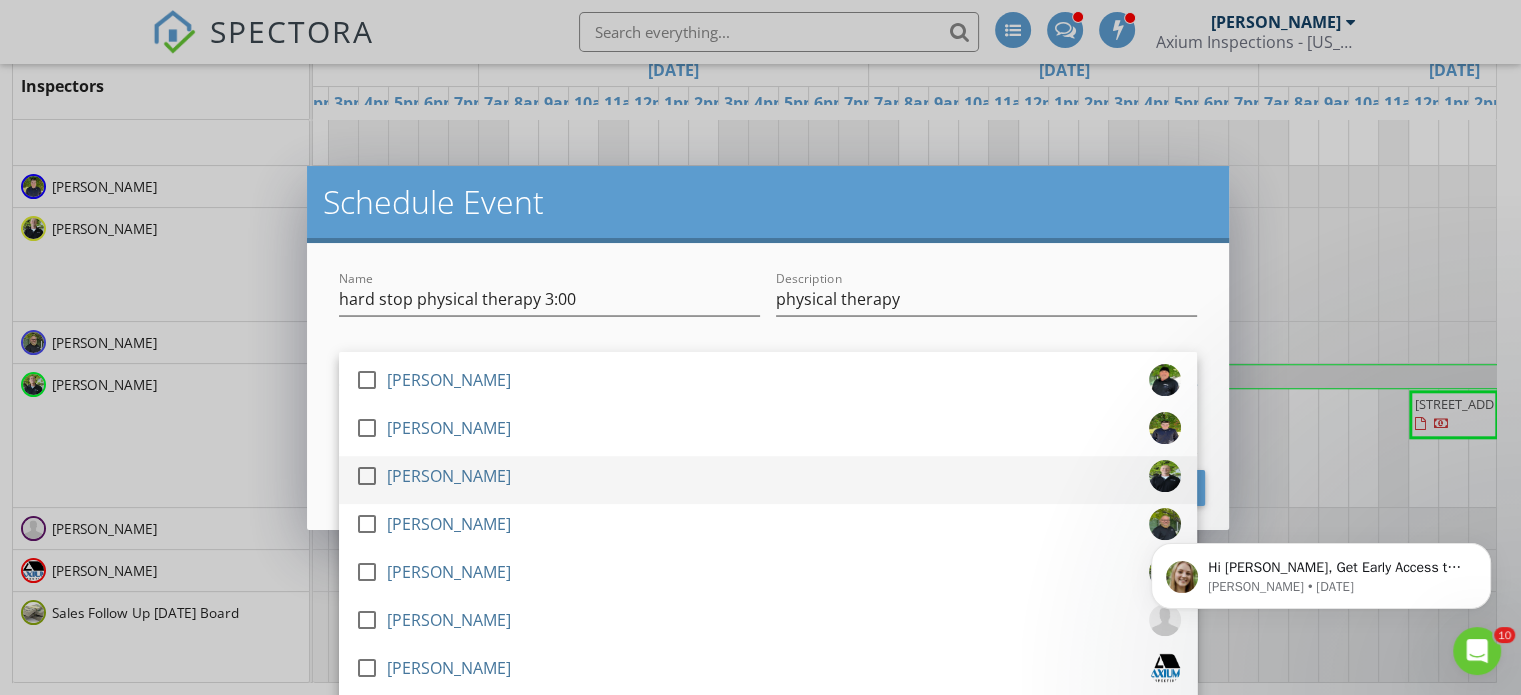 click at bounding box center [367, 476] 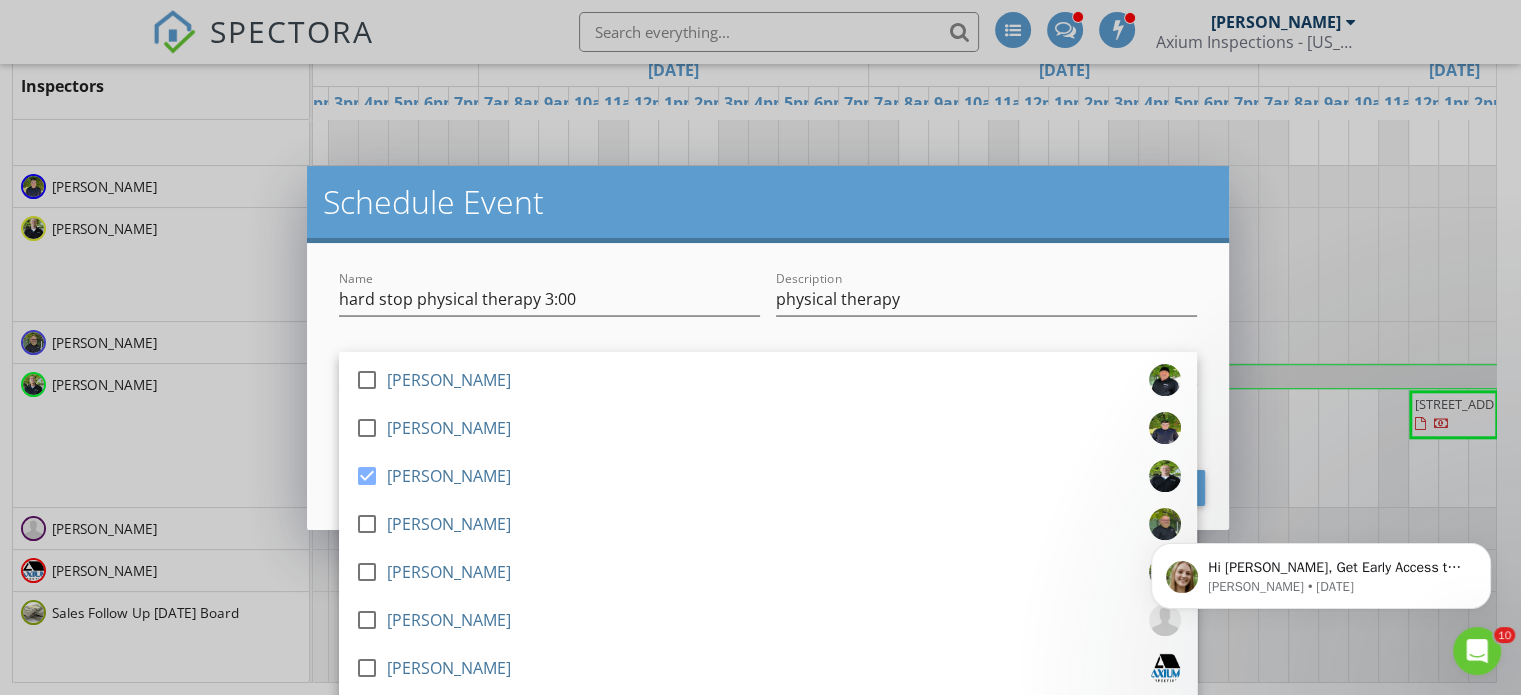 click on "Schedule Event" at bounding box center (768, 202) 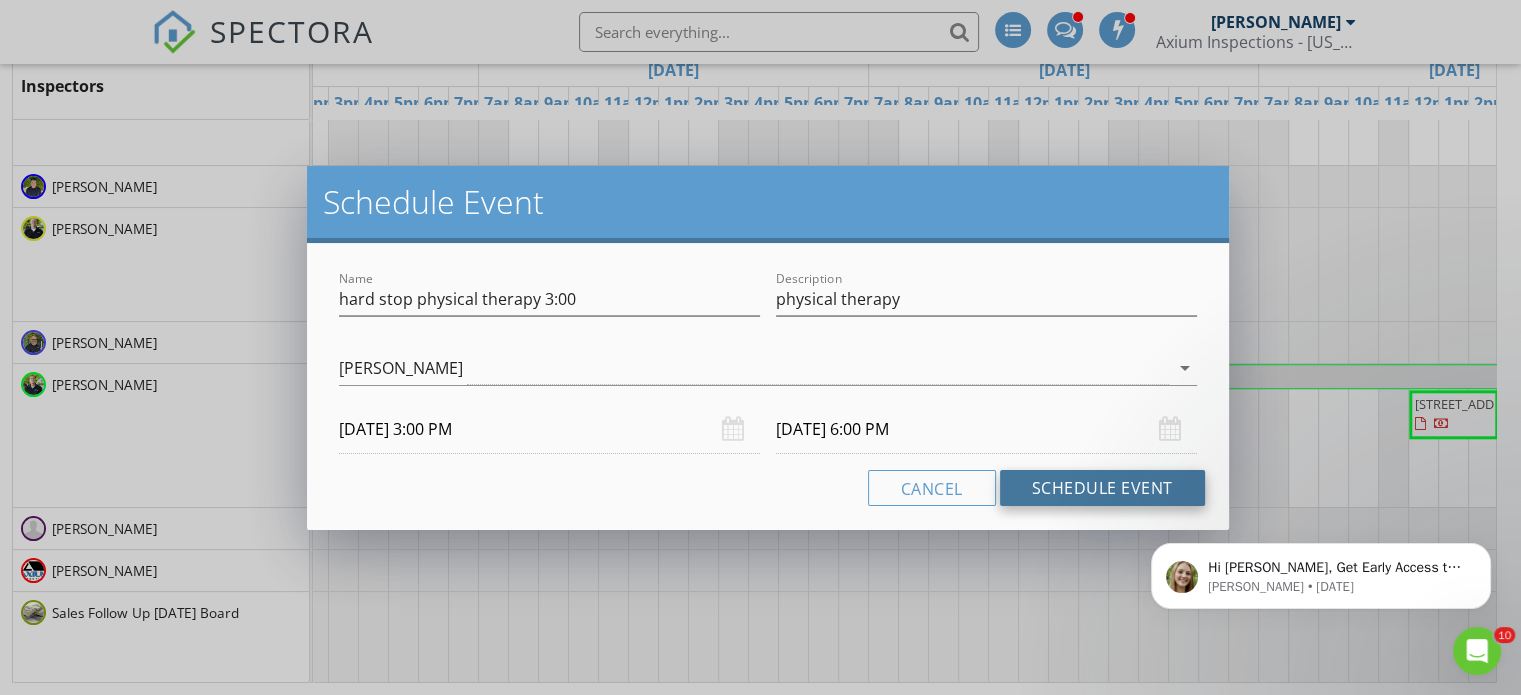click on "Schedule Event" at bounding box center (1102, 488) 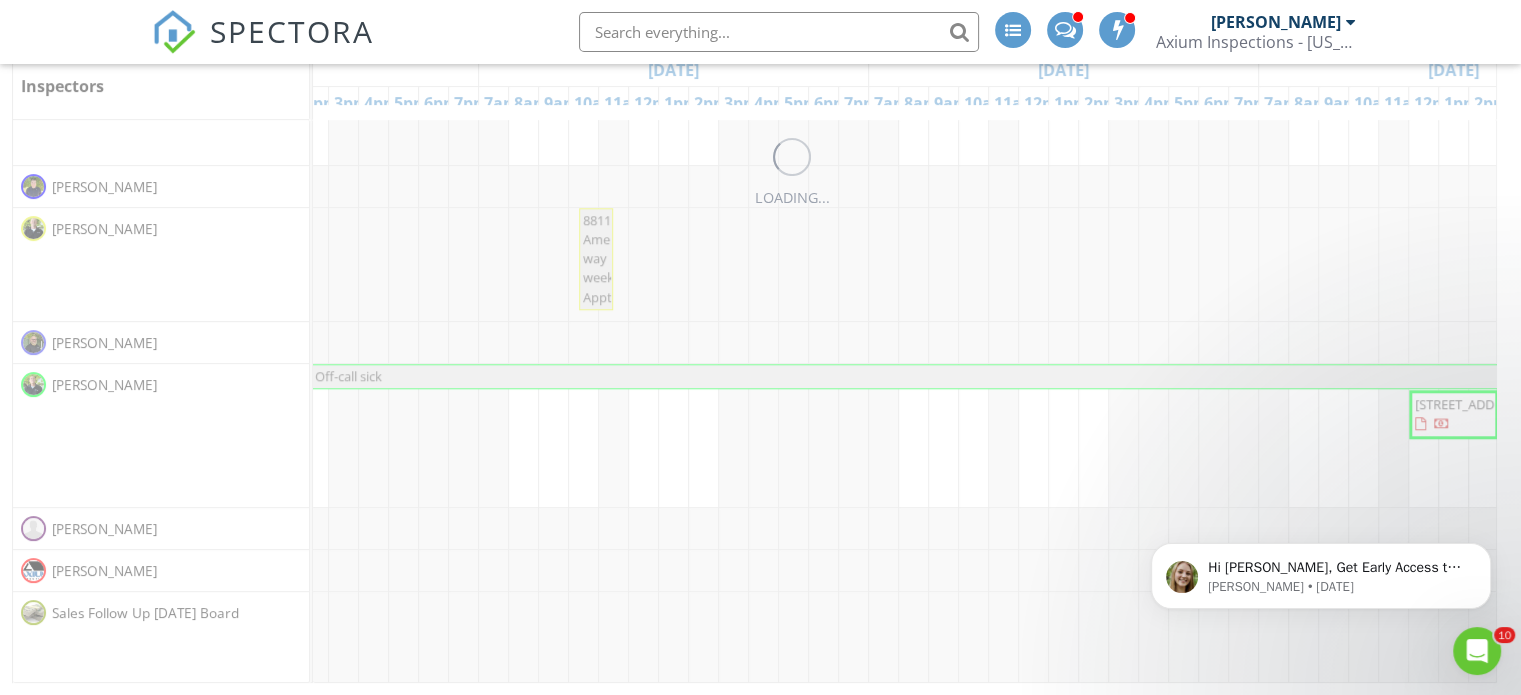 click on "Schedule Event" at bounding box center (1102, 488) 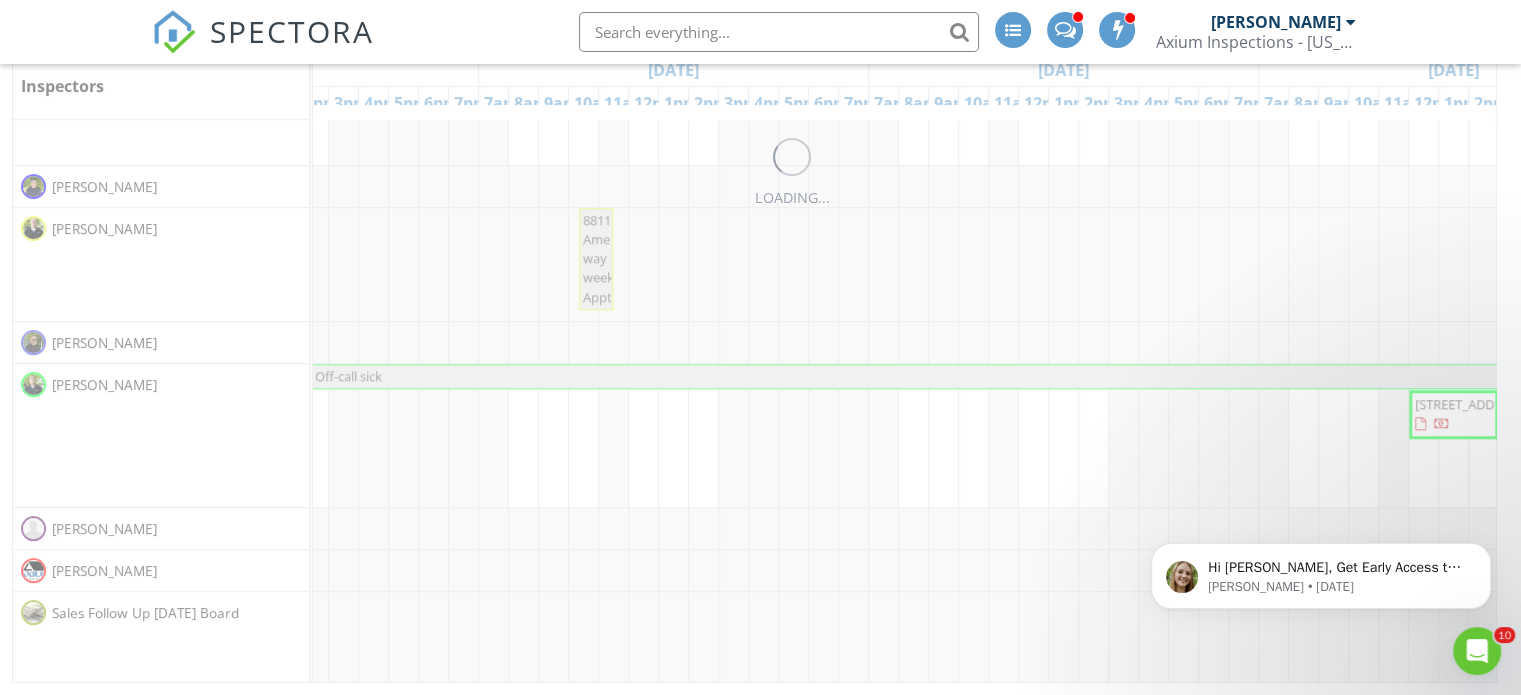 click on "Schedule Event" at bounding box center [1102, 488] 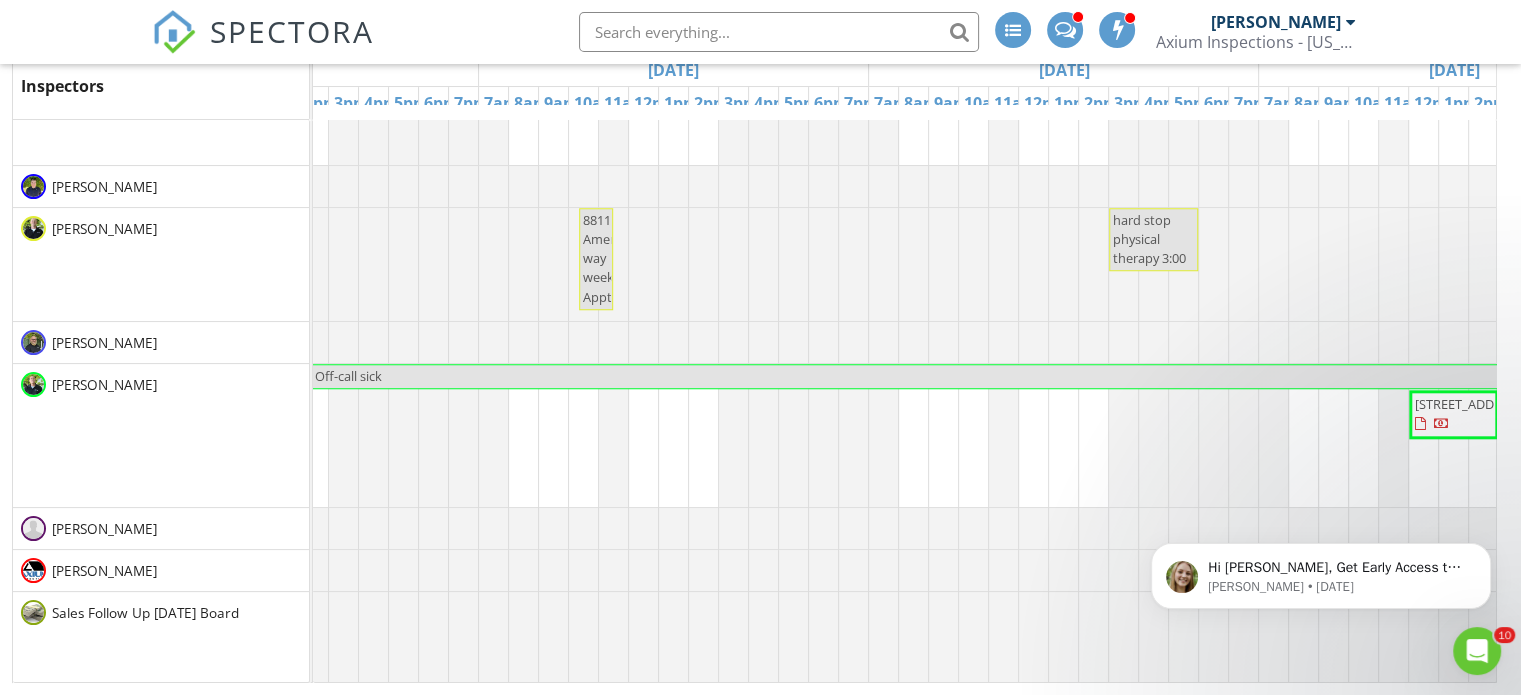 scroll, scrollTop: 9242, scrollLeft: 996, axis: both 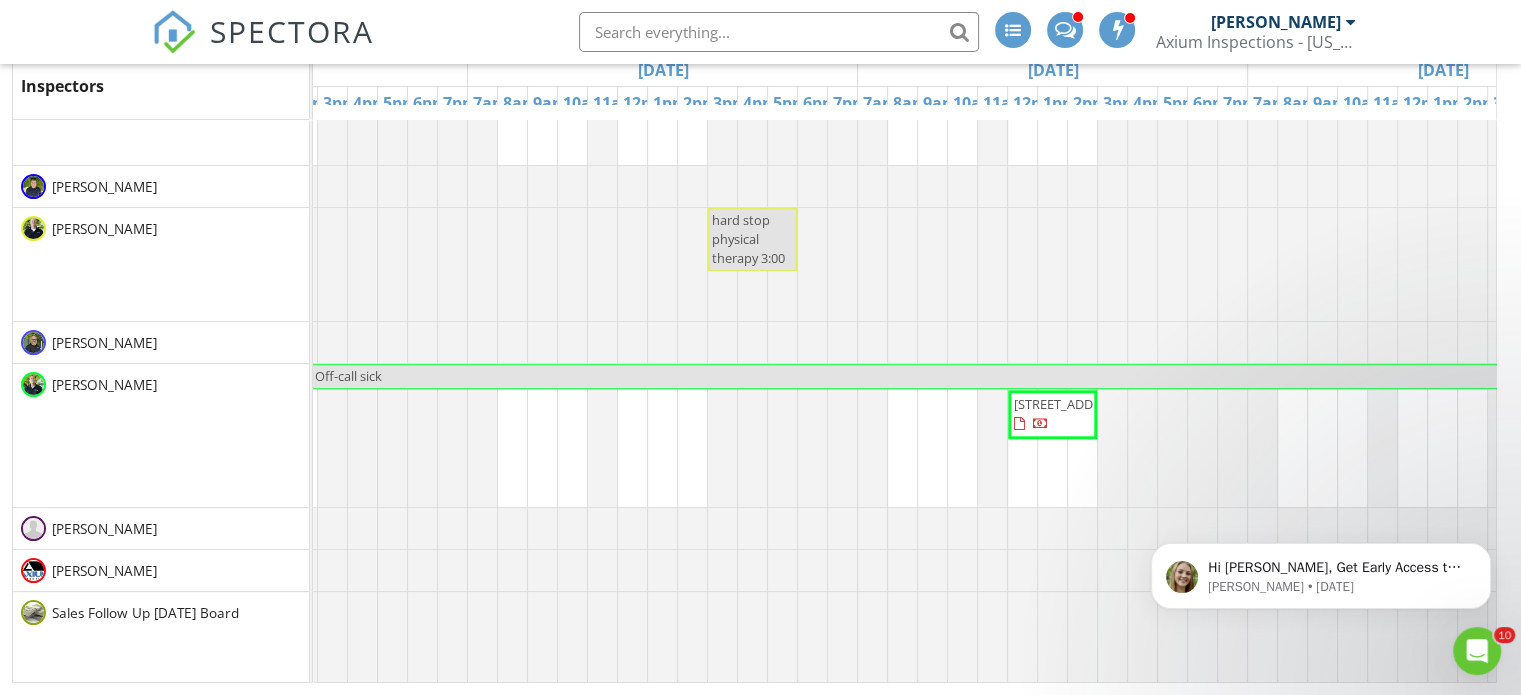 click at bounding box center [-1092, 264] 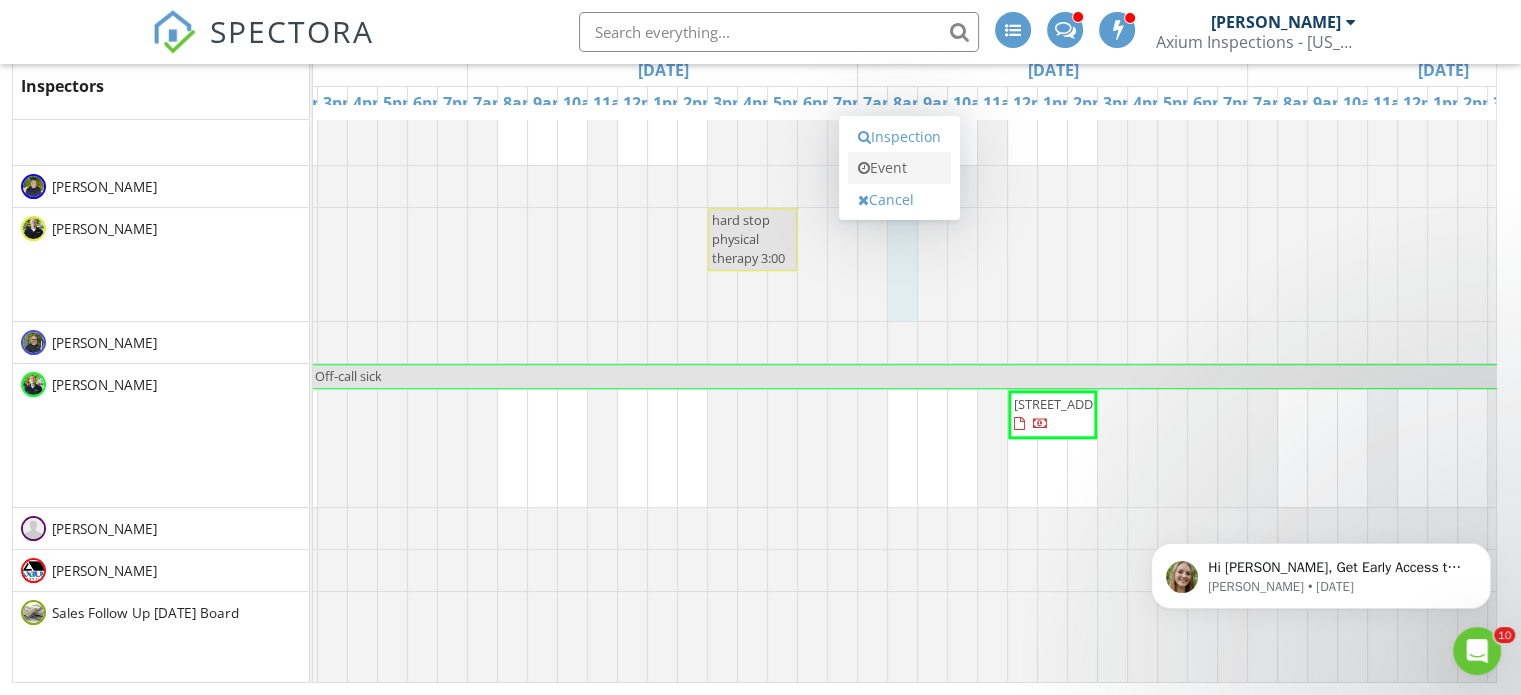 click on "Event" at bounding box center [899, 168] 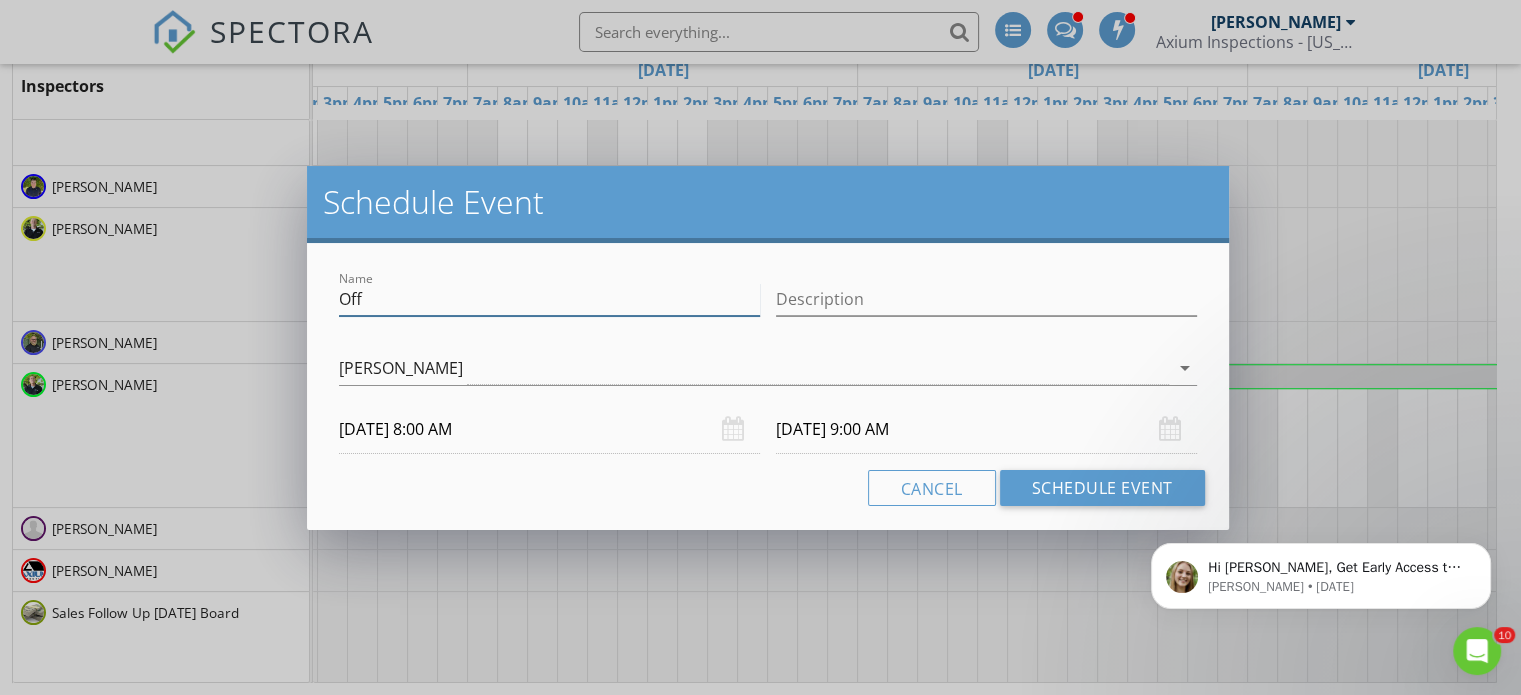 click on "Off" at bounding box center (549, 299) 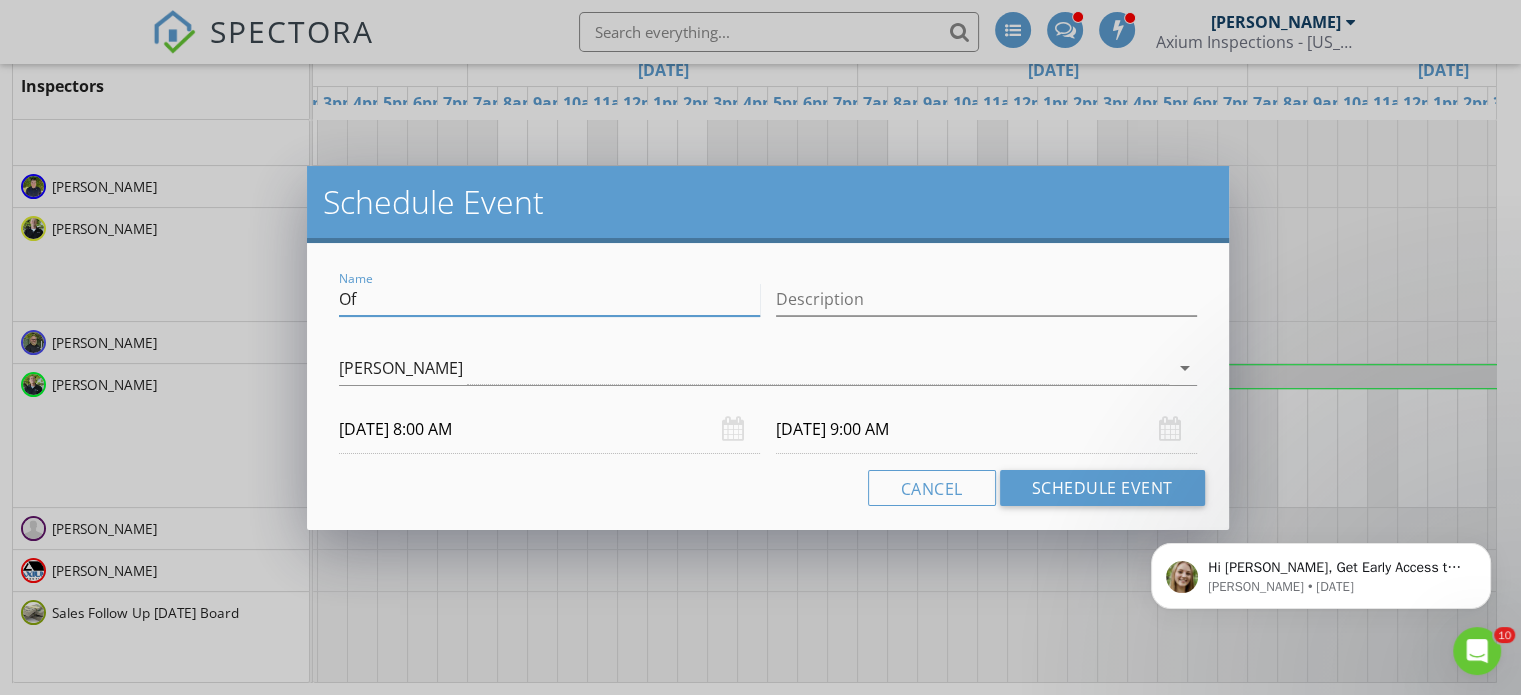 type on "O" 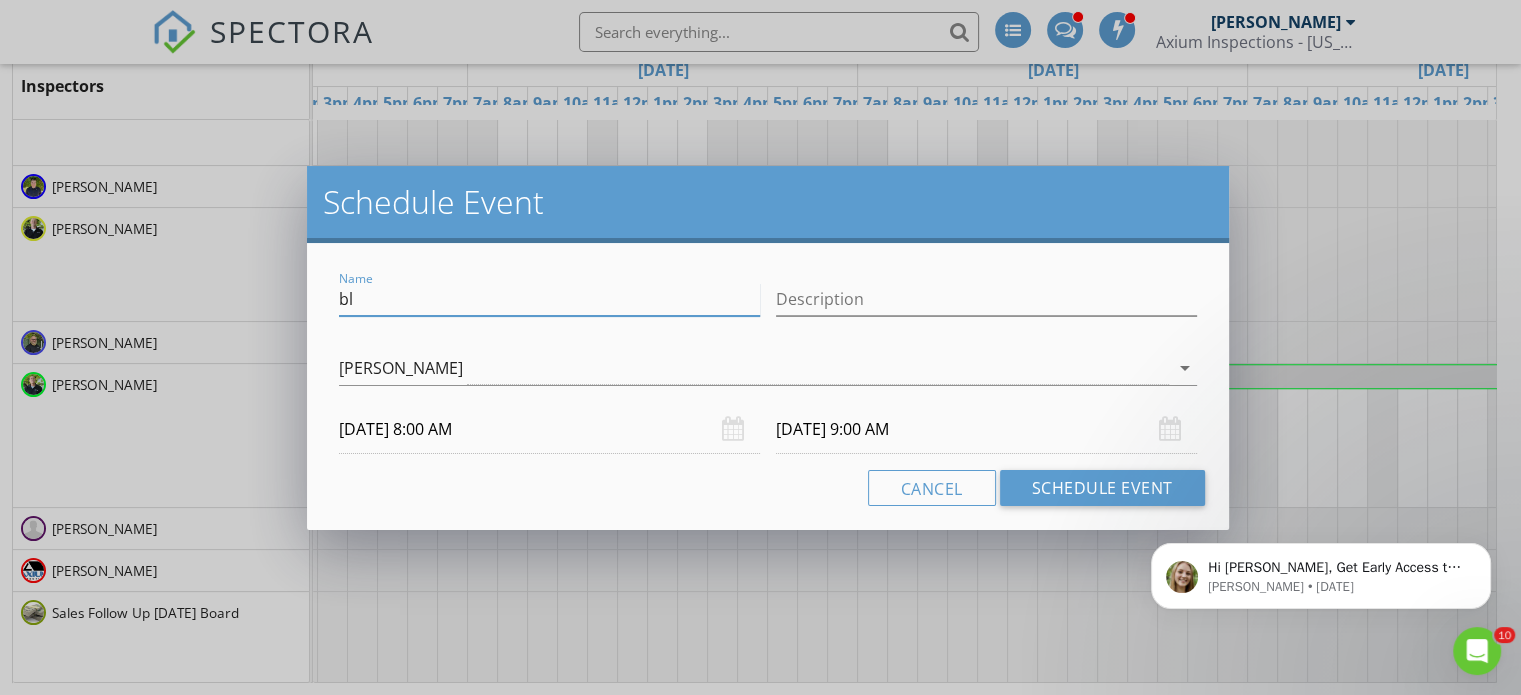 type on "b" 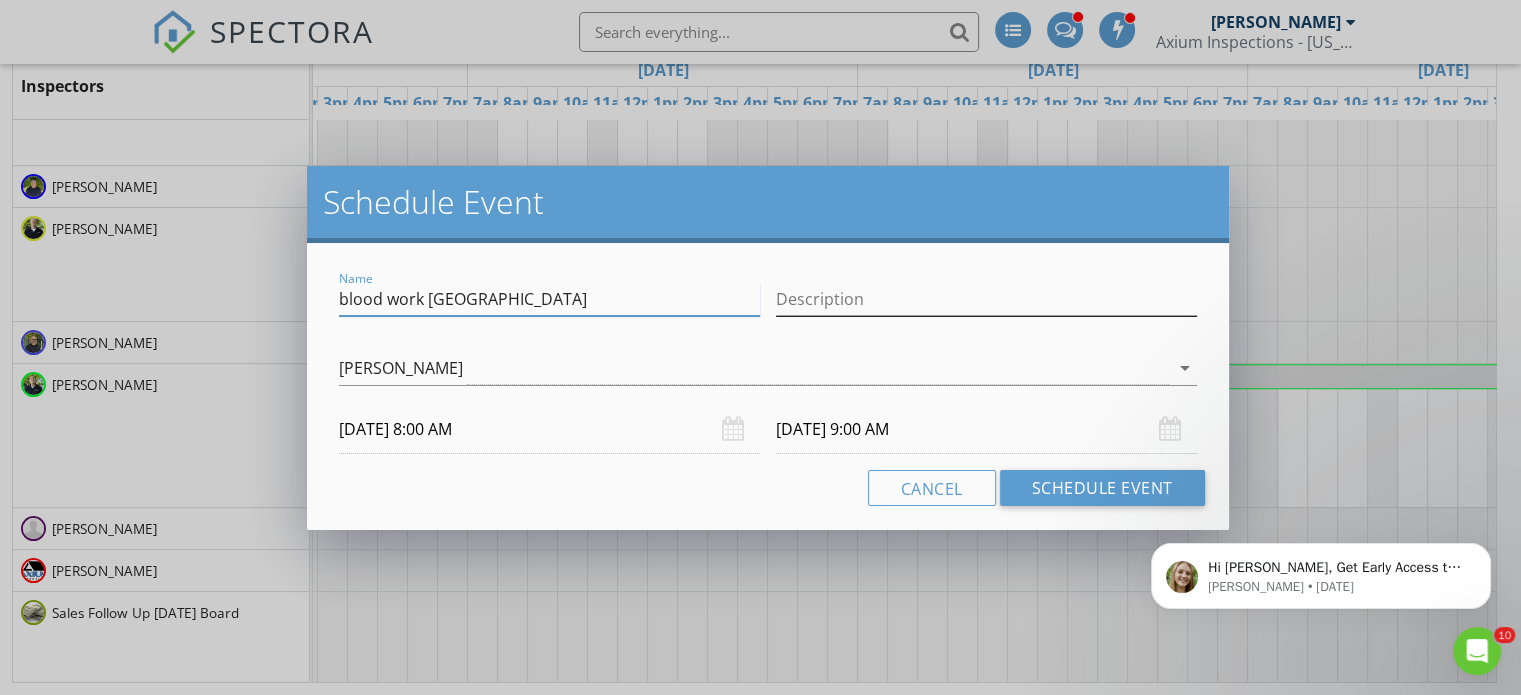 type on "blood work [GEOGRAPHIC_DATA]" 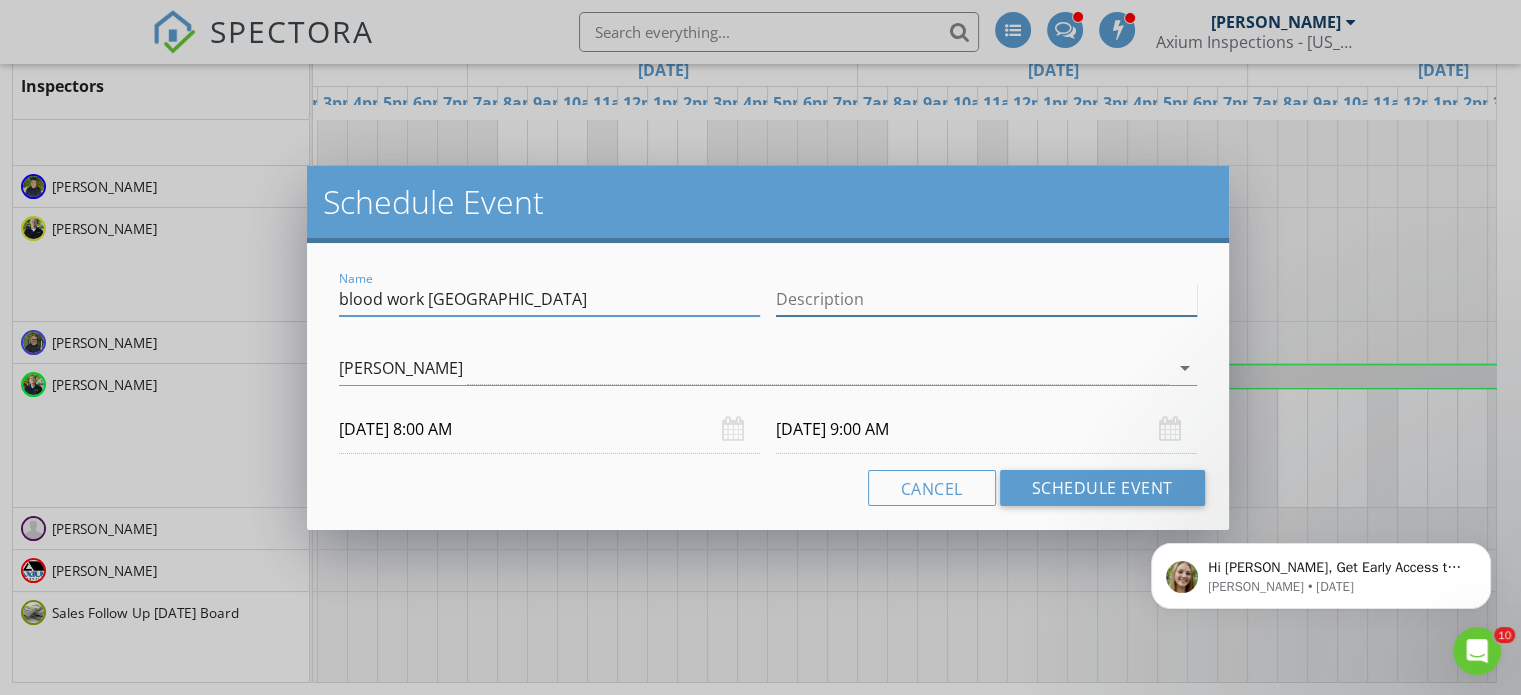 click on "Description" at bounding box center [986, 299] 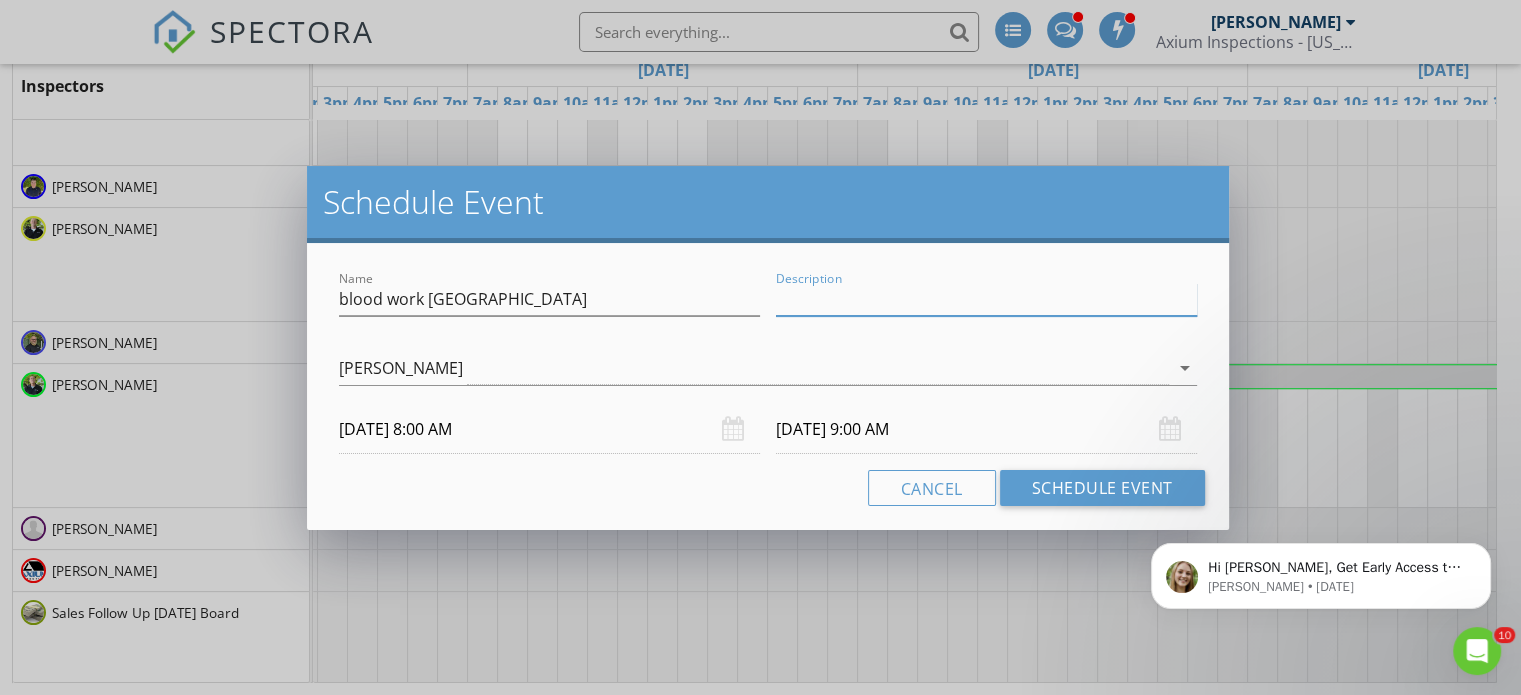 type on "[MEDICAL_DATA] center blood work" 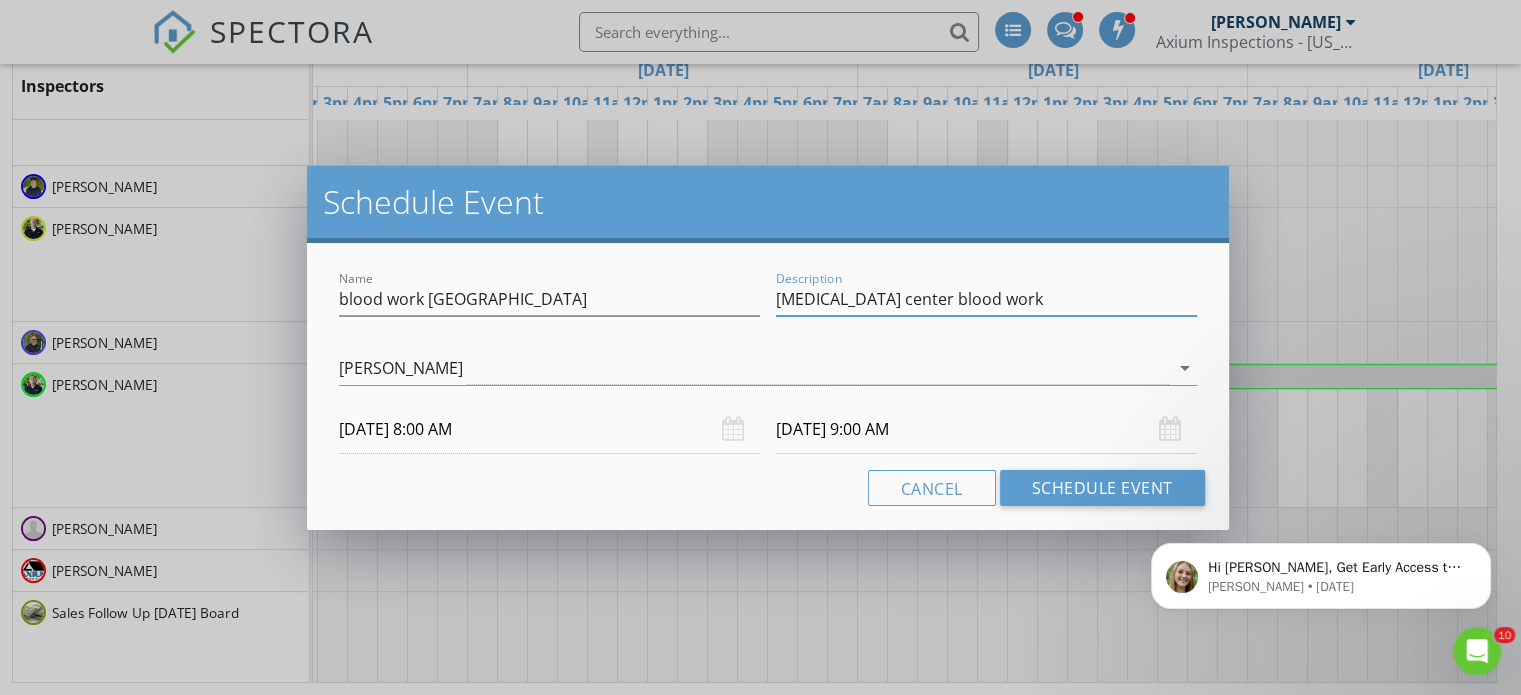 click on "[DATE] 9:00 AM" at bounding box center [986, 429] 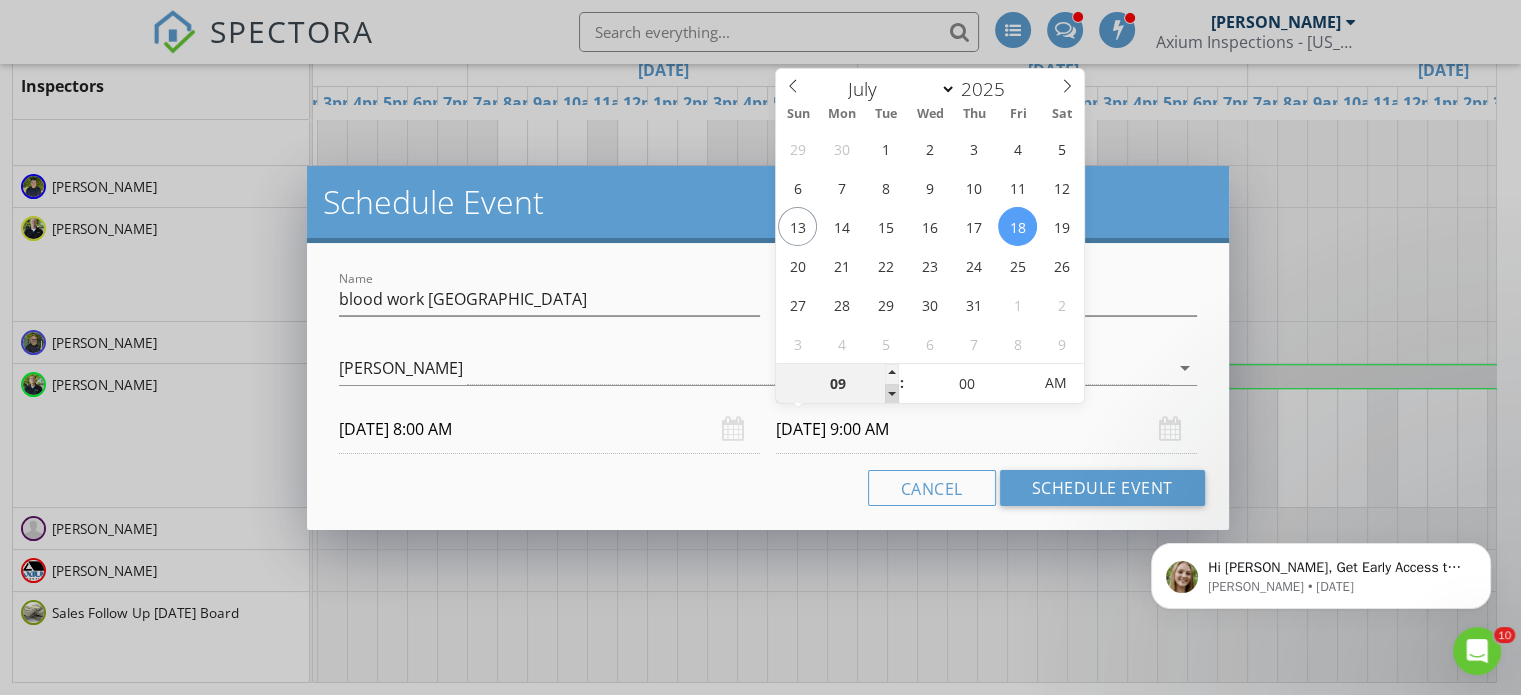 type on "08" 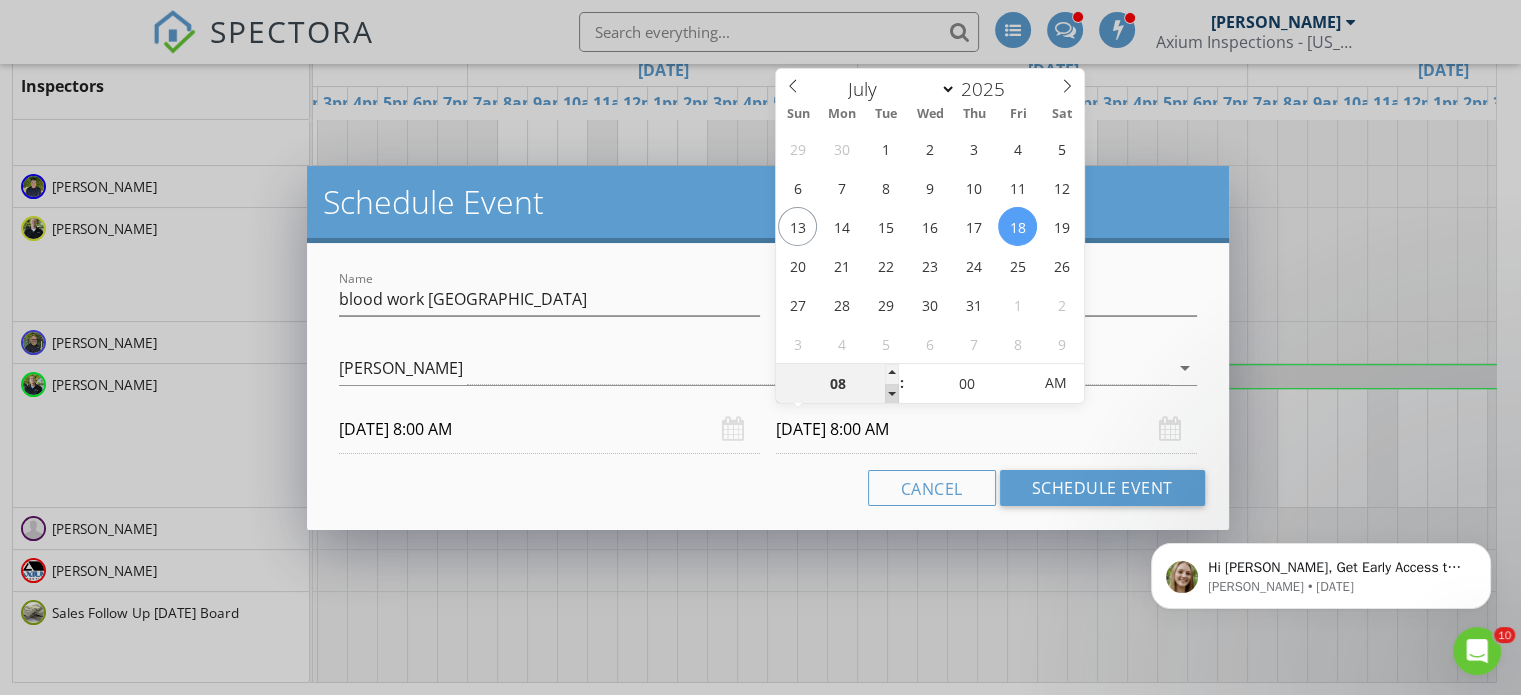 click at bounding box center [892, 394] 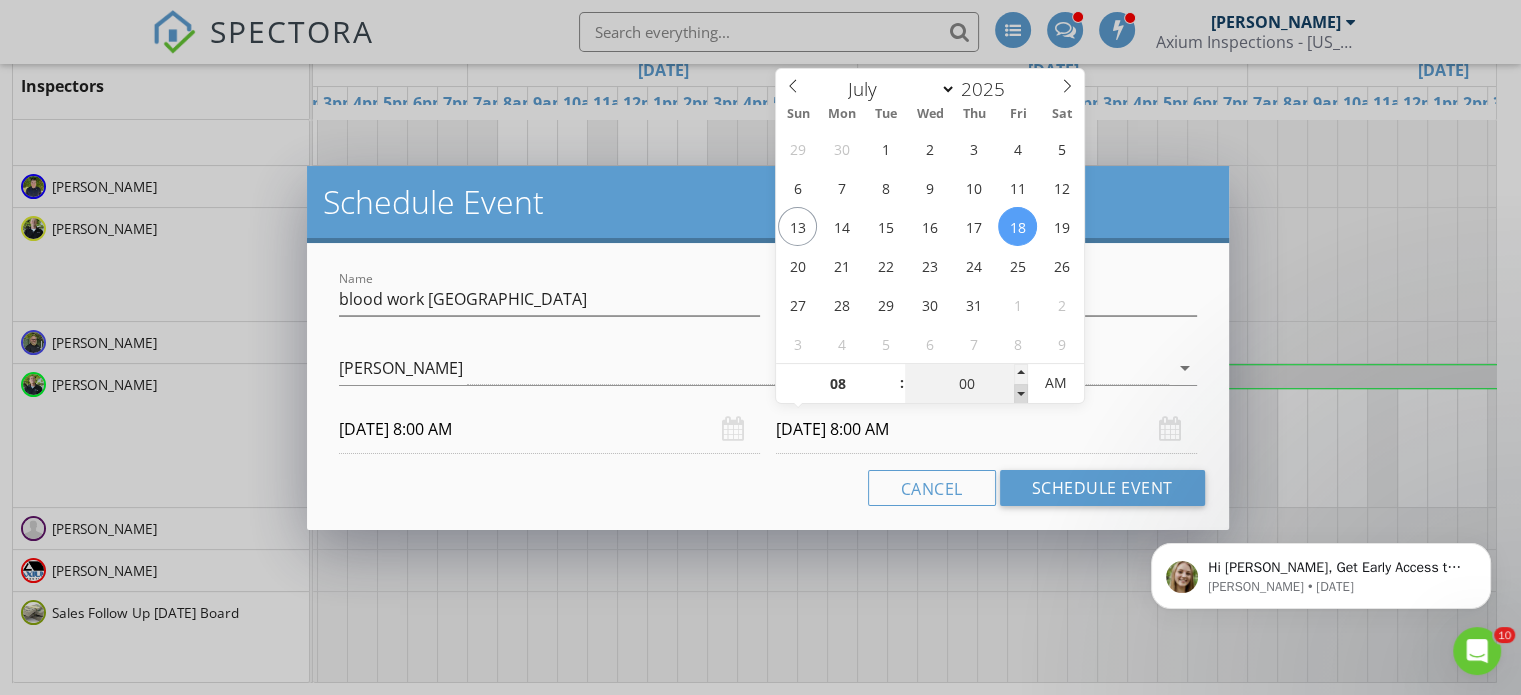 type on "07" 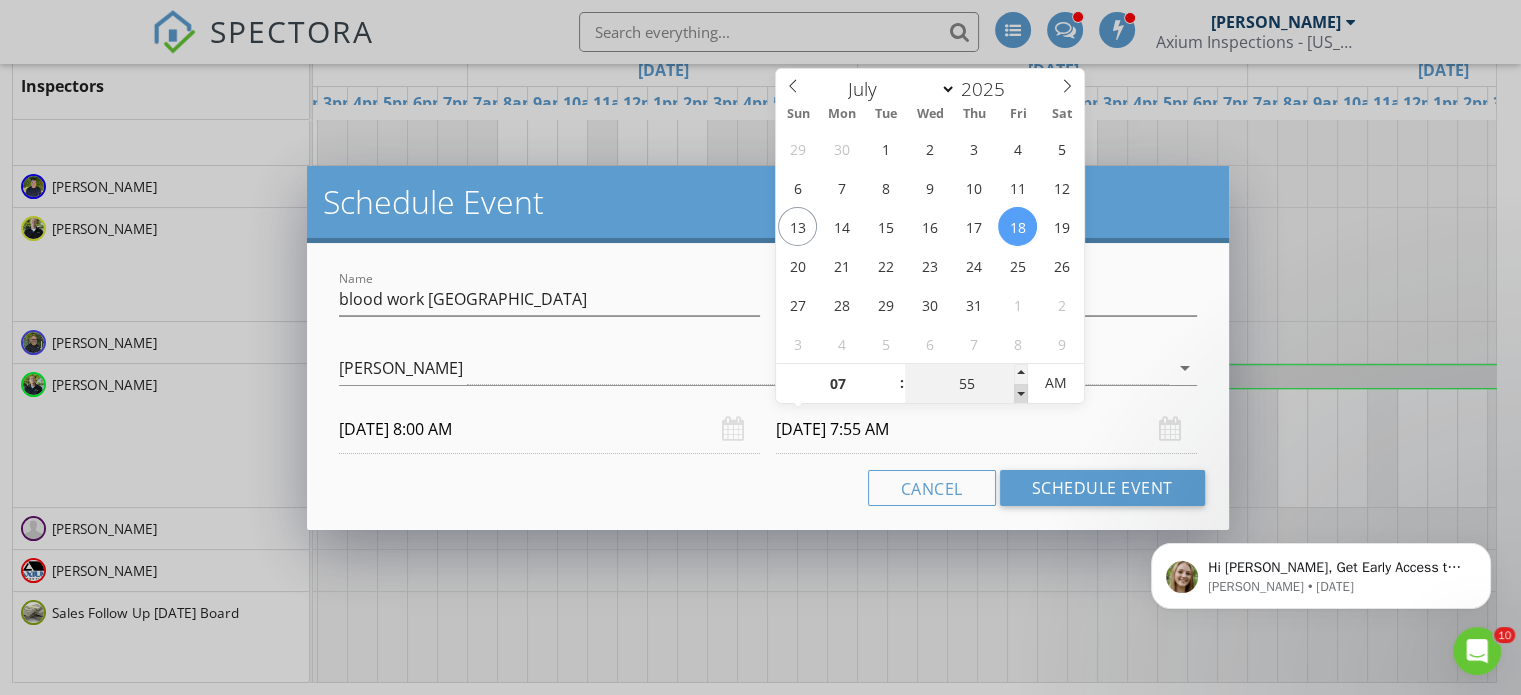 click at bounding box center (1021, 394) 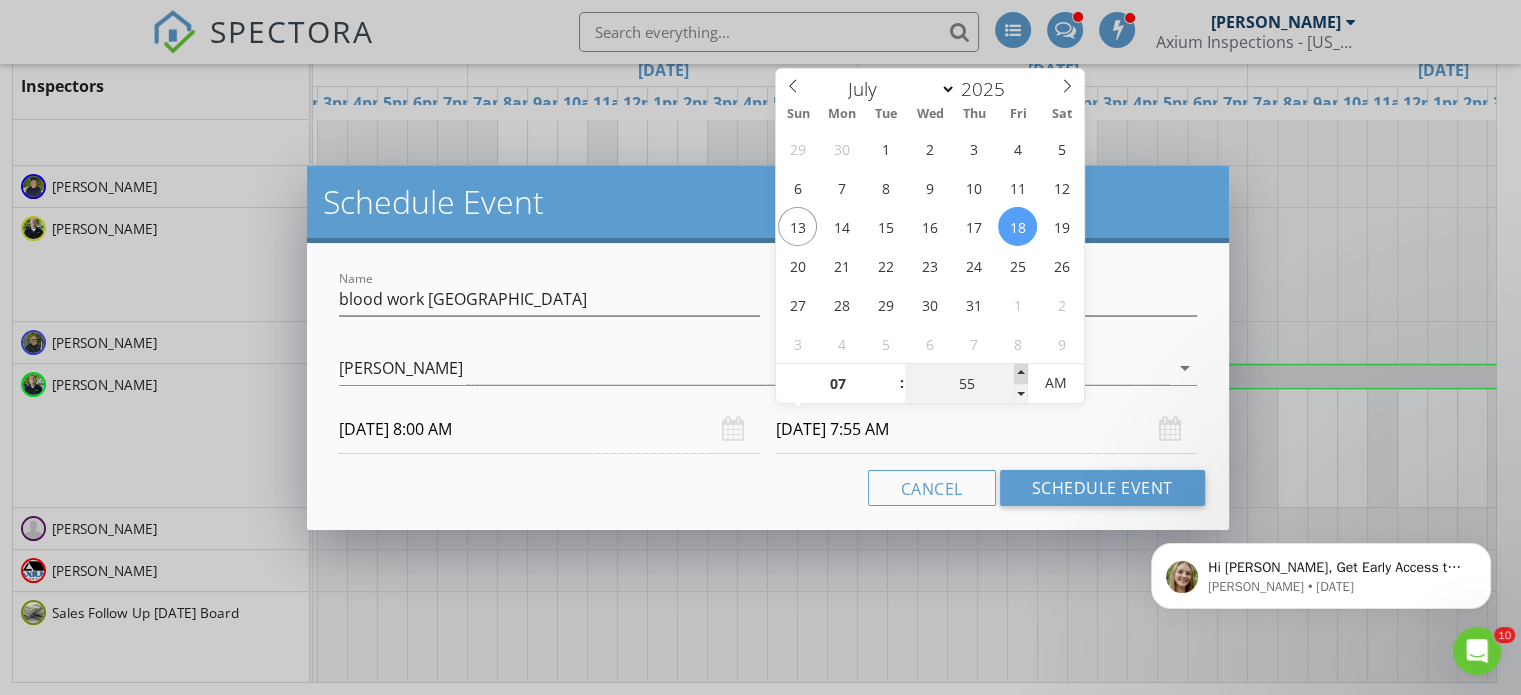 type on "08" 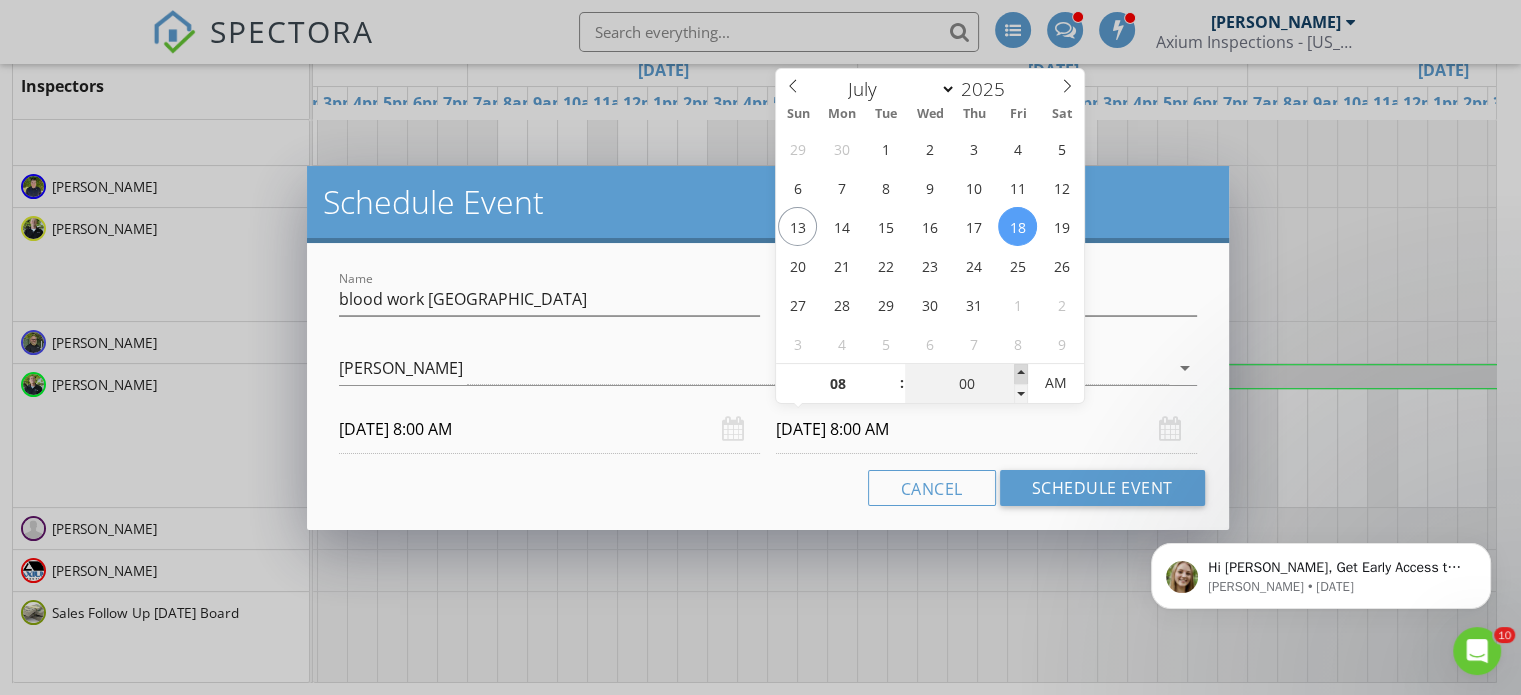 click at bounding box center (1021, 374) 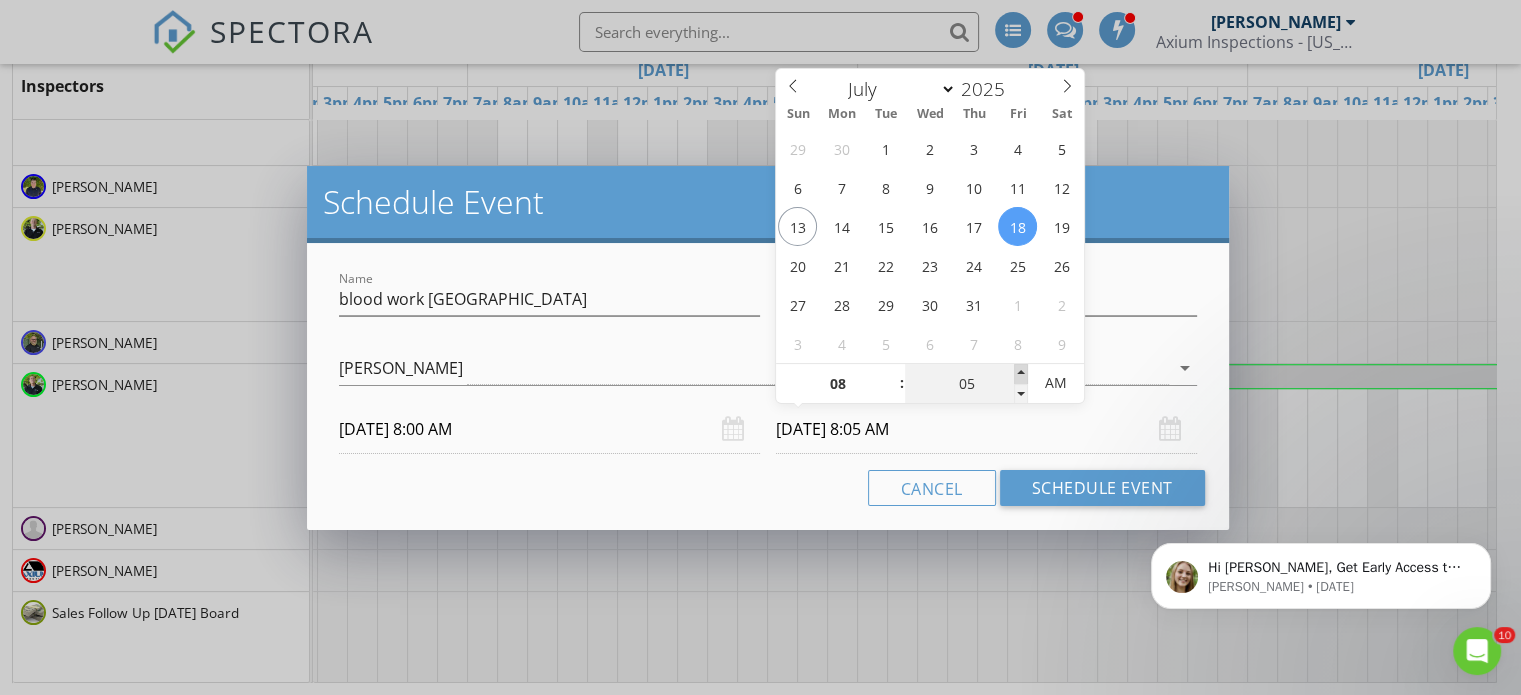 click at bounding box center (1021, 374) 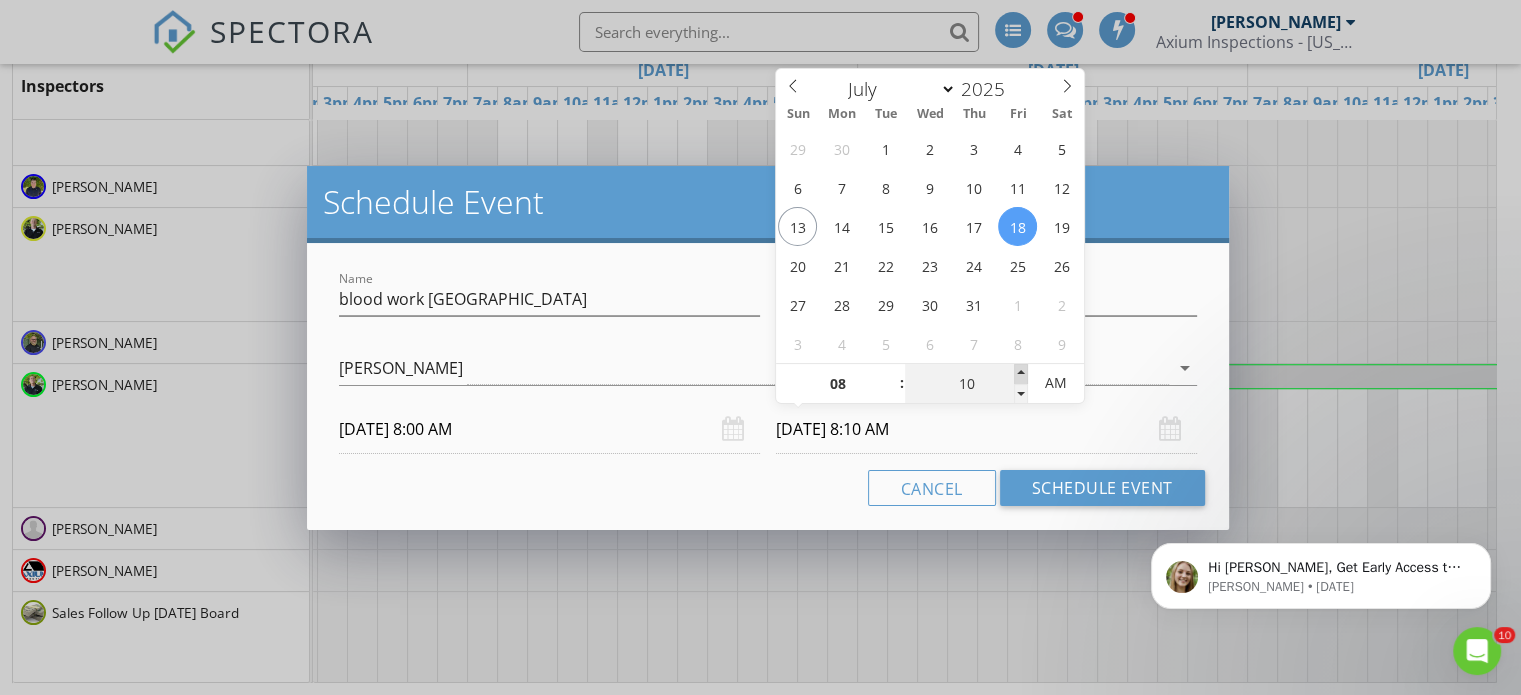 type on "15" 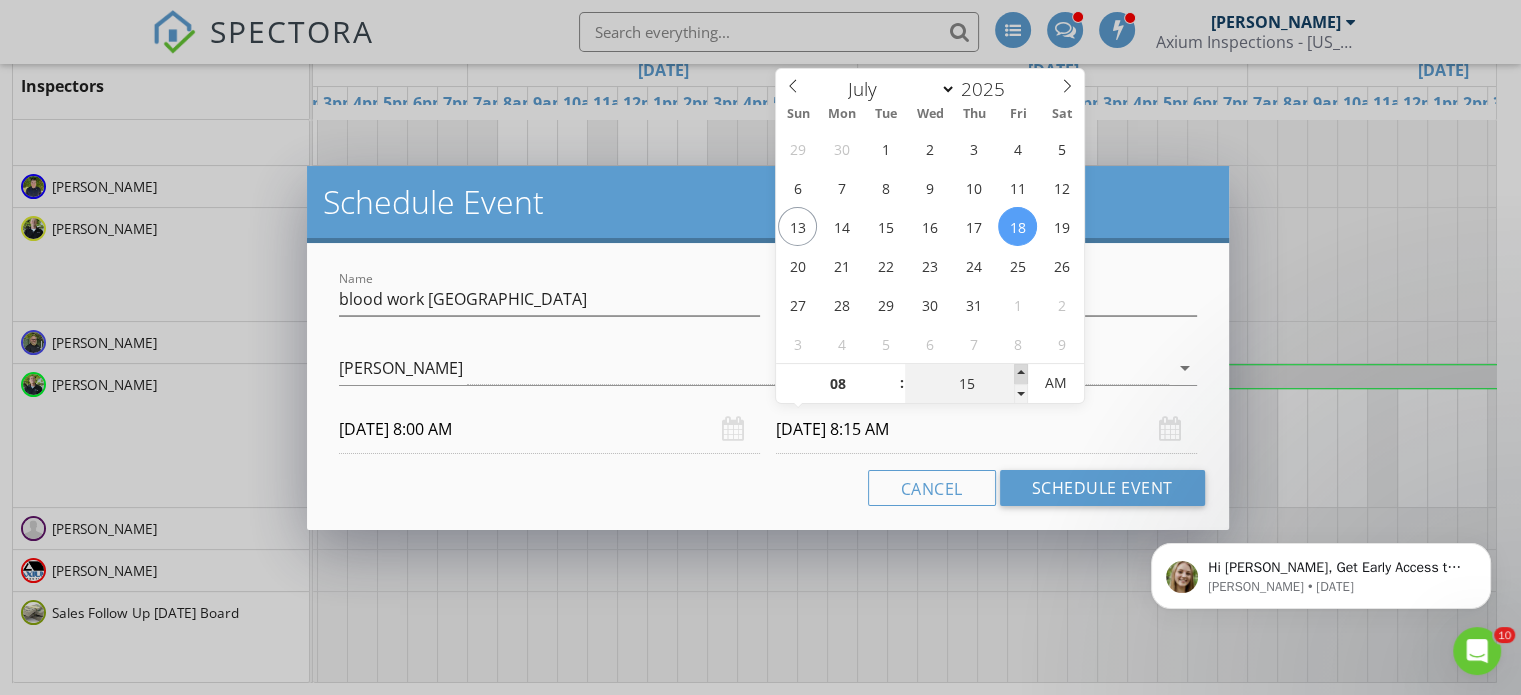 click at bounding box center [1021, 374] 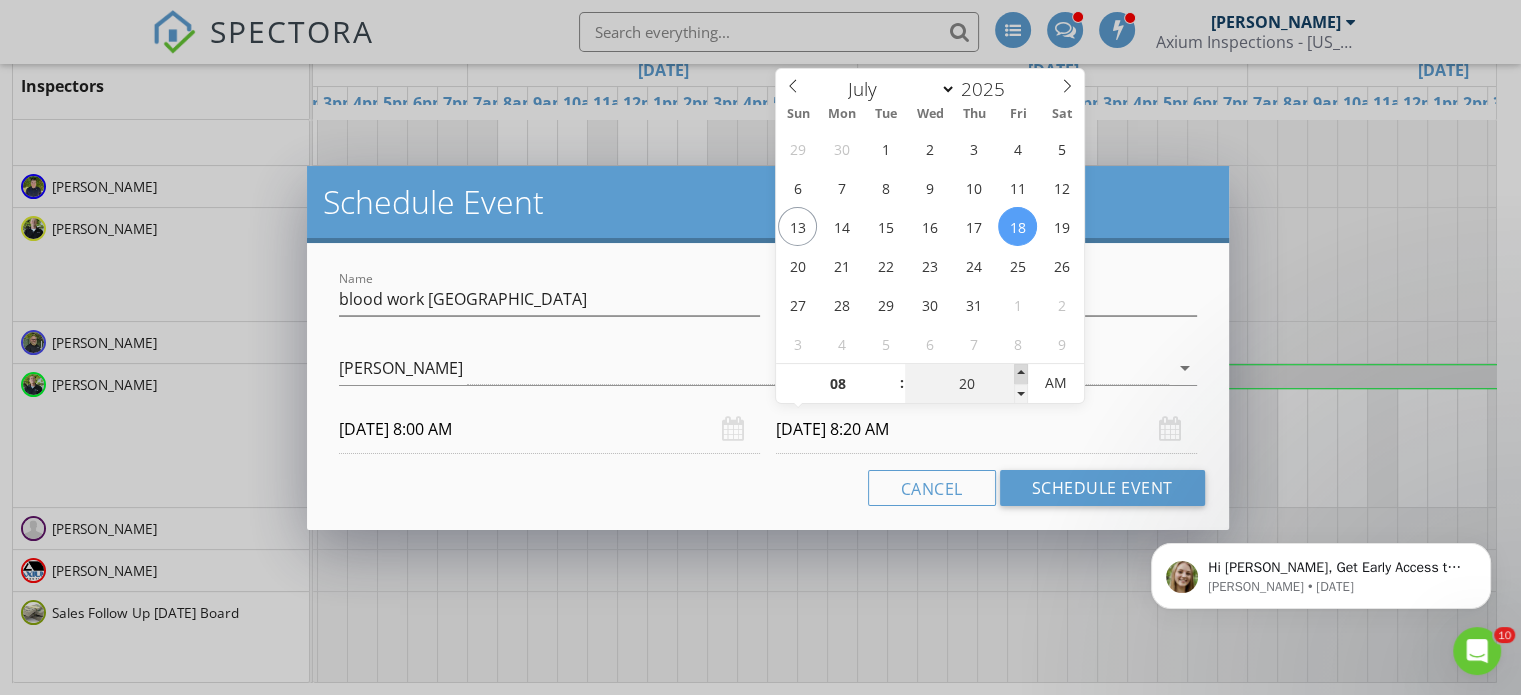 type on "25" 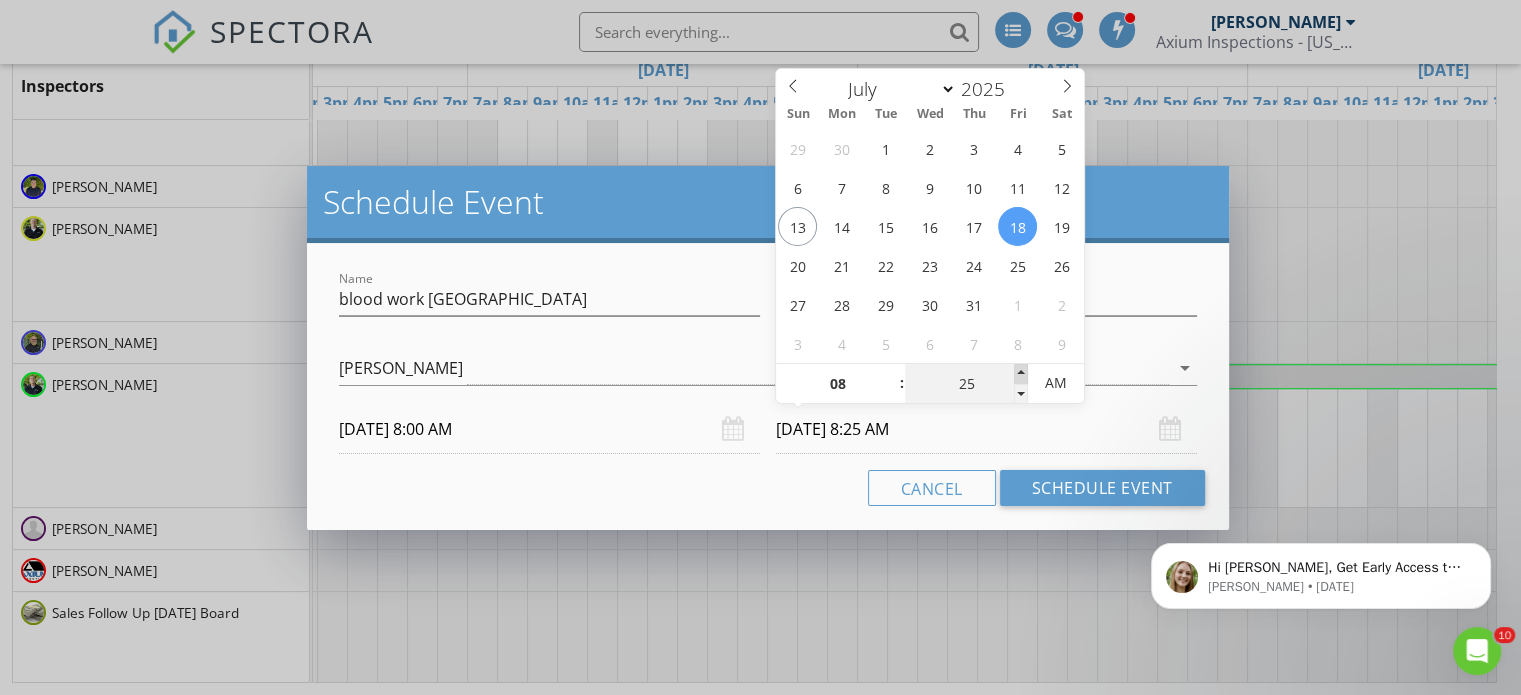 click at bounding box center (1021, 374) 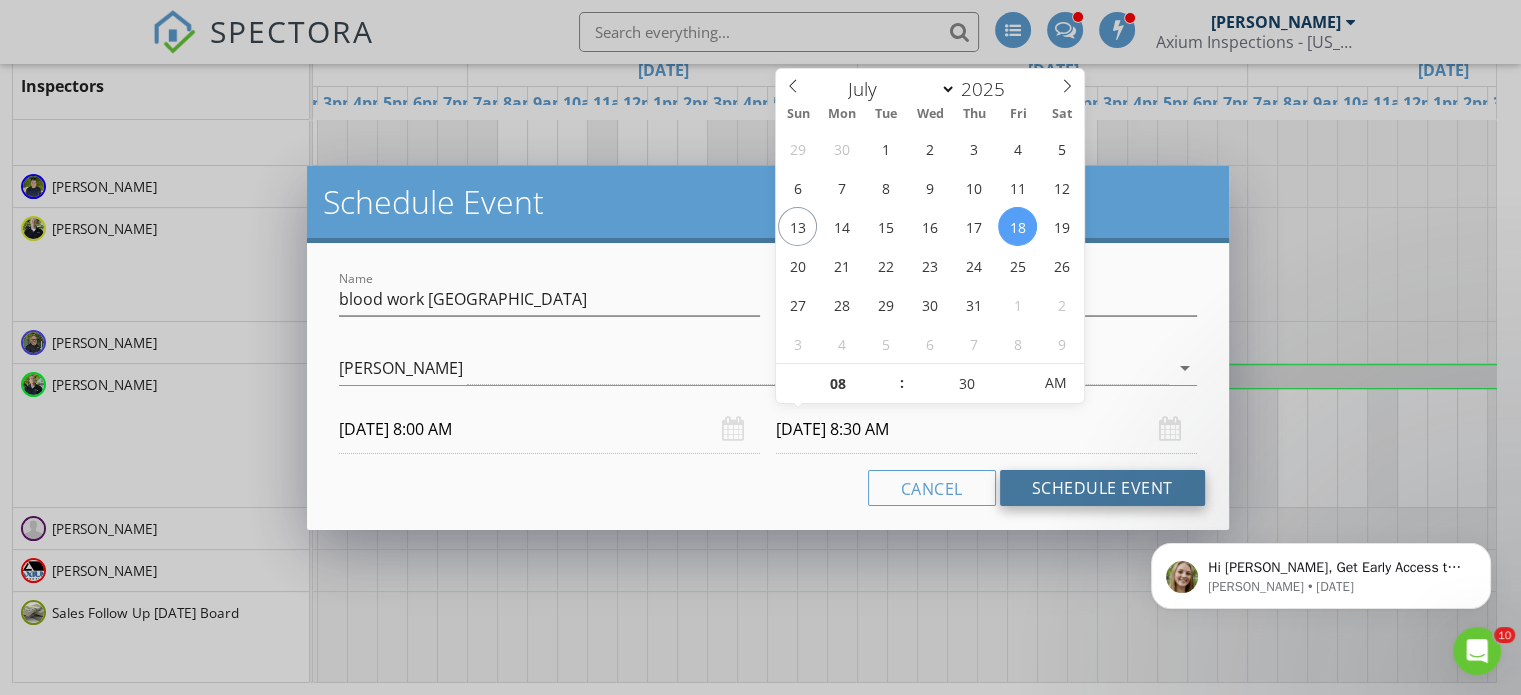 click on "Schedule Event" at bounding box center [1102, 488] 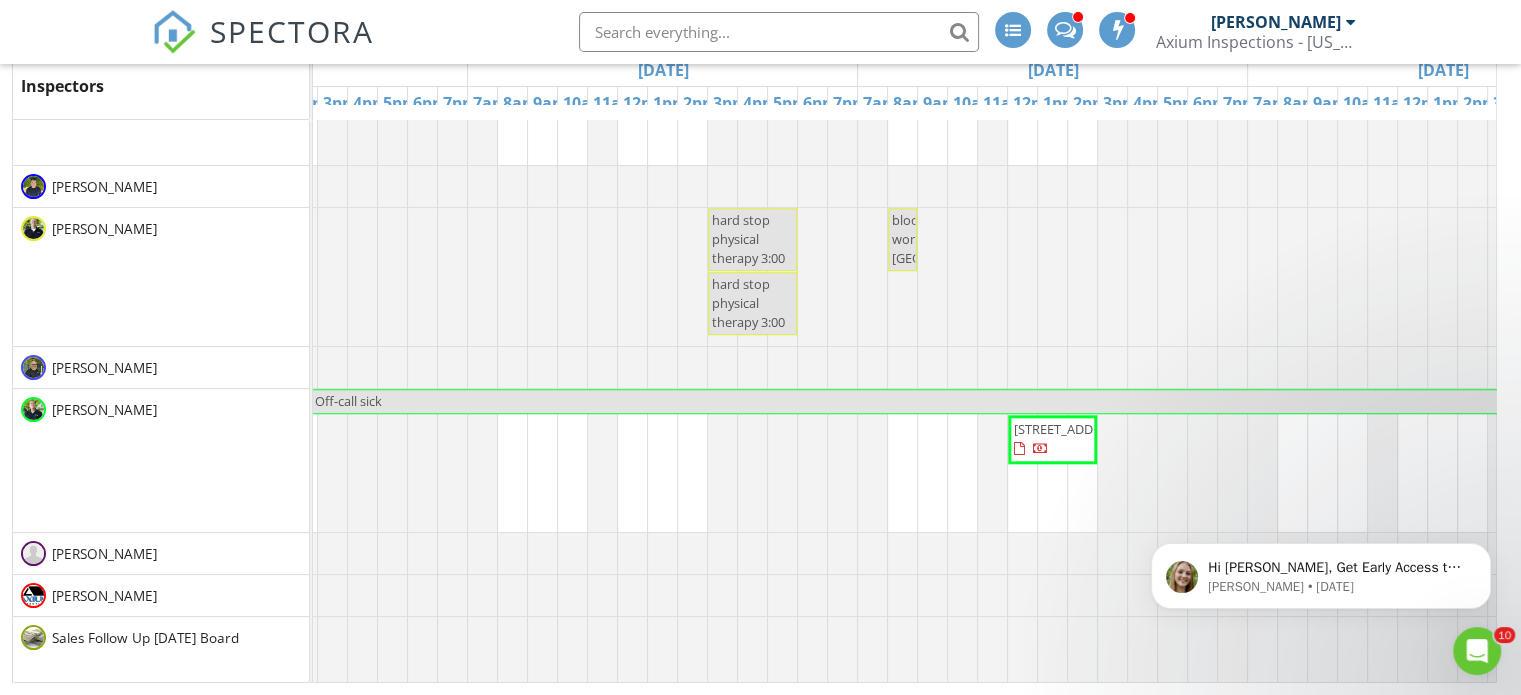 scroll, scrollTop: 9242, scrollLeft: 1482, axis: both 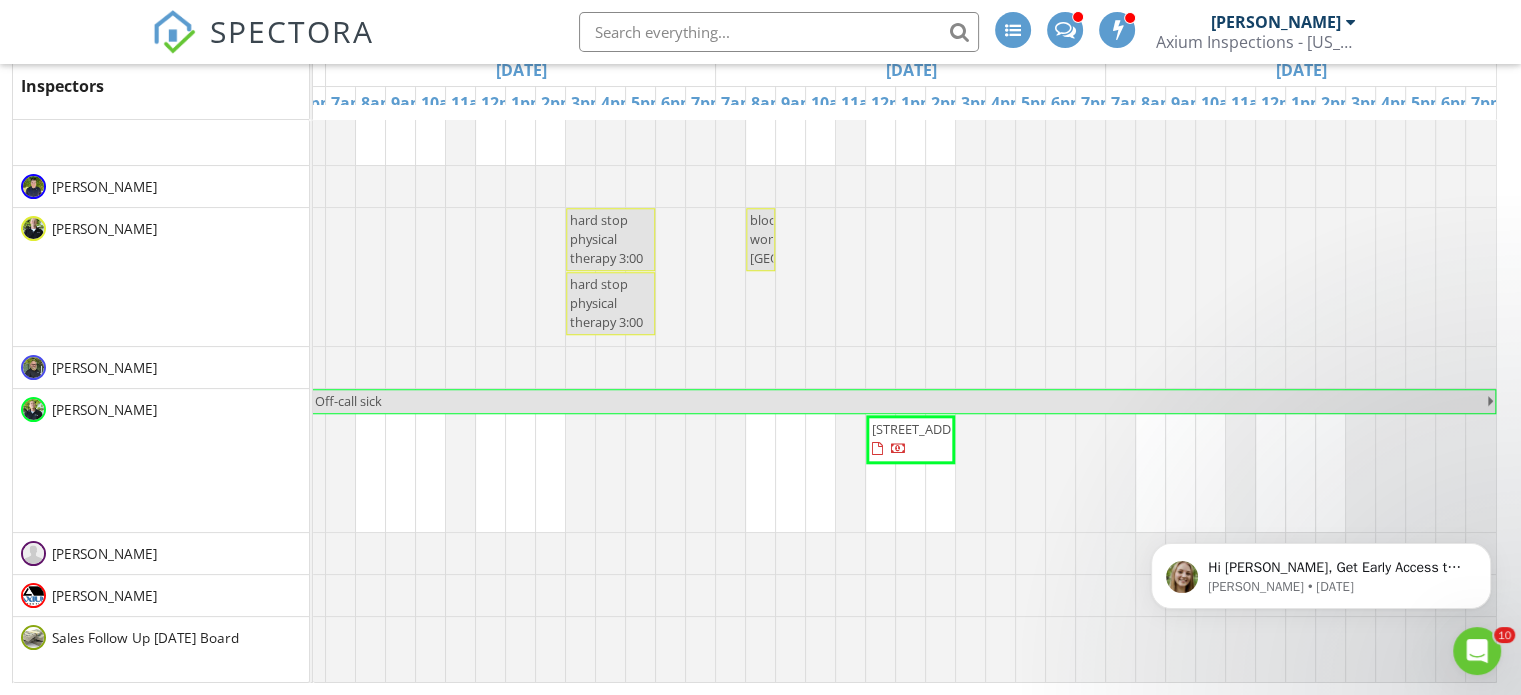 click at bounding box center [-1234, 277] 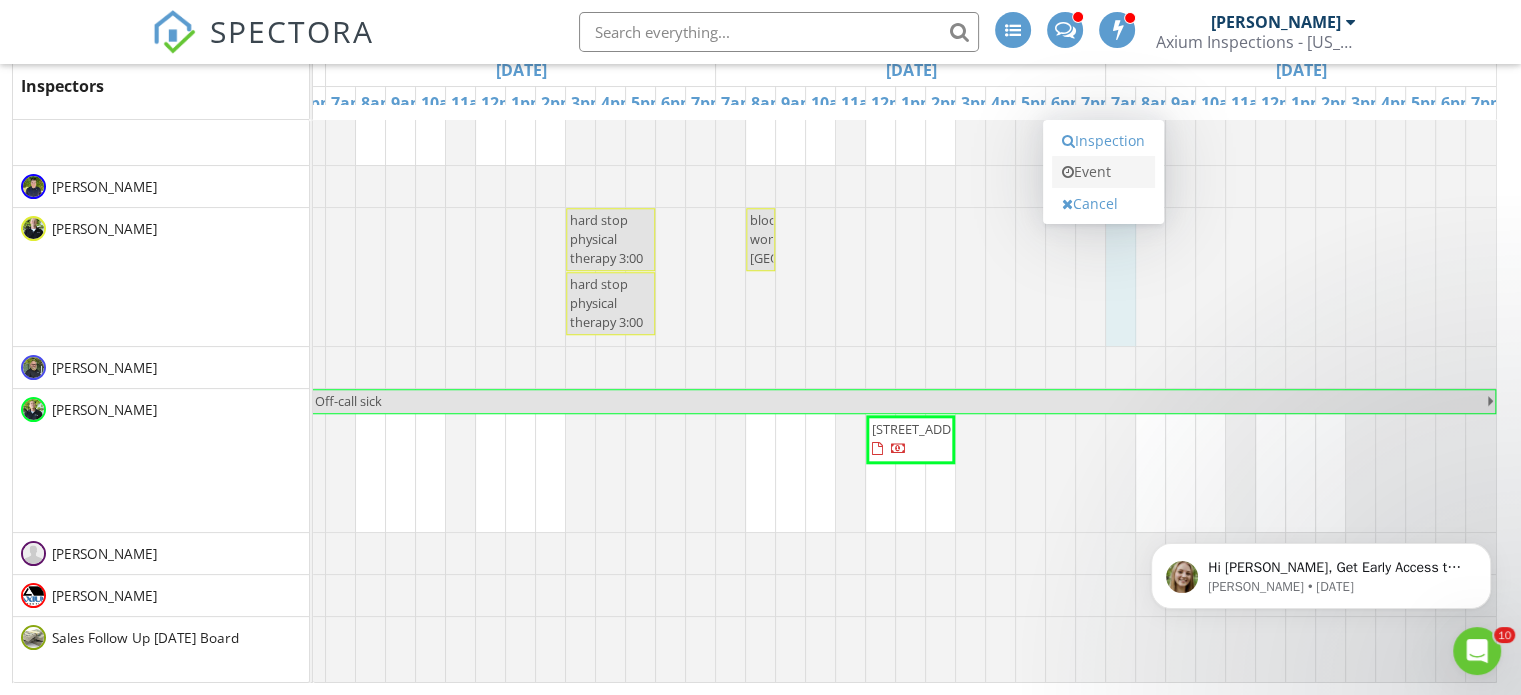 click on "Event" at bounding box center (1103, 172) 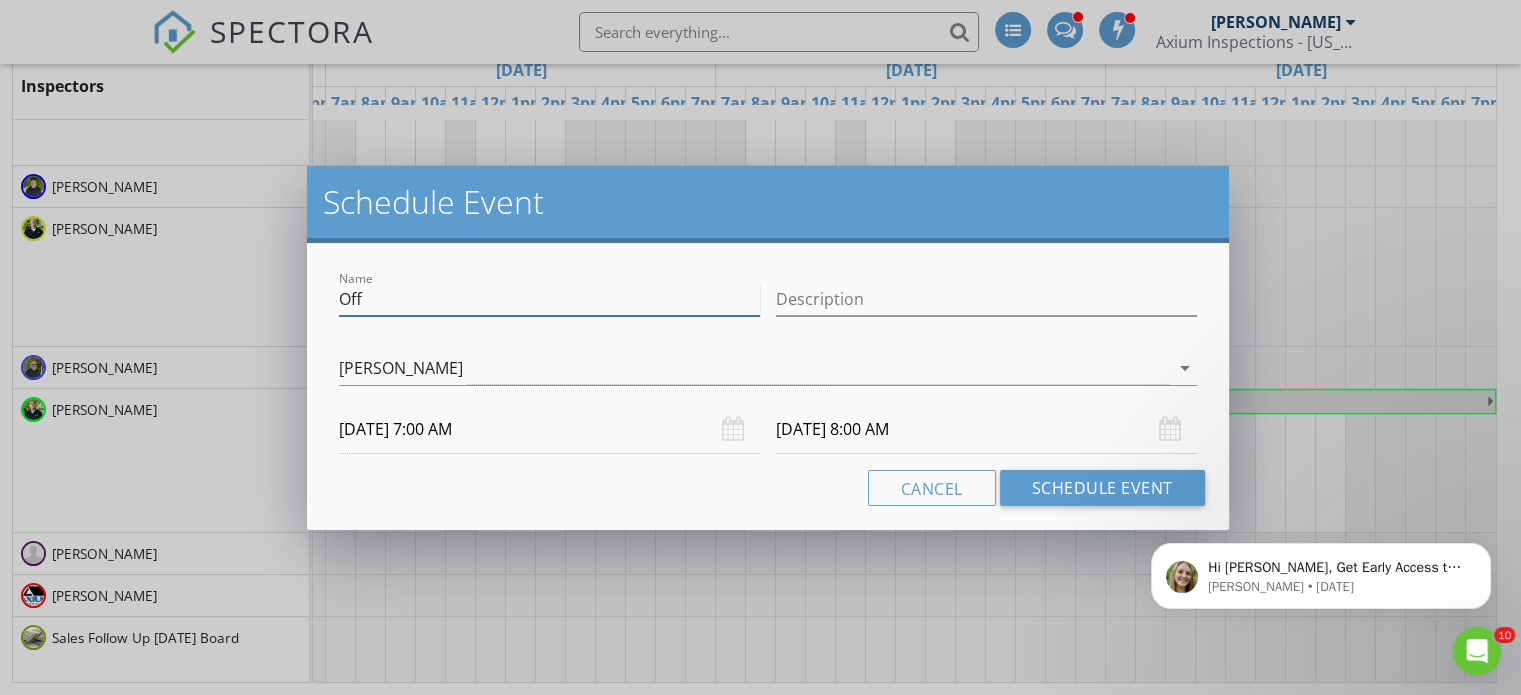 click on "Off" at bounding box center [549, 299] 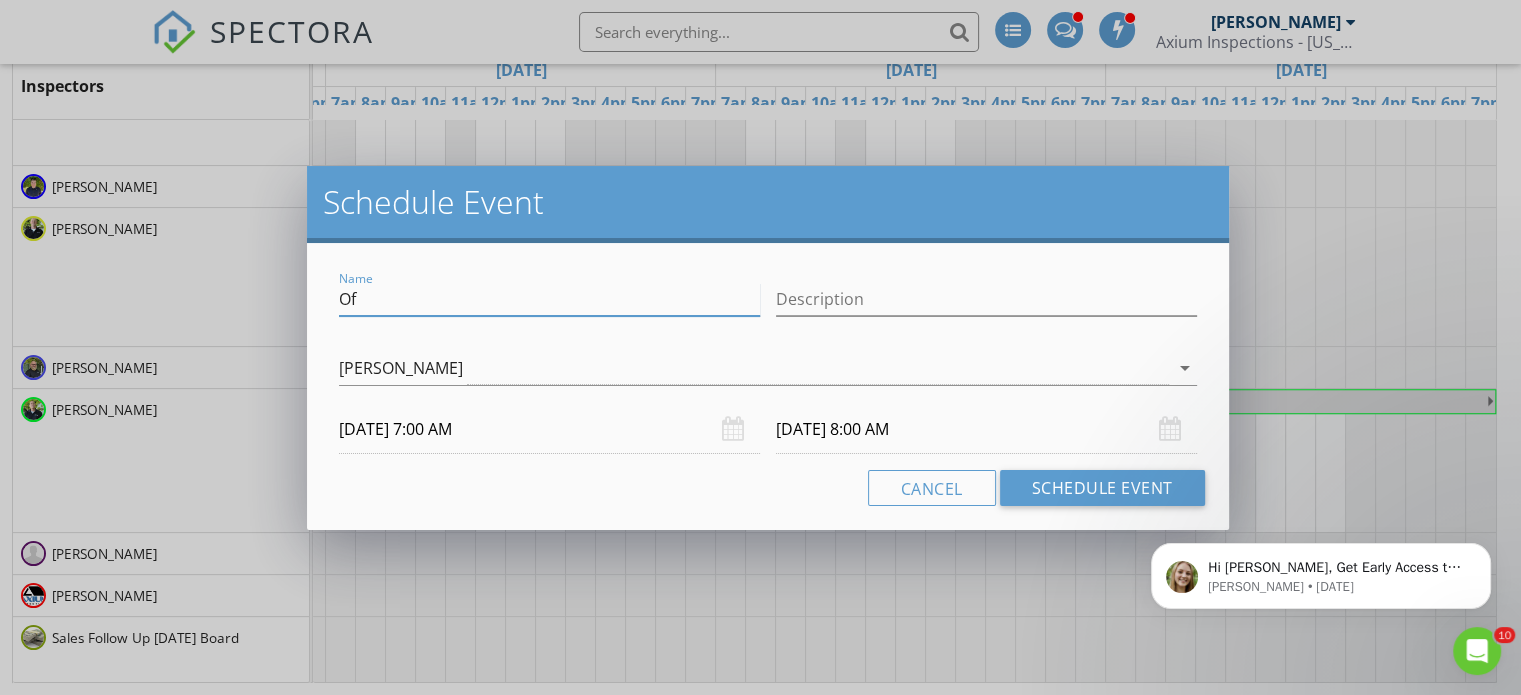 type on "O" 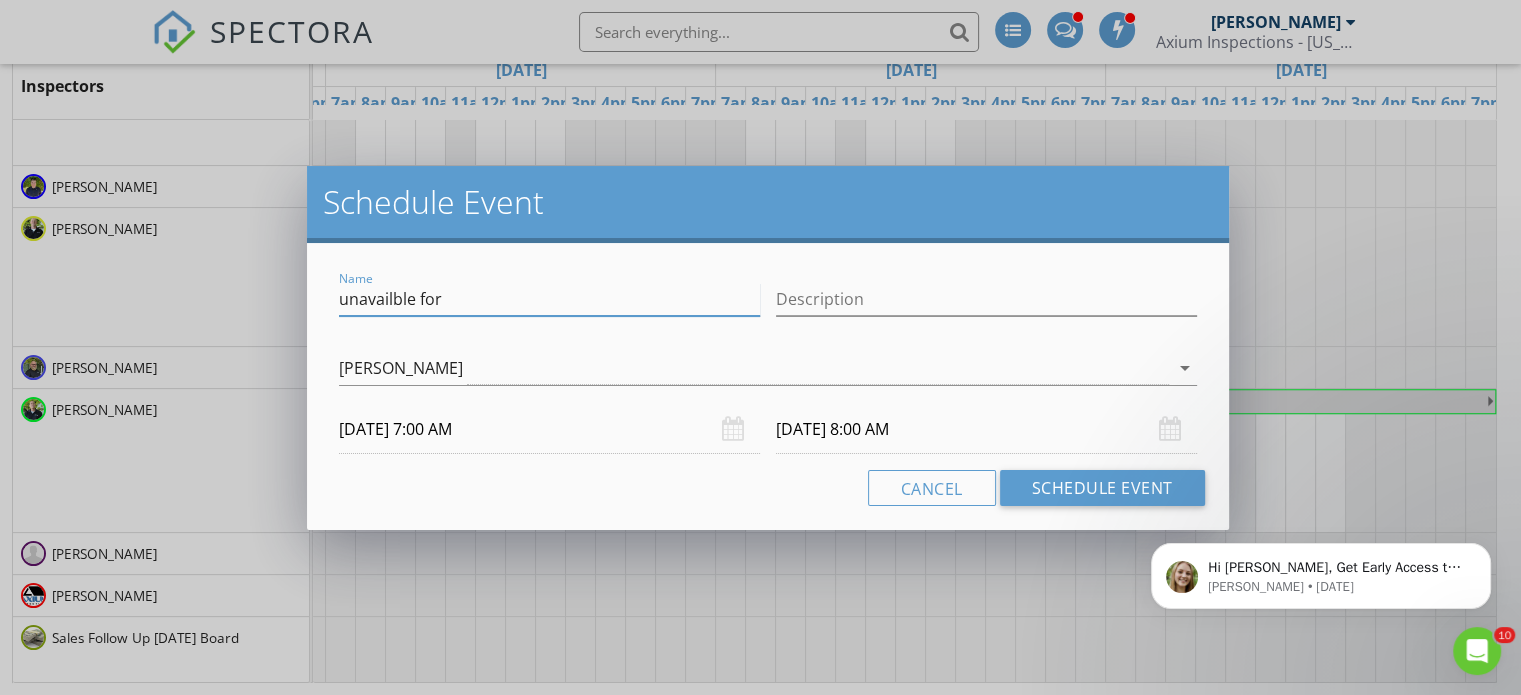 click on "unavailble for" at bounding box center (549, 299) 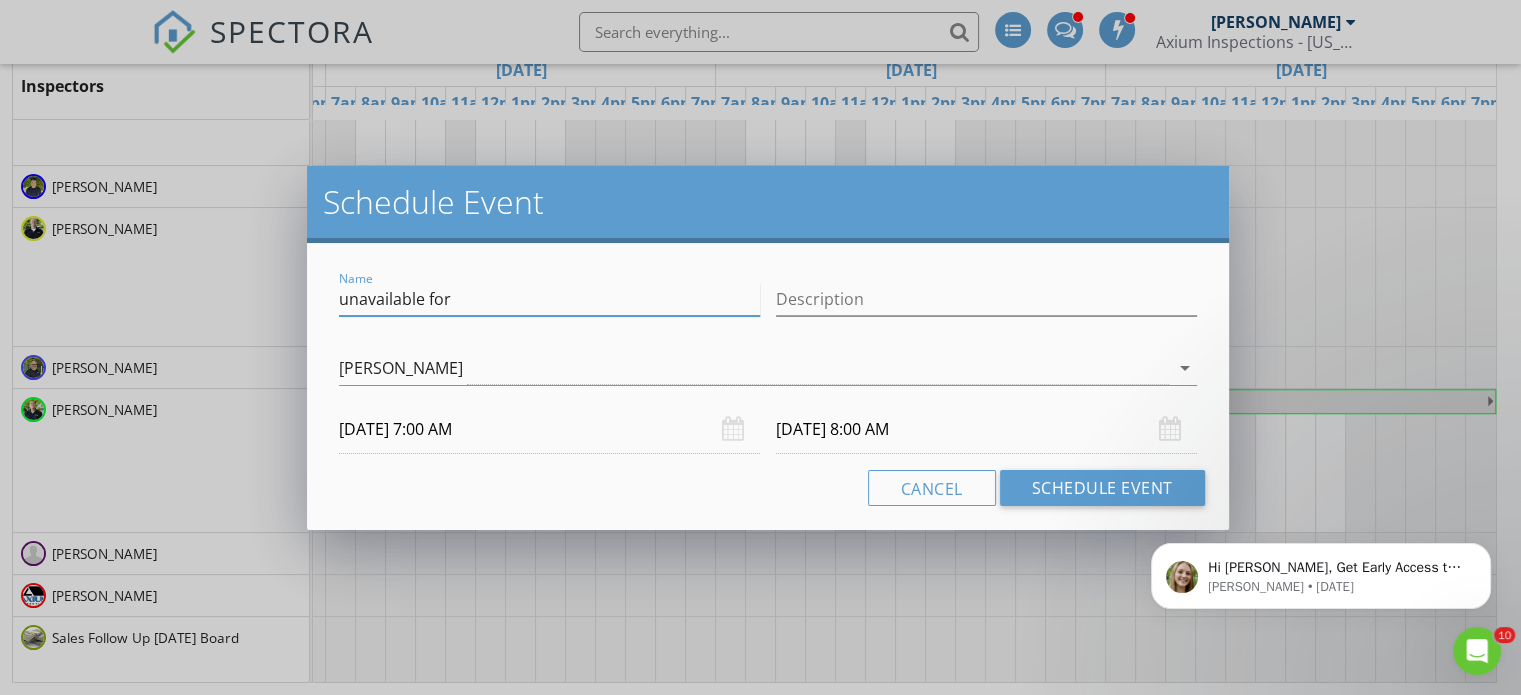 click on "unavailable for" at bounding box center (549, 299) 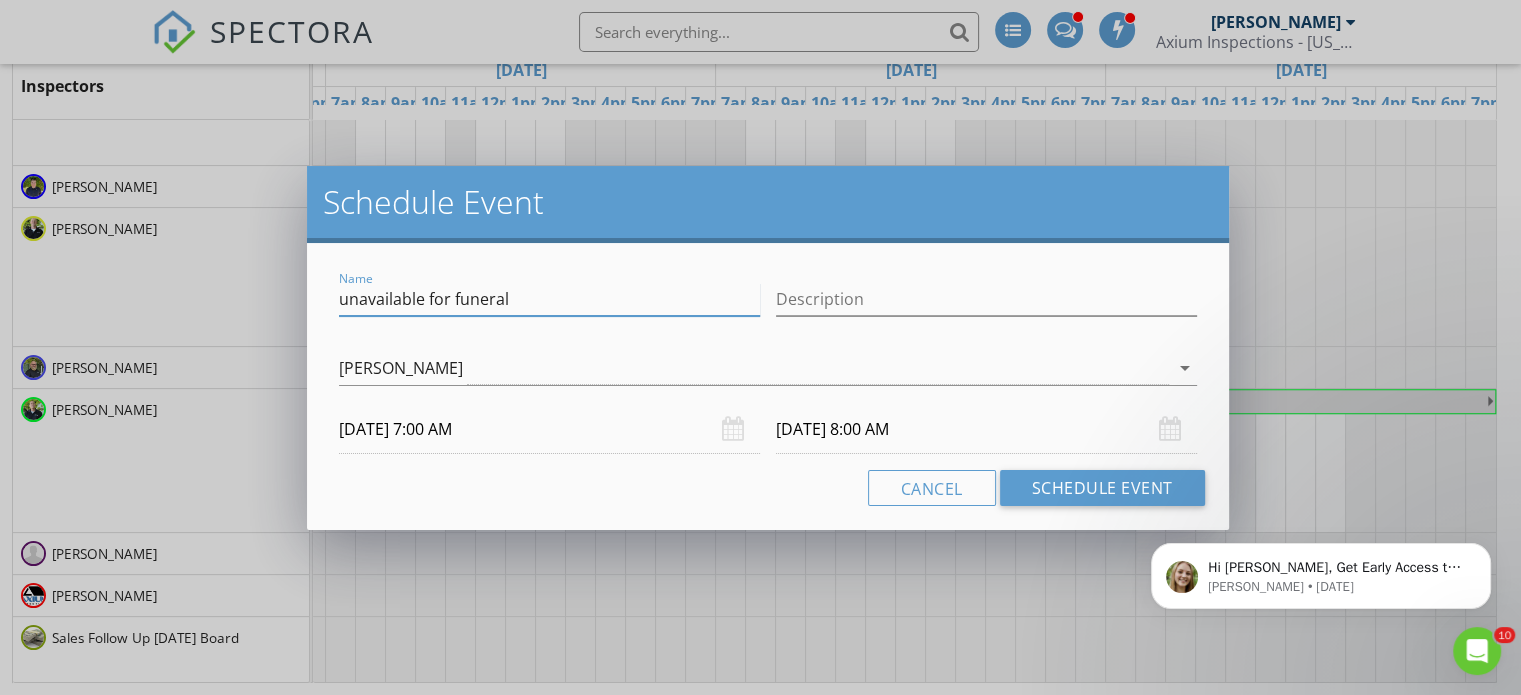 type on "unavailable for funeral" 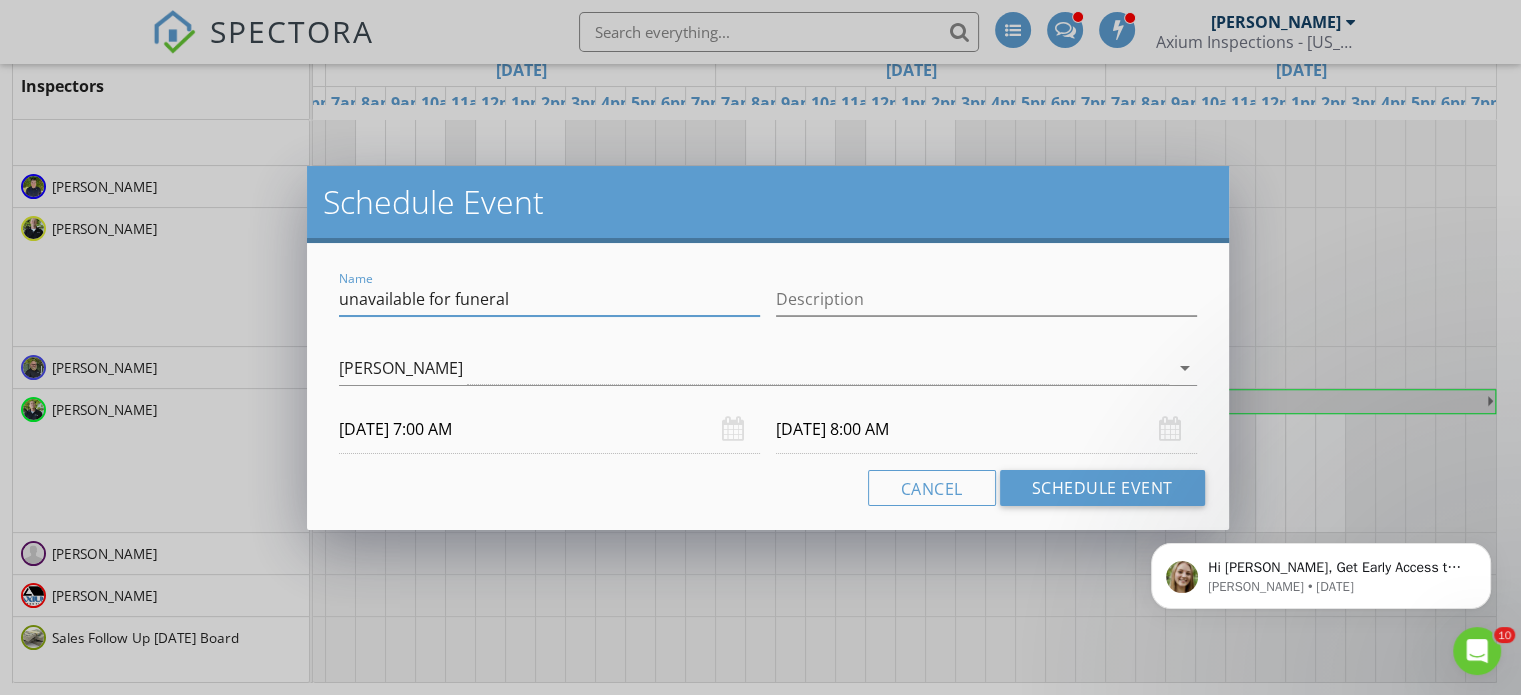 click on "[DATE] 8:00 AM" at bounding box center [986, 429] 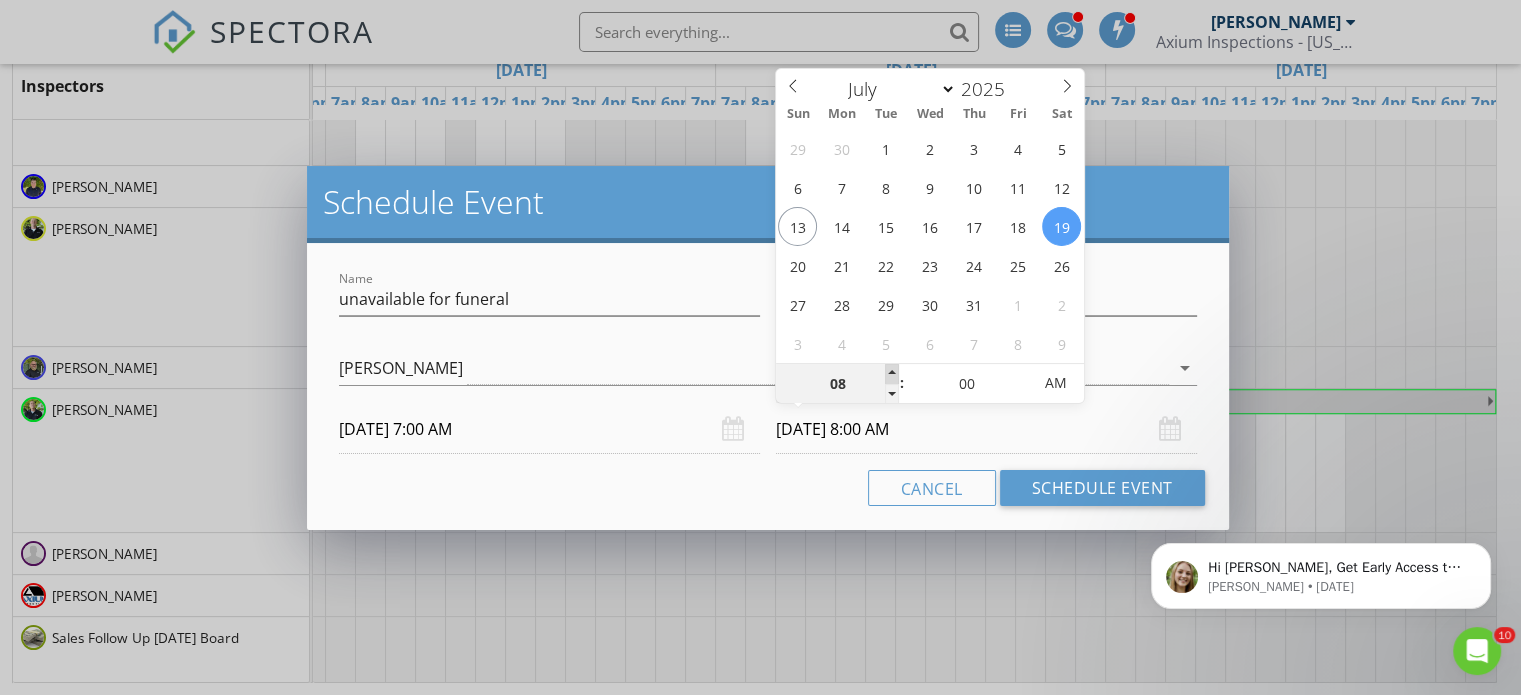 type on "09" 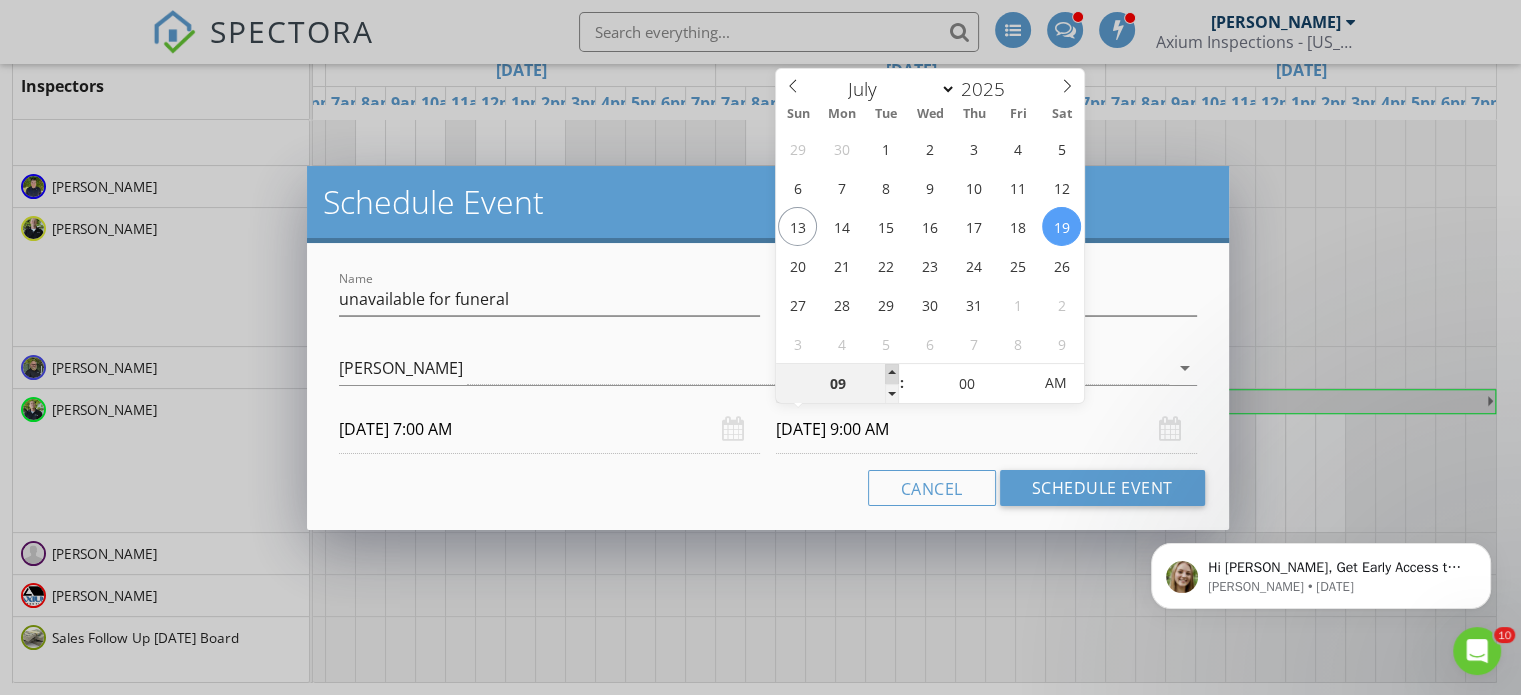 click at bounding box center (892, 374) 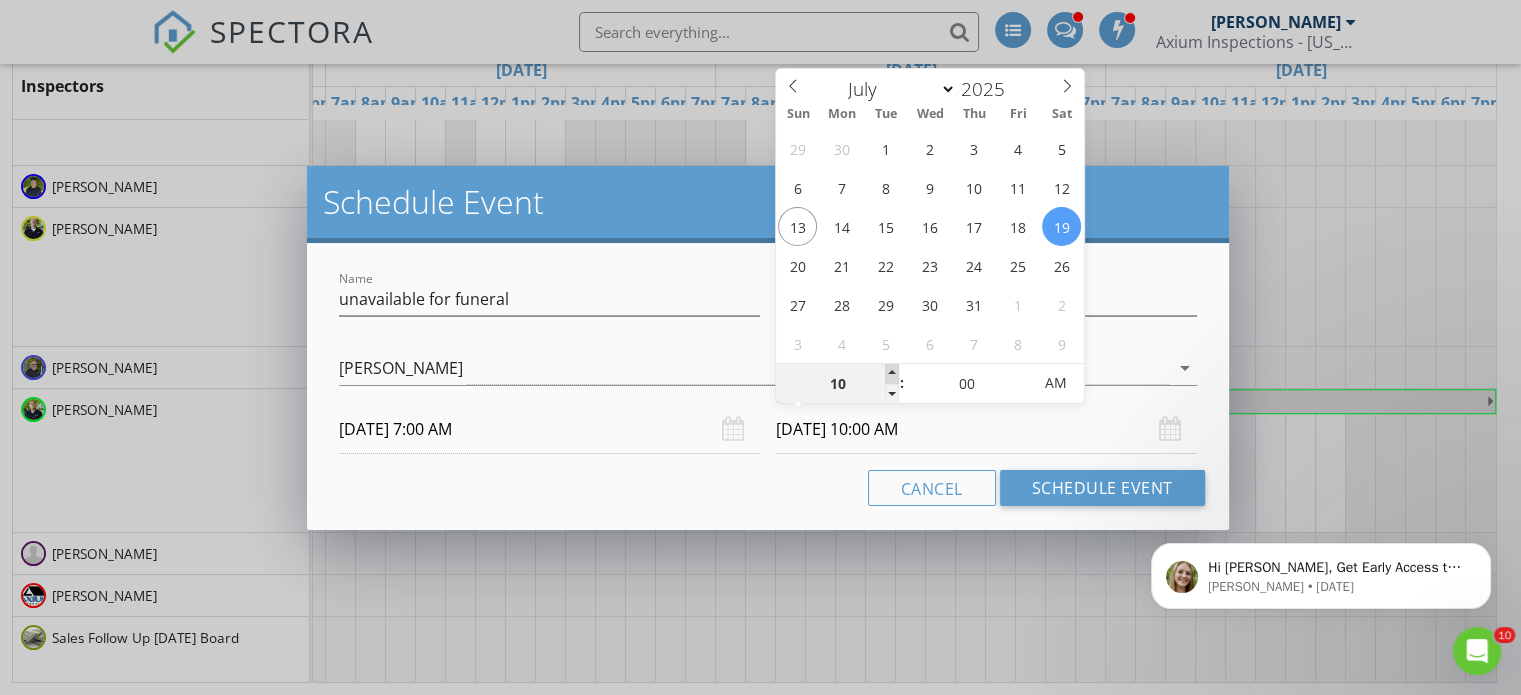 click at bounding box center [892, 374] 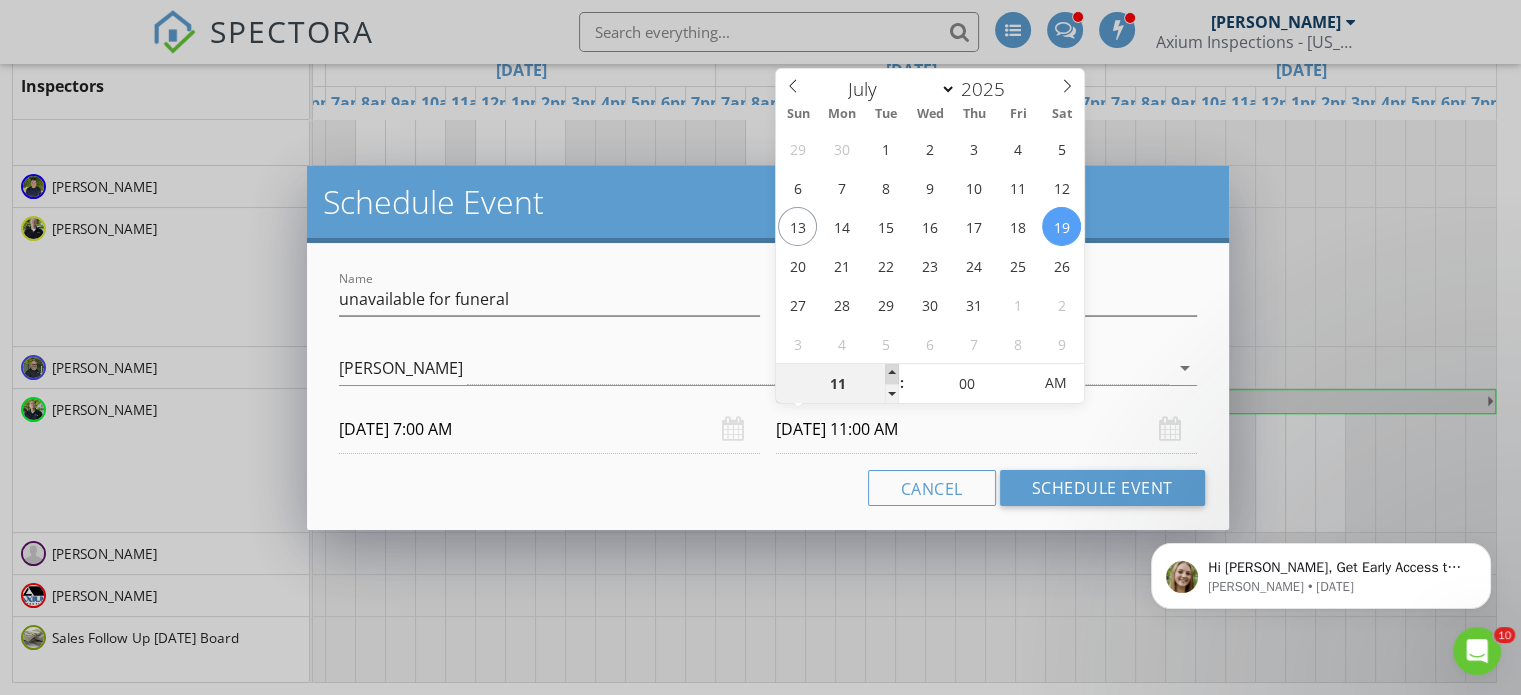 type on "12" 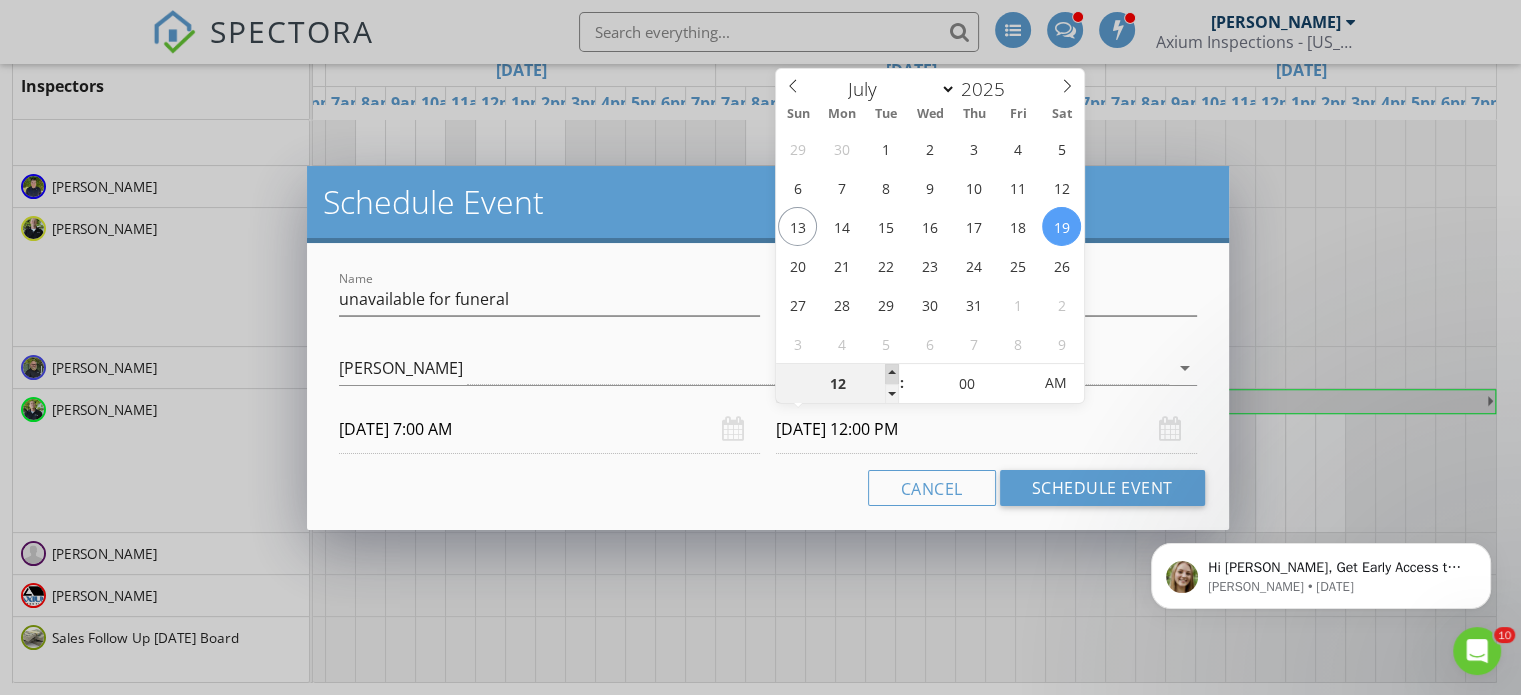 click at bounding box center [892, 374] 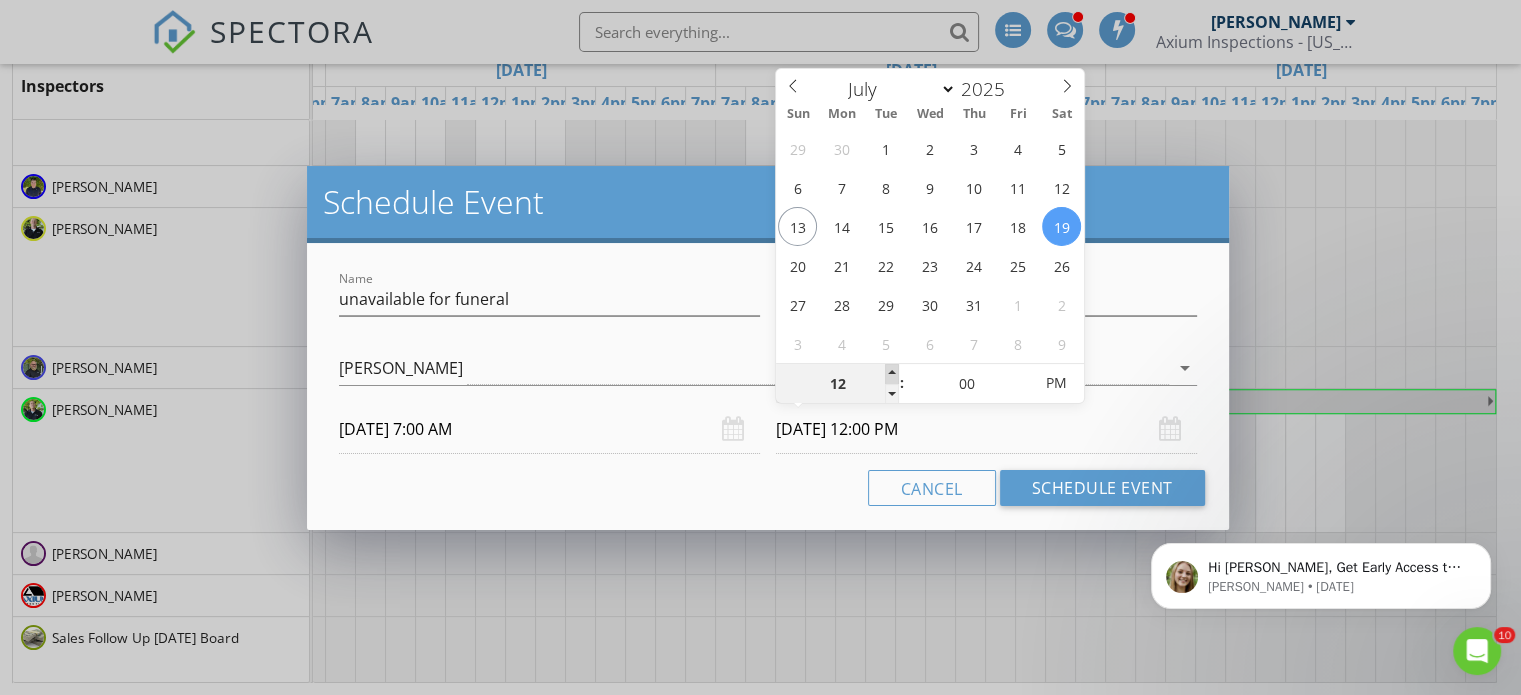 click at bounding box center [892, 374] 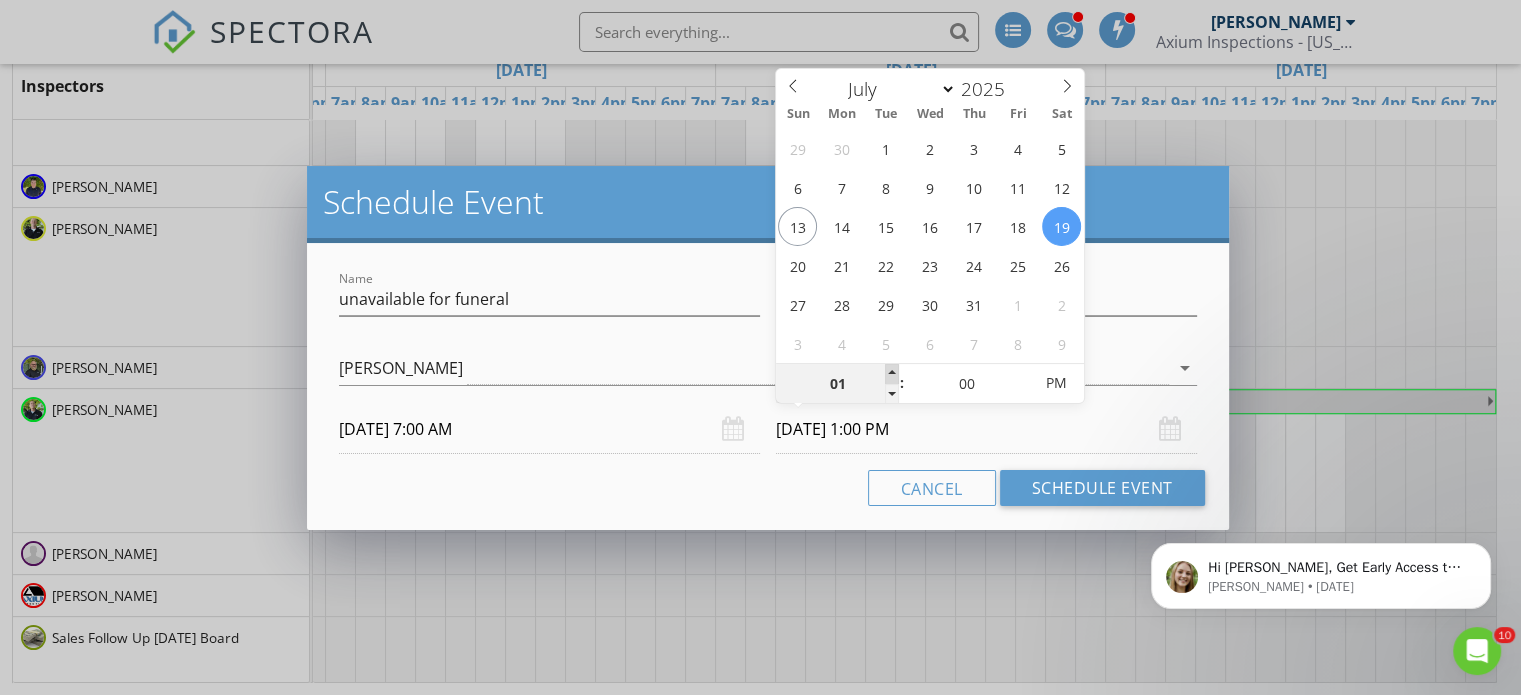 click at bounding box center [892, 374] 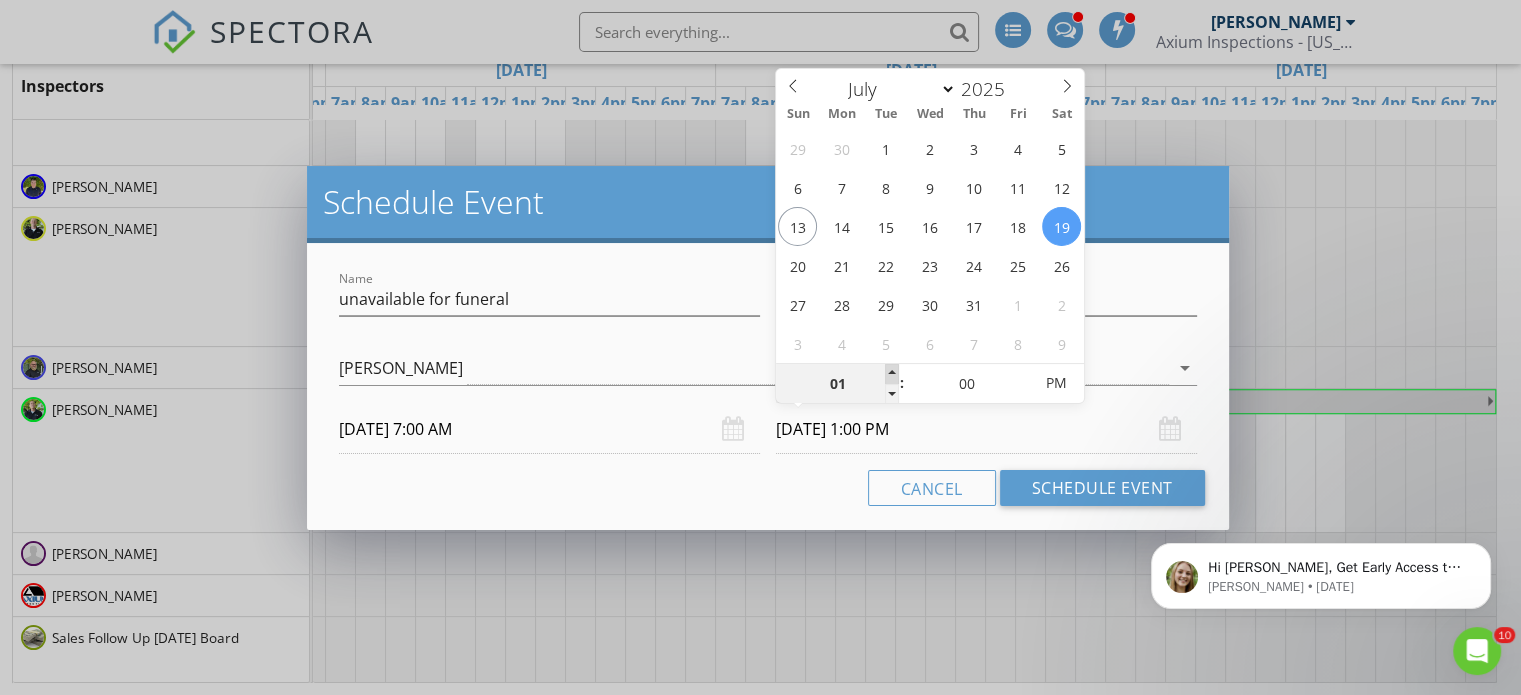 type on "02" 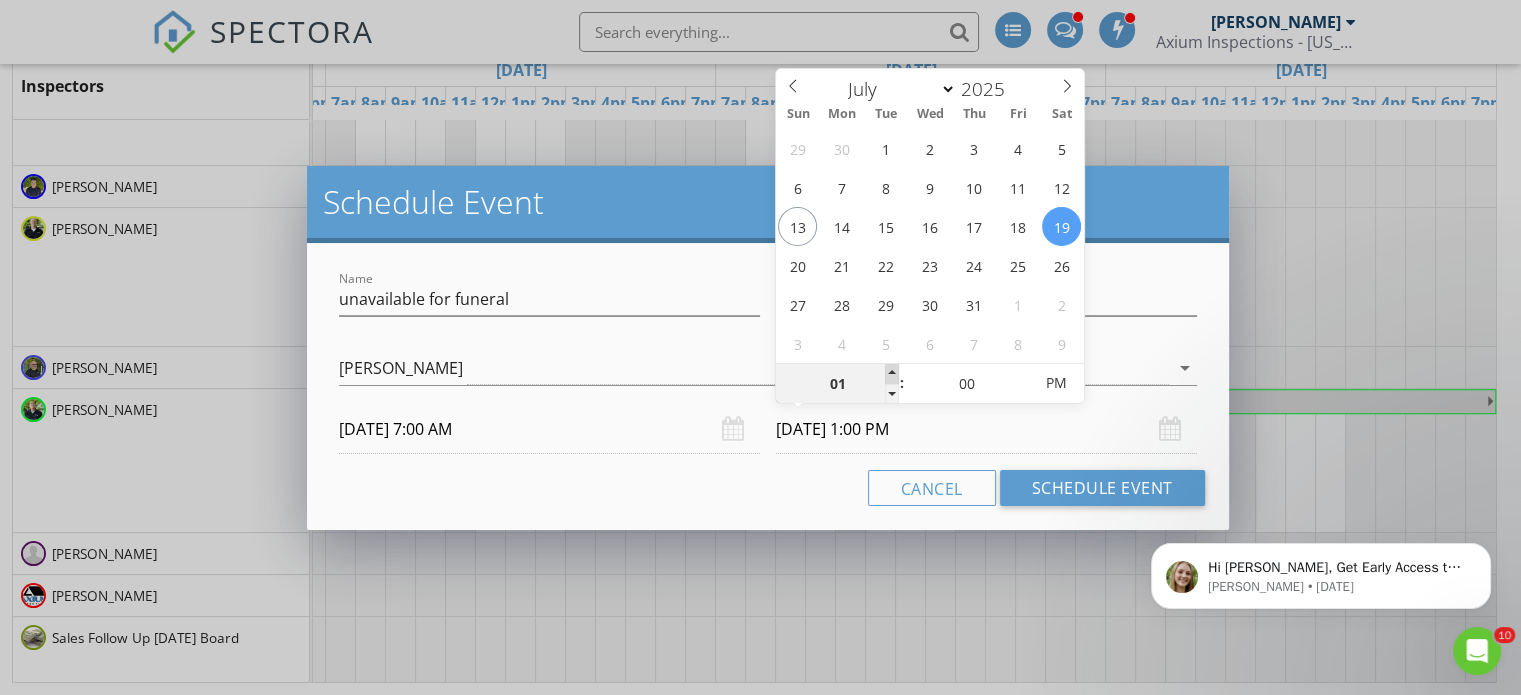 type on "[DATE] 2:00 PM" 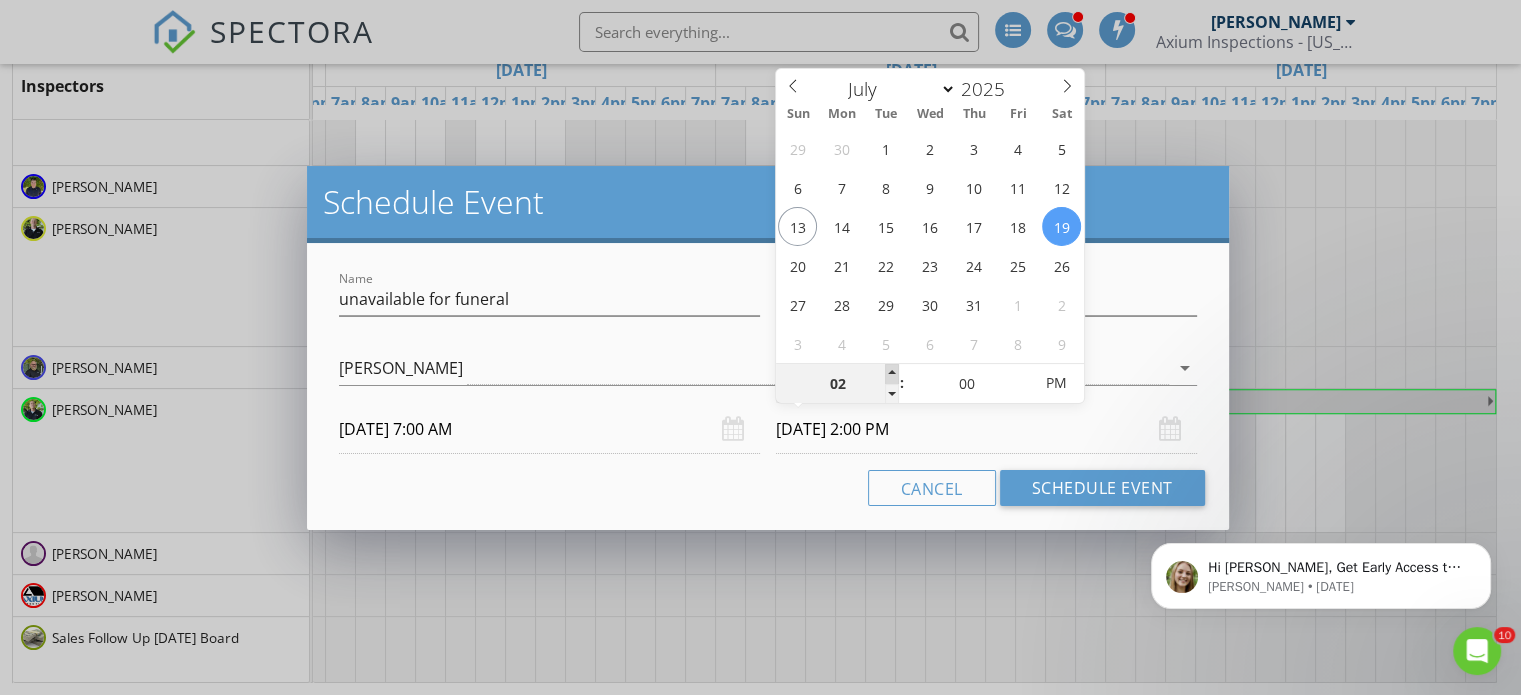 click at bounding box center [892, 374] 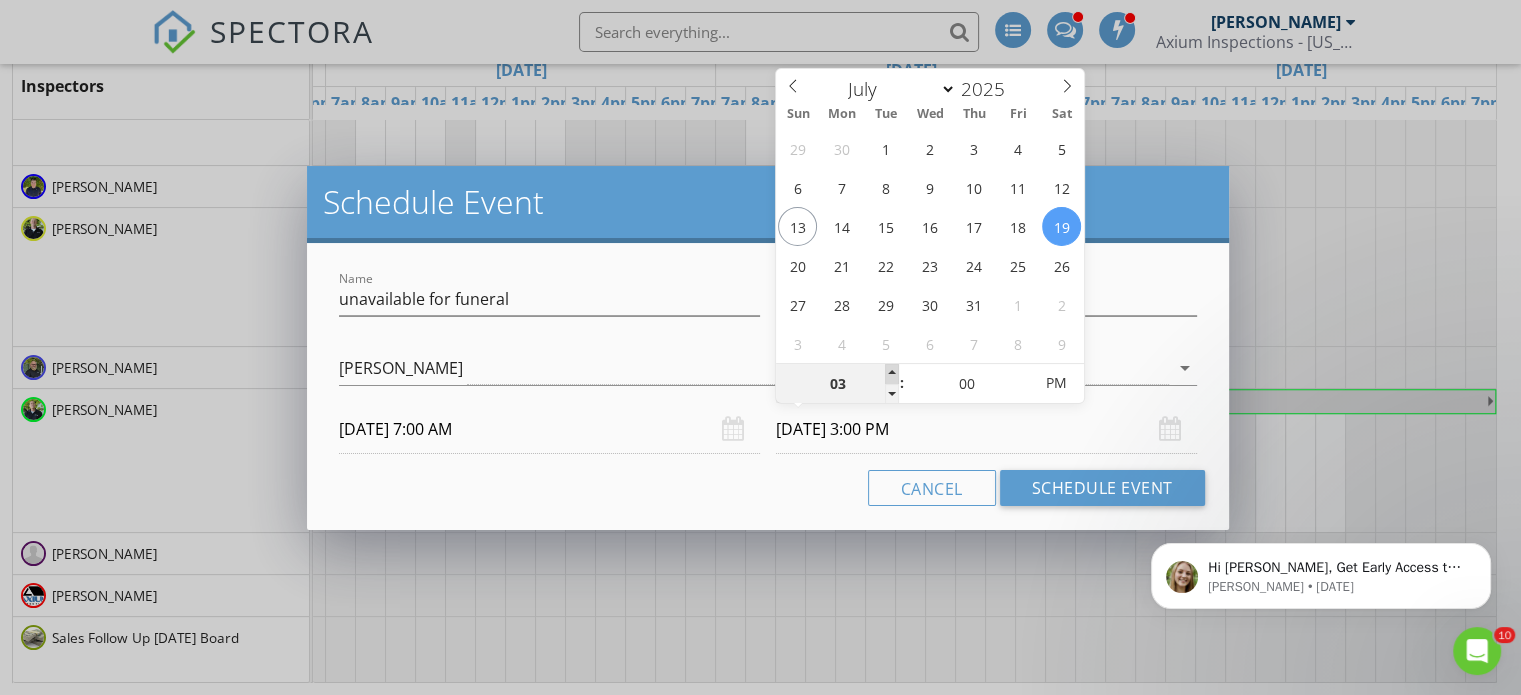 click at bounding box center [892, 374] 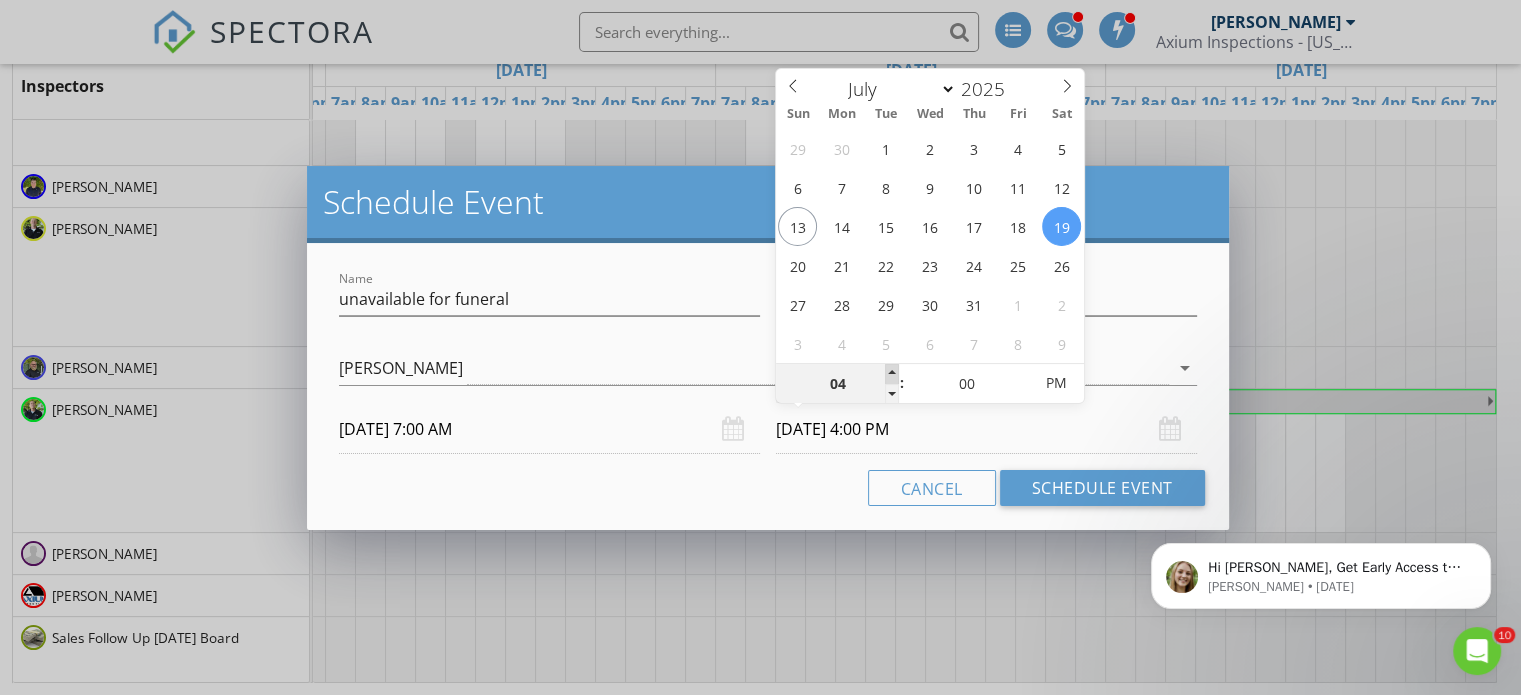 type on "05" 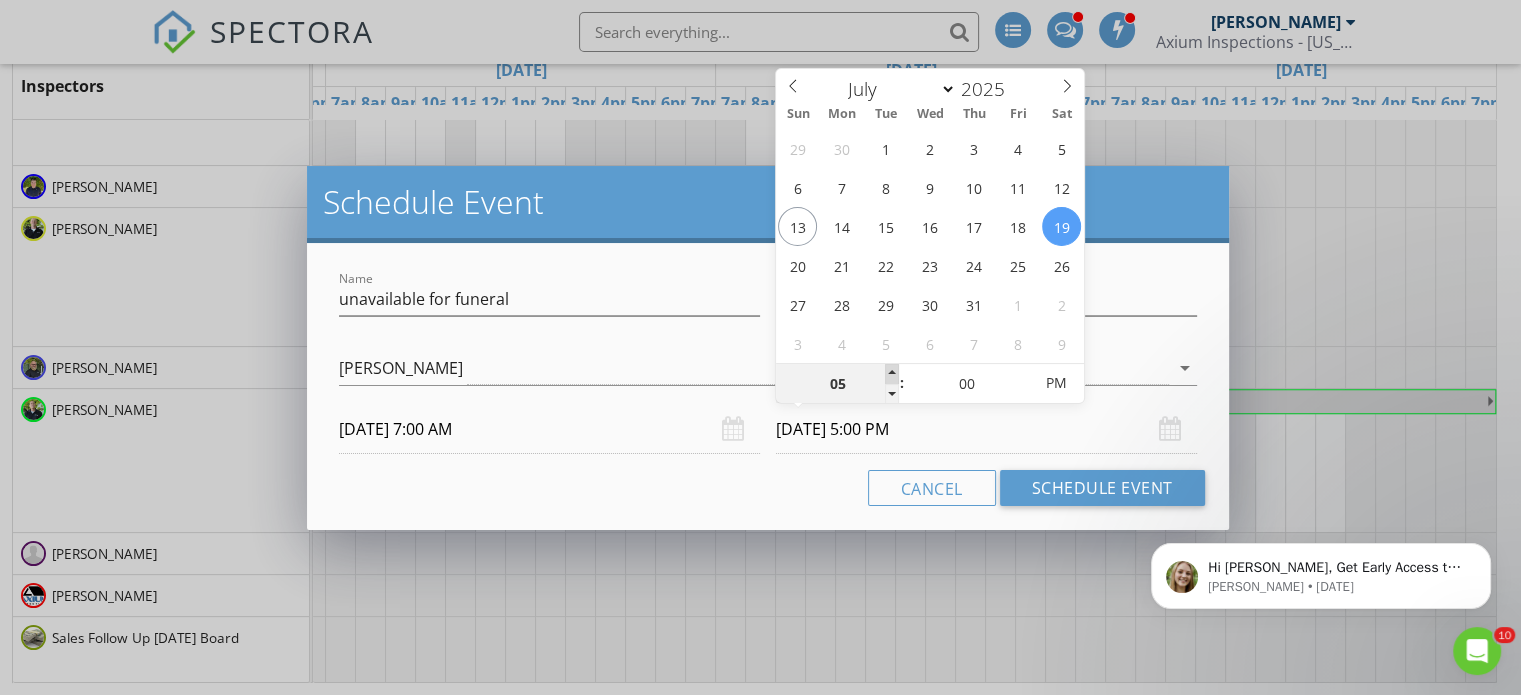 click at bounding box center (892, 374) 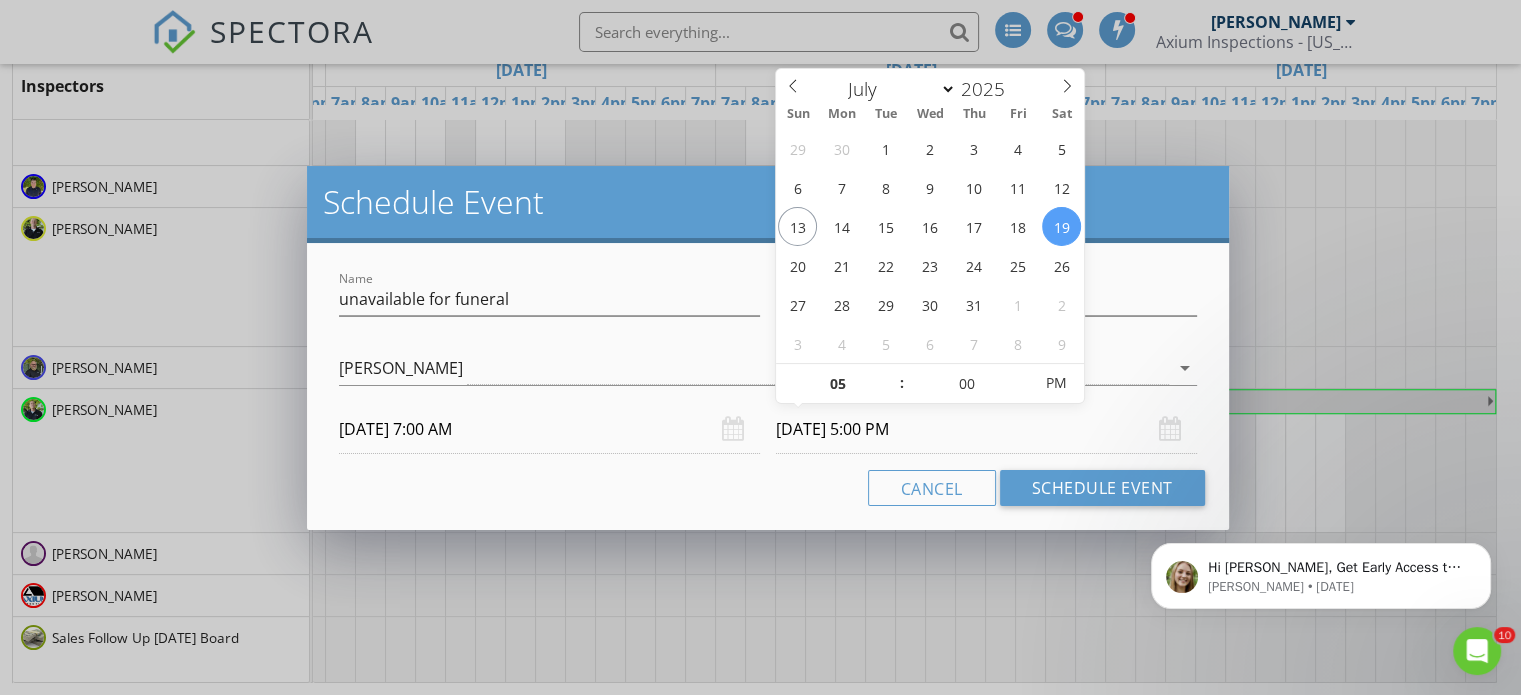 click on "Name unavailable for funeral   Description     check_box_outline_blank   Sewer/Radon Technician   check_box_outline_blank   Event Scheduling   check_box_outline_blank   [PERSON_NAME]   check_box_outline_blank   [PERSON_NAME]   check_box_outline_blank   [PERSON_NAME]   check_box_outline_blank   [PERSON_NAME]   check_box_outline_blank   [PERSON_NAME]   check_box_outline_blank   [PERSON_NAME]   check_box_outline_blank   [PERSON_NAME]   check_box_outline_blank   Bradin Ball   check_box_outline_blank   [PERSON_NAME]   check_box_outline_blank   [PERSON_NAME]   check_box_outline_blank   [PERSON_NAME]   check_box_outline_blank   [PERSON_NAME]   check_box_outline_blank   [PERSON_NAME]   check_box_outline_blank   [PERSON_NAME]   check_box_outline_blank   [PERSON_NAME]   check_box_outline_blank   [PERSON_NAME]   check_box   [PERSON_NAME]   check_box_outline_blank   [PERSON_NAME]   [PERSON_NAME] arrow_drop_down   [DATE] 7:00 AM   [DATE] 5:00 PM         Cancel   Schedule Event" at bounding box center (768, 386) 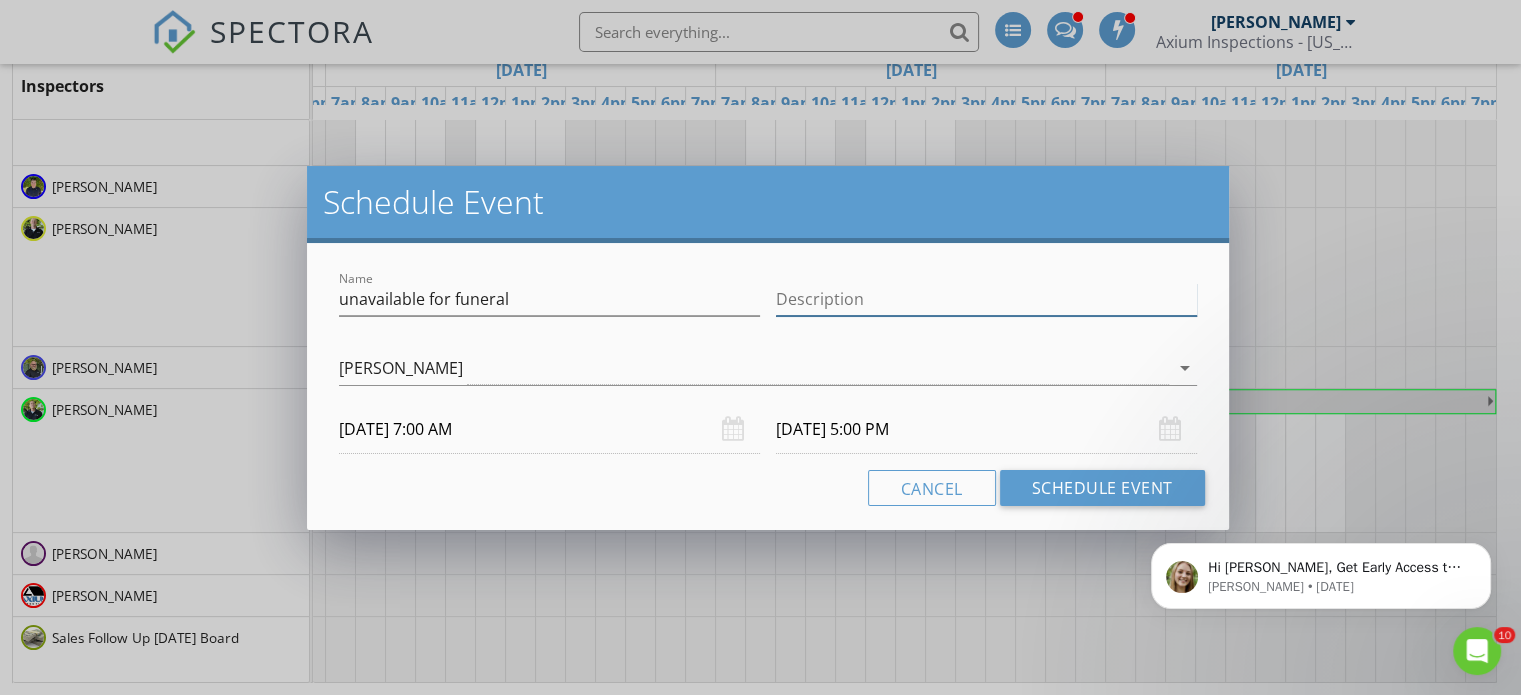 click on "Description" at bounding box center (986, 299) 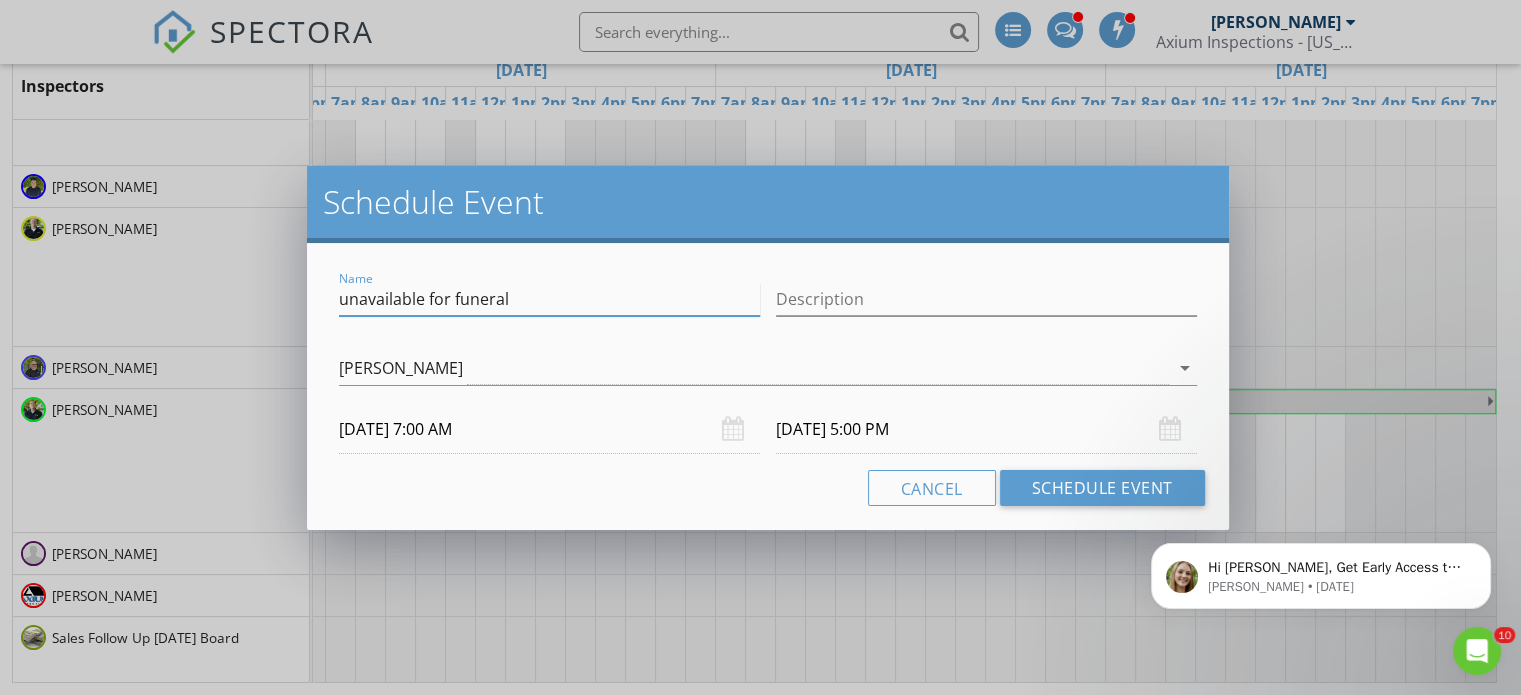 drag, startPoint x: 525, startPoint y: 296, endPoint x: 337, endPoint y: 299, distance: 188.02394 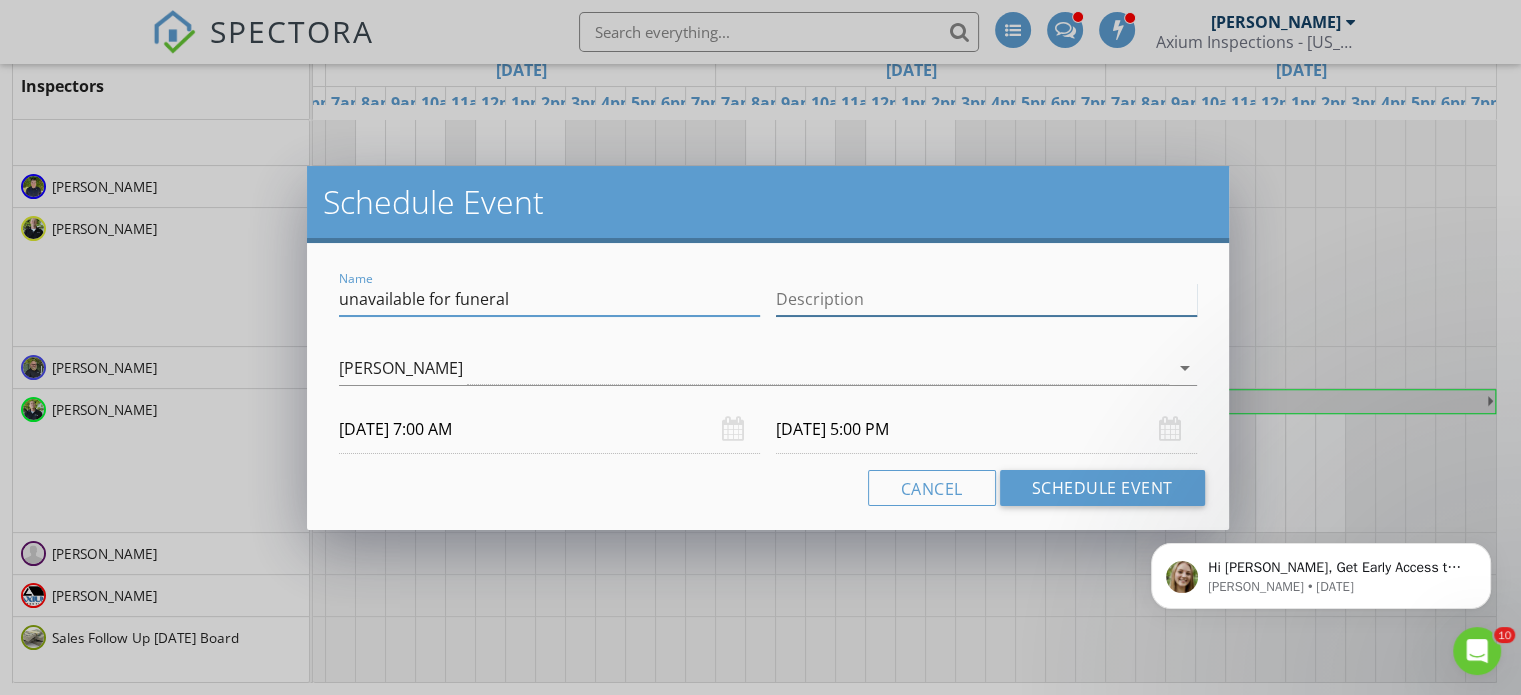 click on "Description" at bounding box center [986, 299] 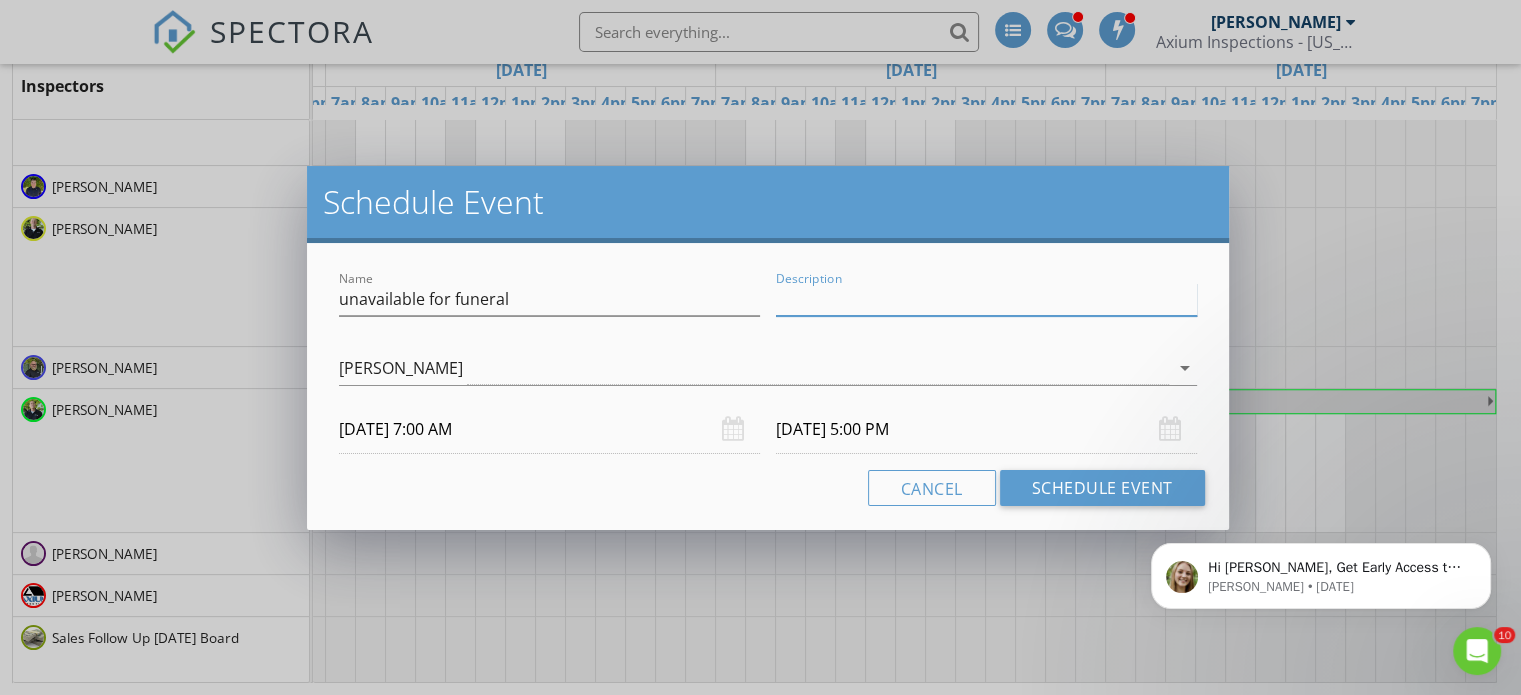 paste on "unavailable for funeral" 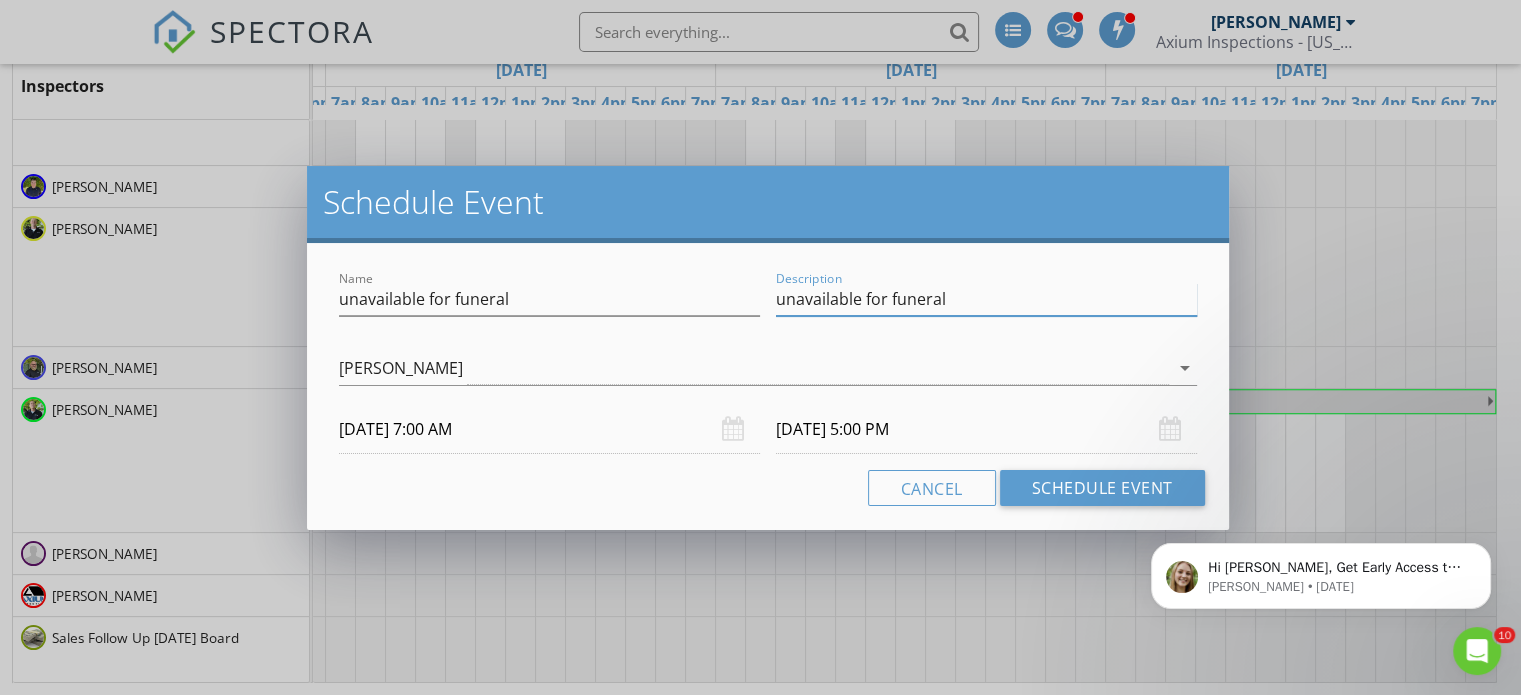 type on "unavailable for funeral" 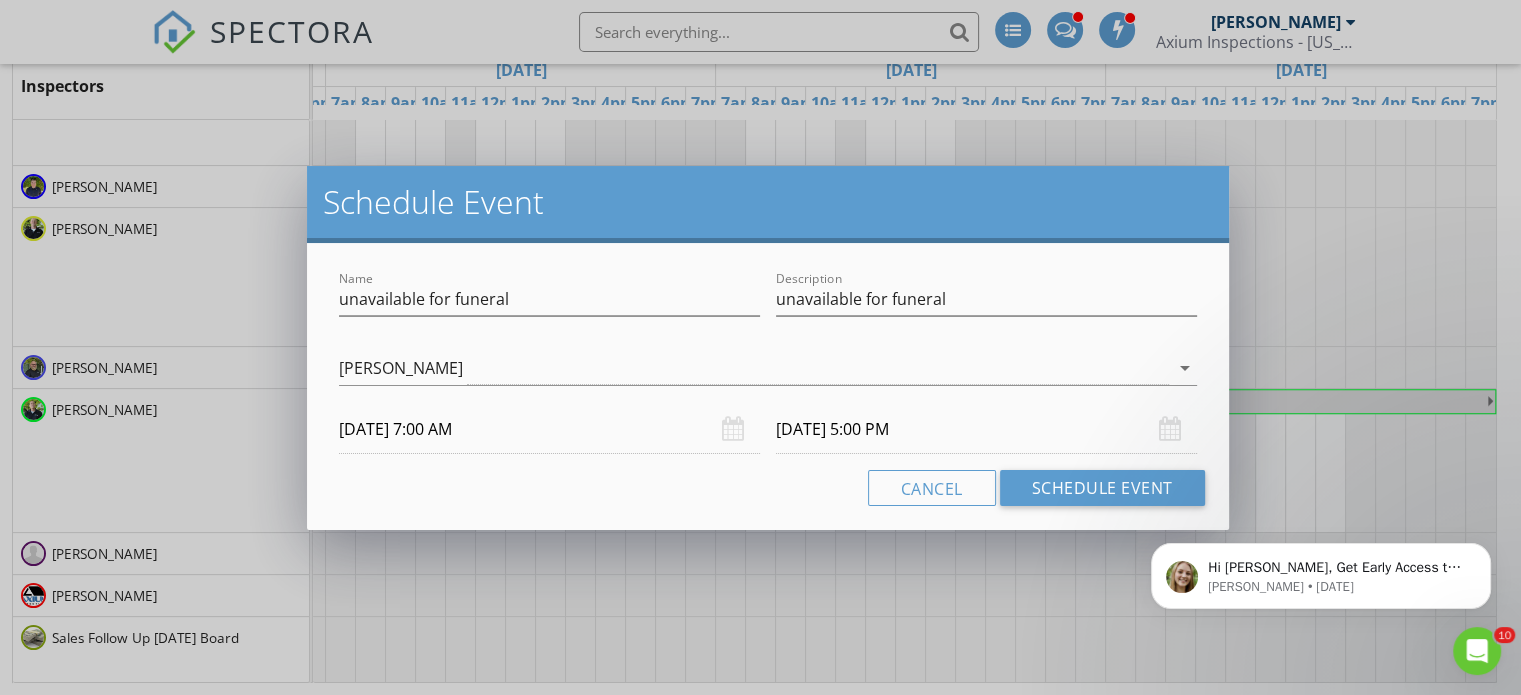 drag, startPoint x: 569, startPoint y: 496, endPoint x: 617, endPoint y: 490, distance: 48.373547 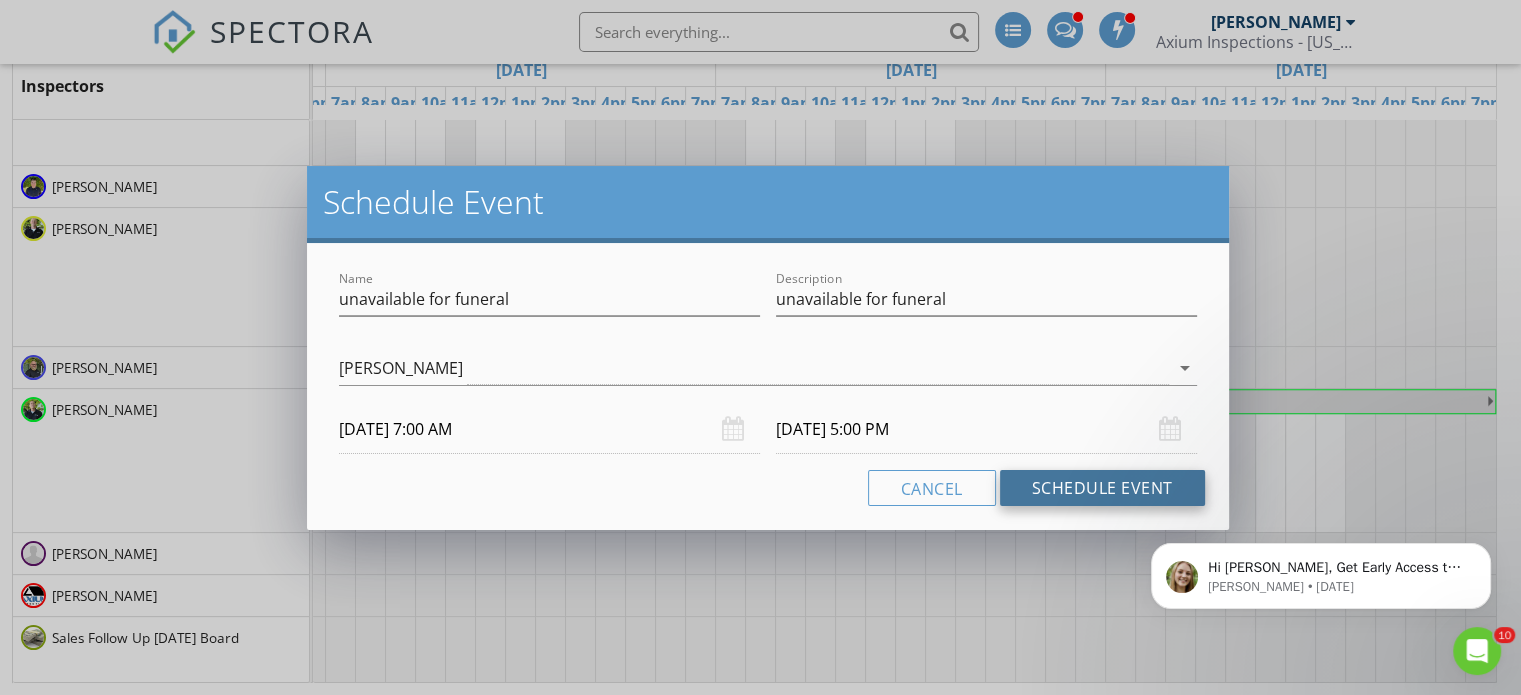 click on "Schedule Event" at bounding box center (1102, 488) 